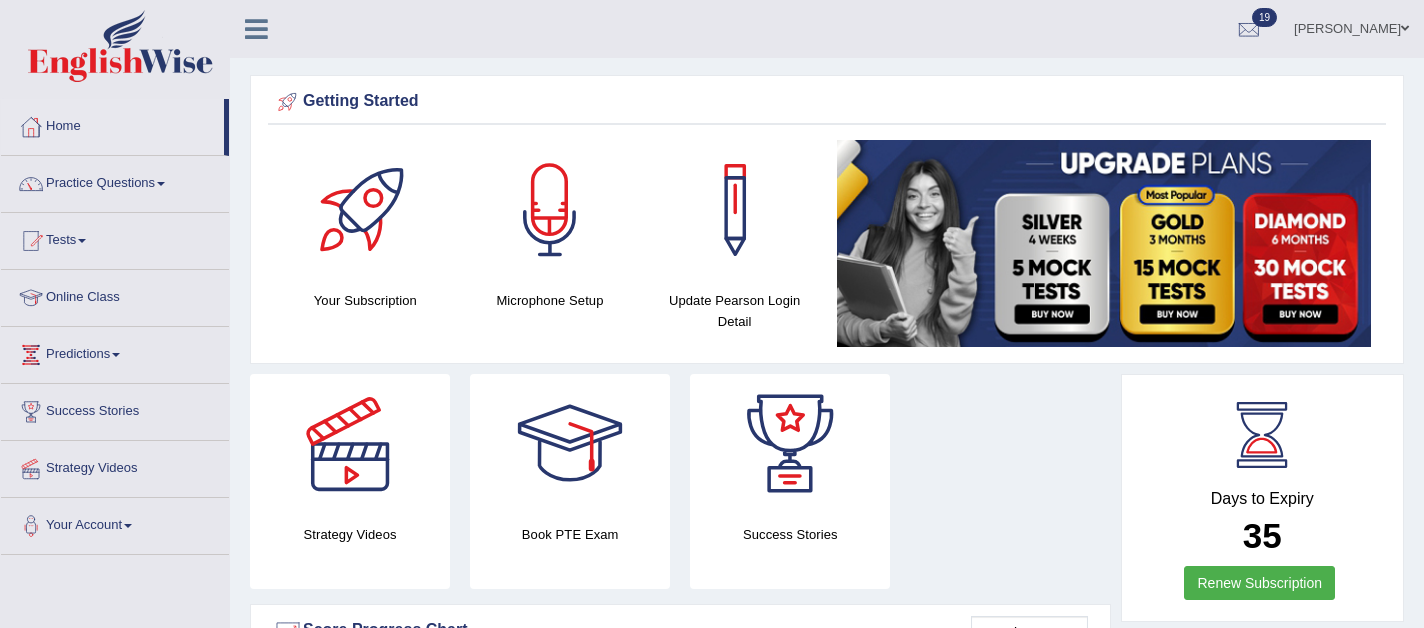 scroll, scrollTop: 0, scrollLeft: 0, axis: both 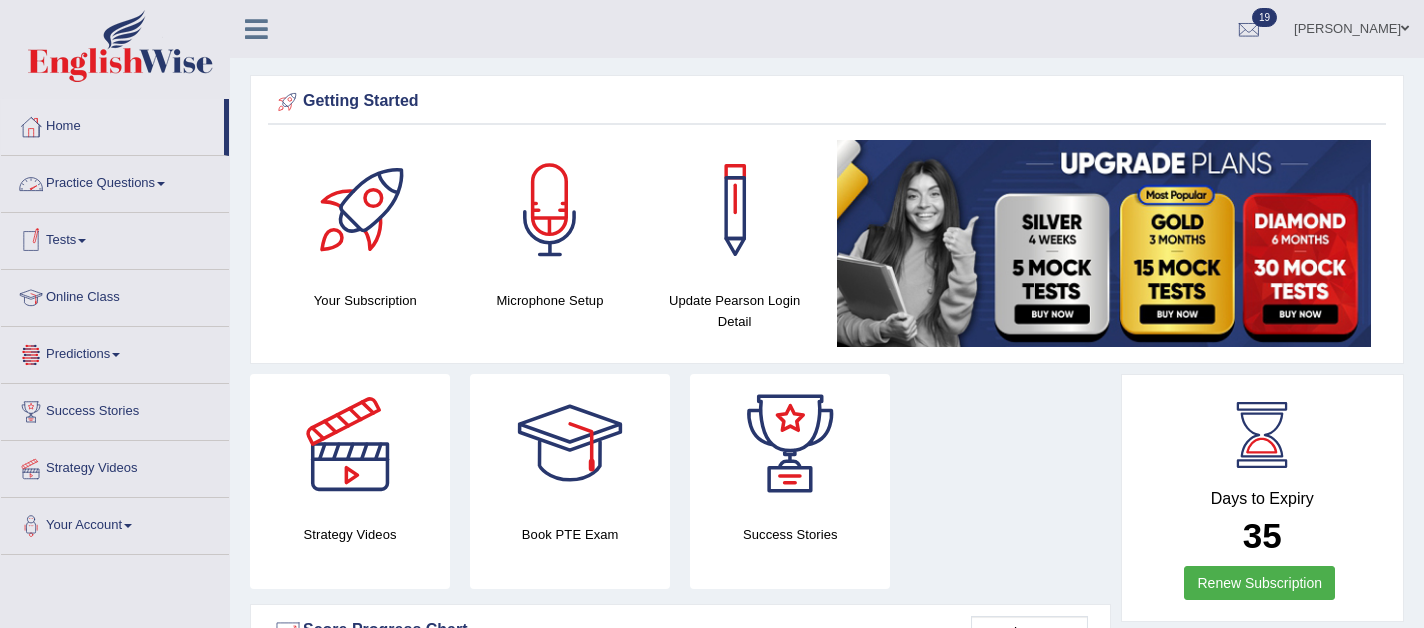 click on "Tests" at bounding box center (115, 238) 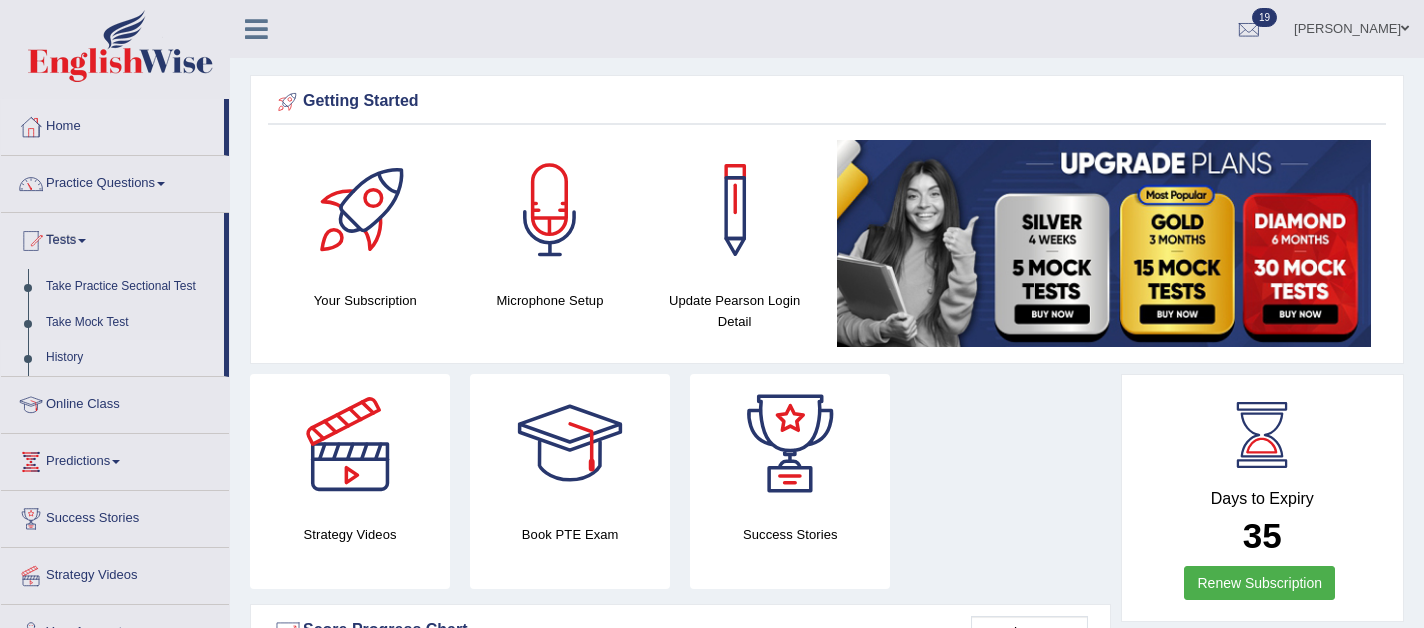click on "History" at bounding box center (130, 358) 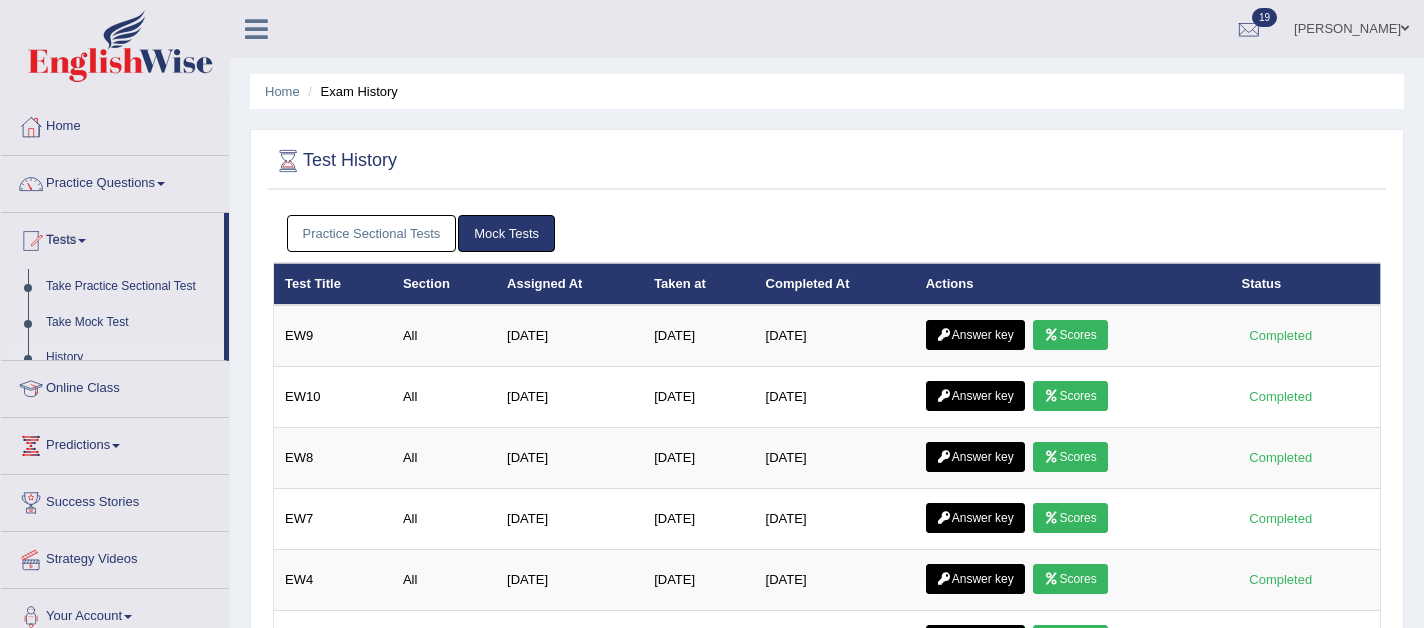 scroll, scrollTop: 0, scrollLeft: 0, axis: both 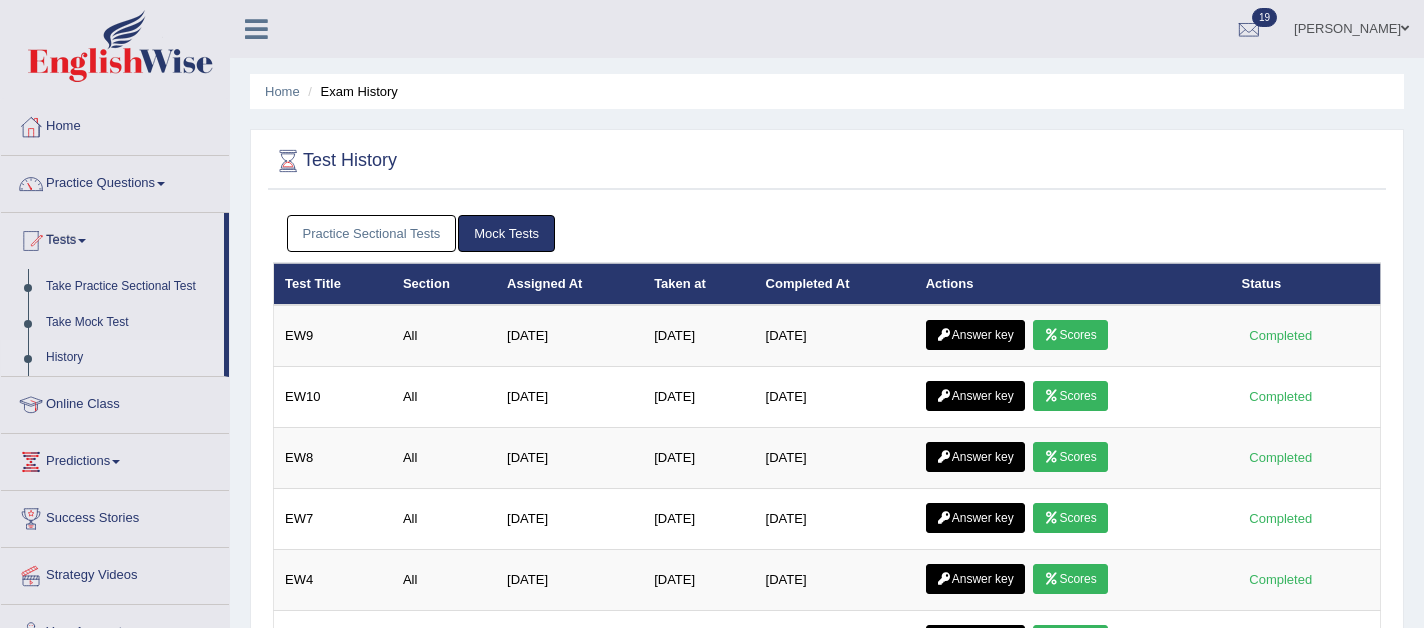 click on "Practice Sectional Tests" at bounding box center [372, 233] 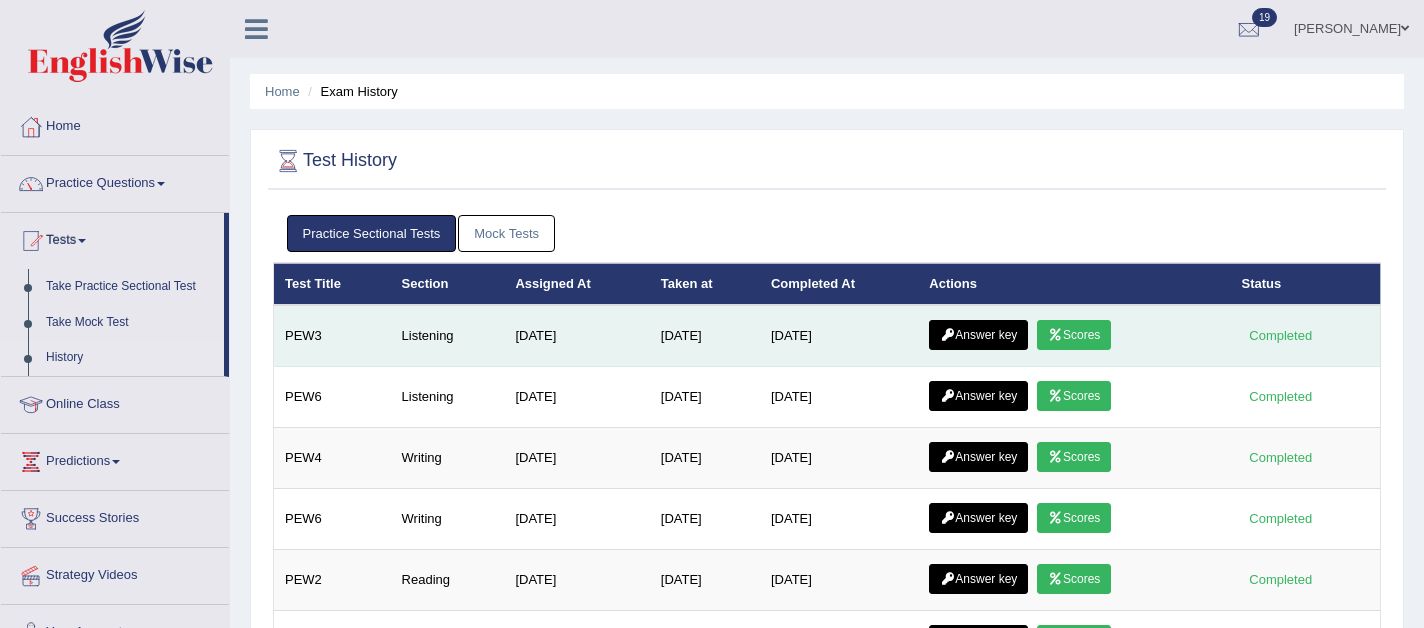click on "Answer key" at bounding box center [978, 335] 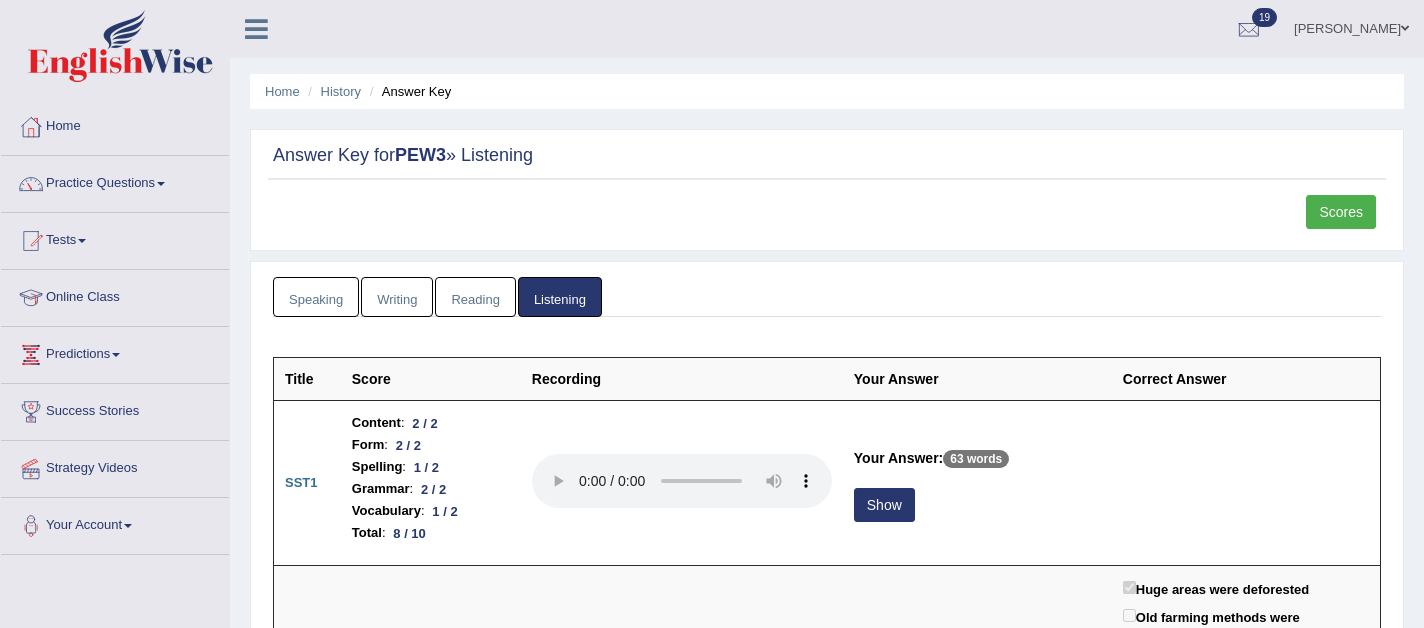 scroll, scrollTop: 0, scrollLeft: 0, axis: both 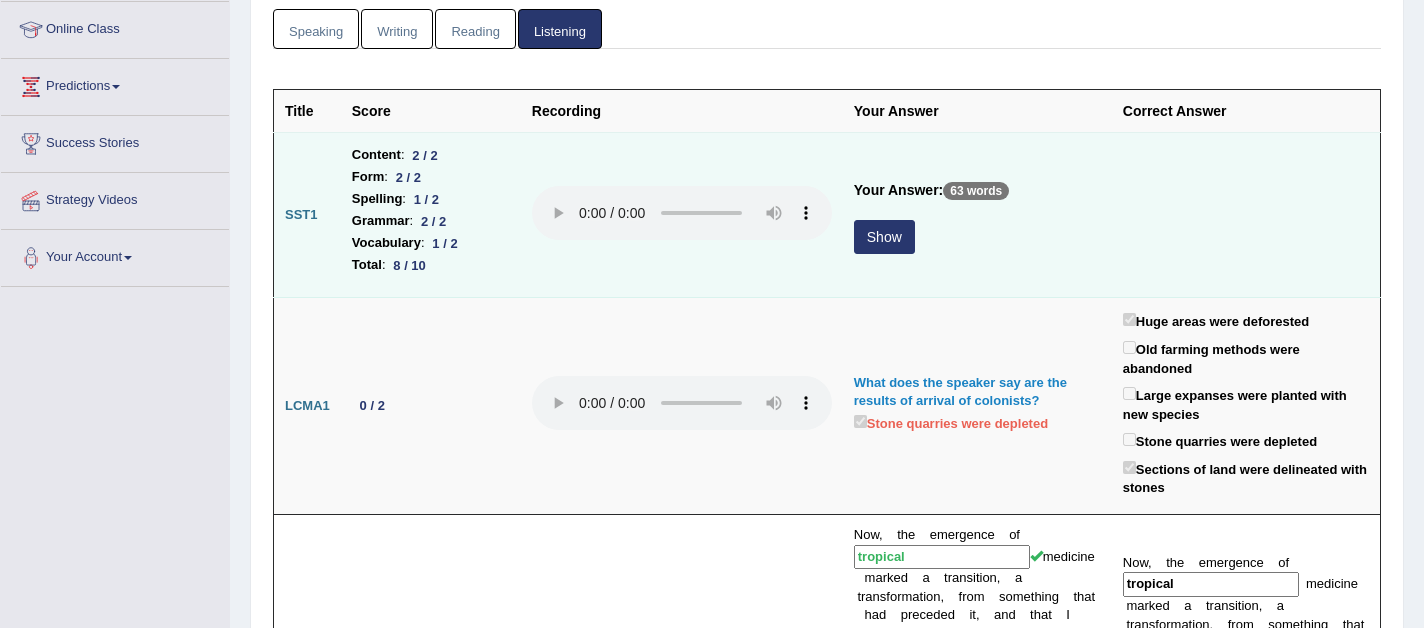 click on "Show" at bounding box center (884, 237) 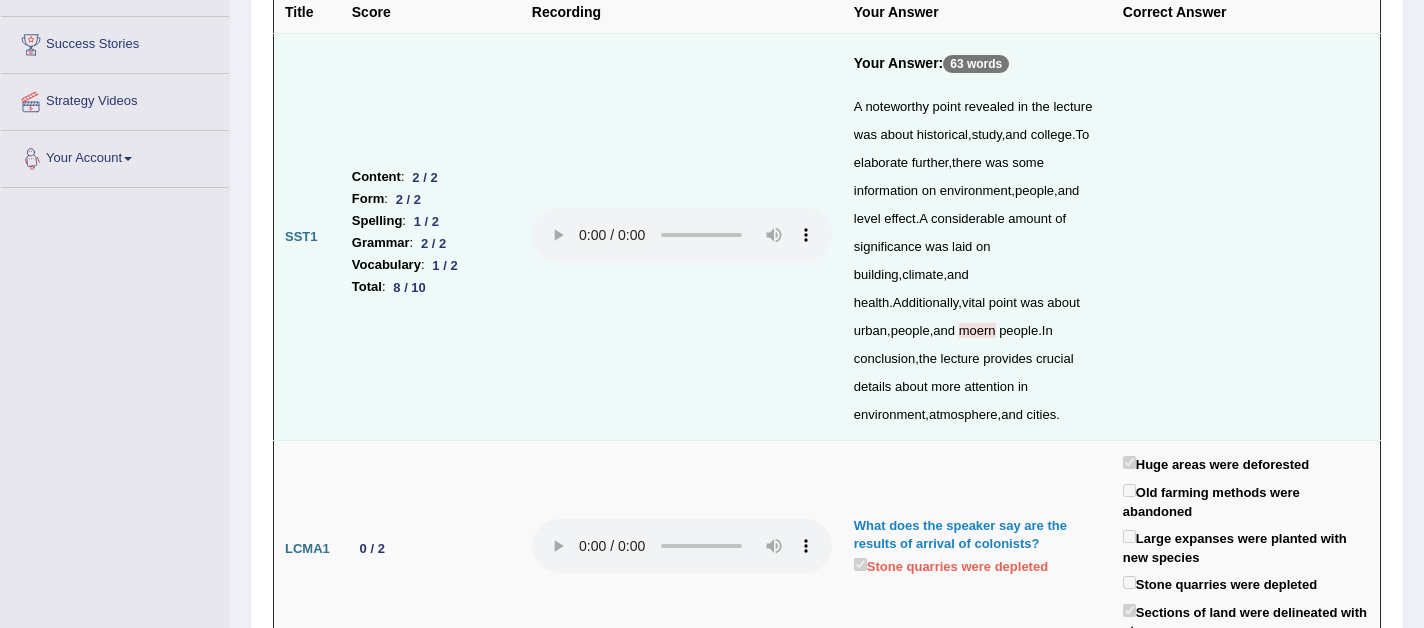 scroll, scrollTop: 0, scrollLeft: 0, axis: both 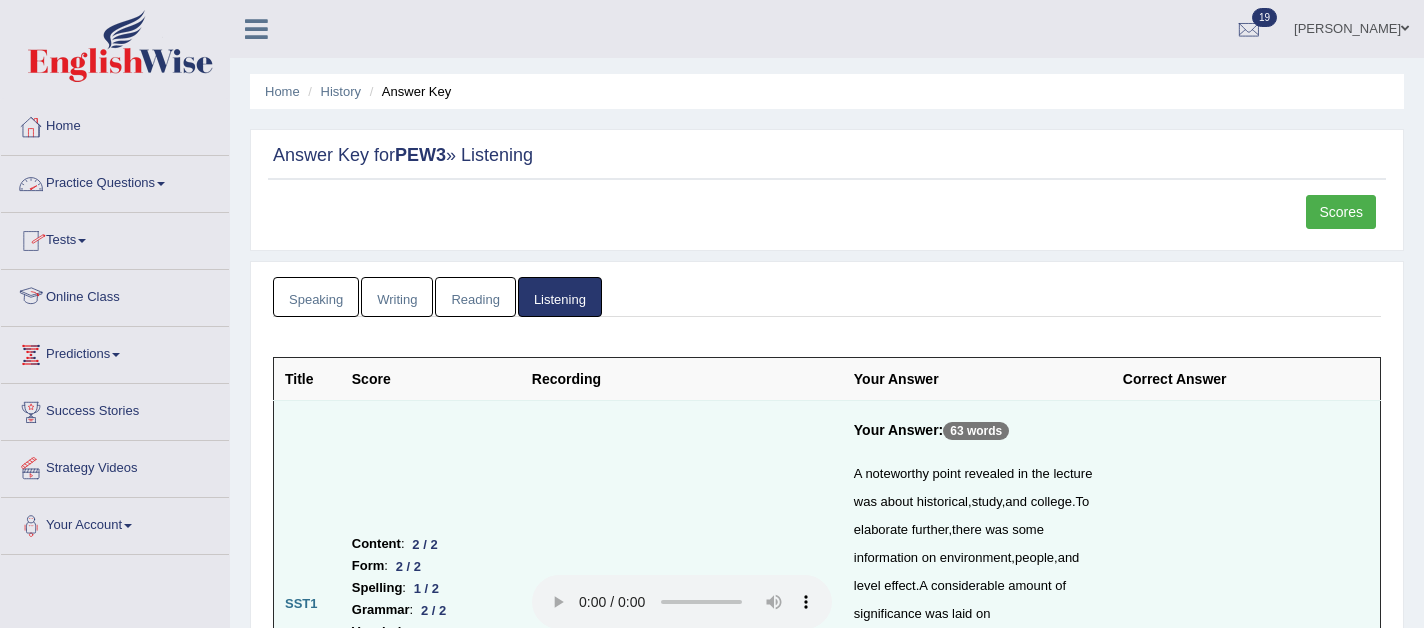 click at bounding box center (82, 241) 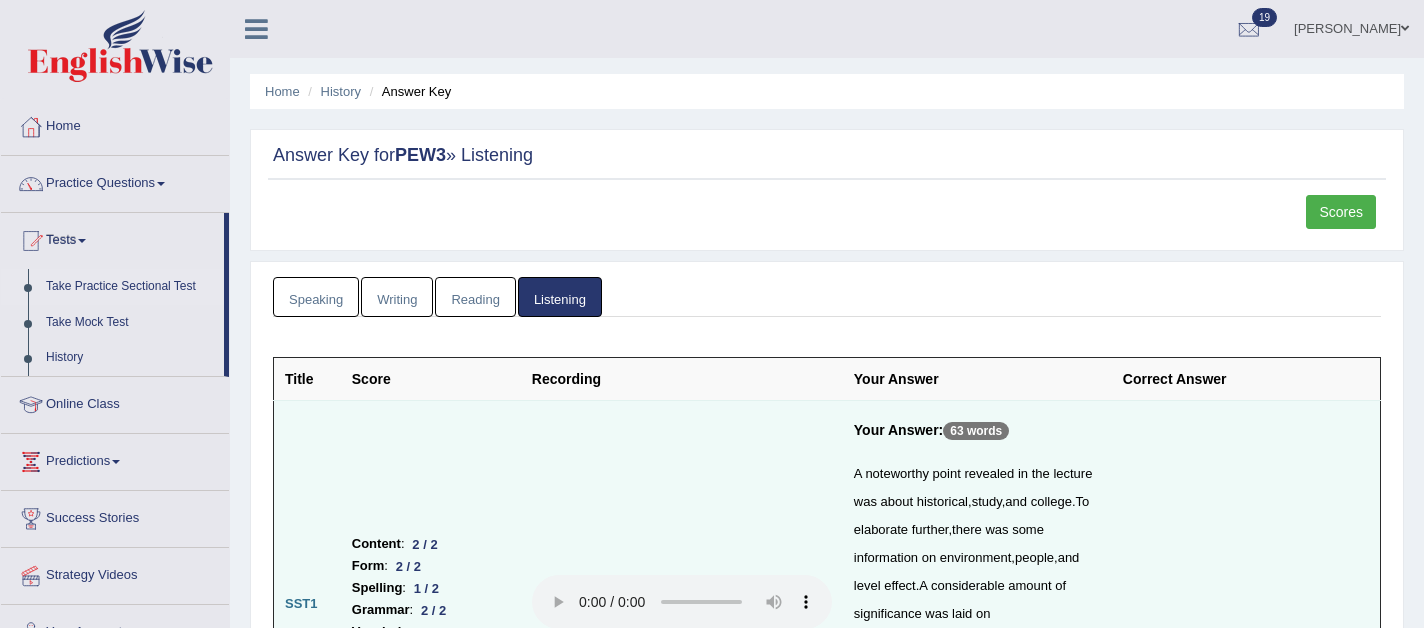 click on "Take Practice Sectional Test" at bounding box center (130, 287) 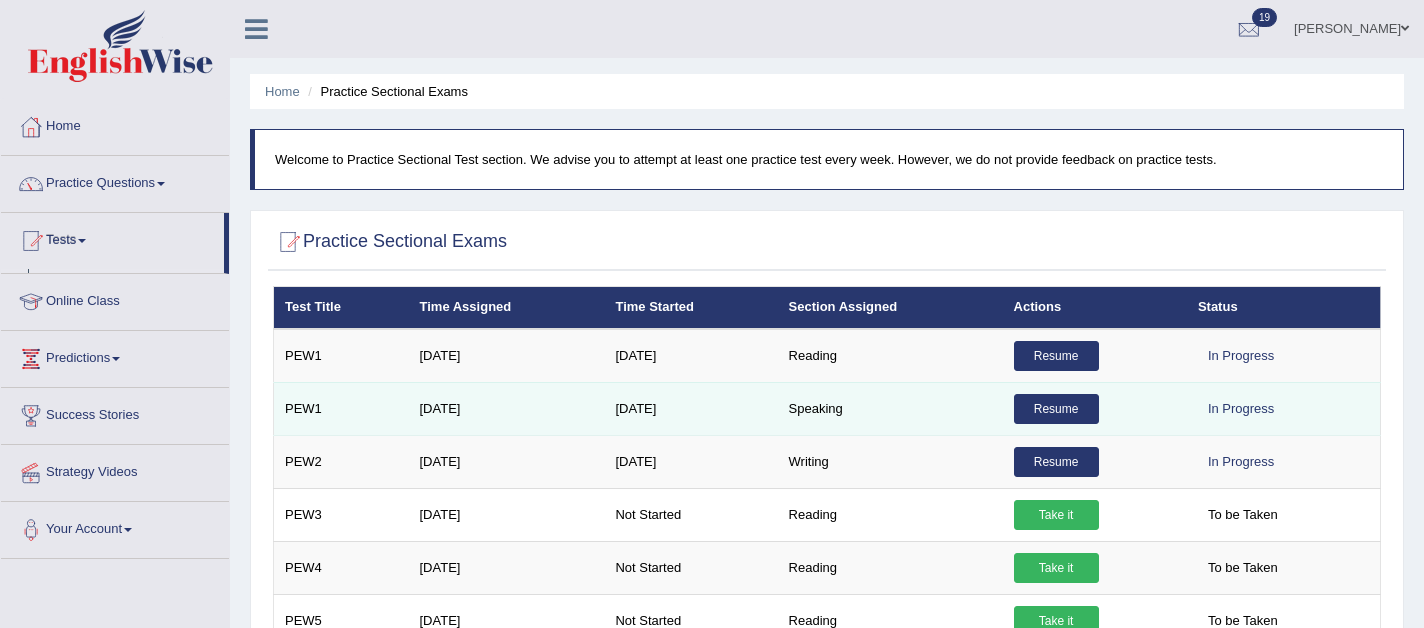scroll, scrollTop: 0, scrollLeft: 0, axis: both 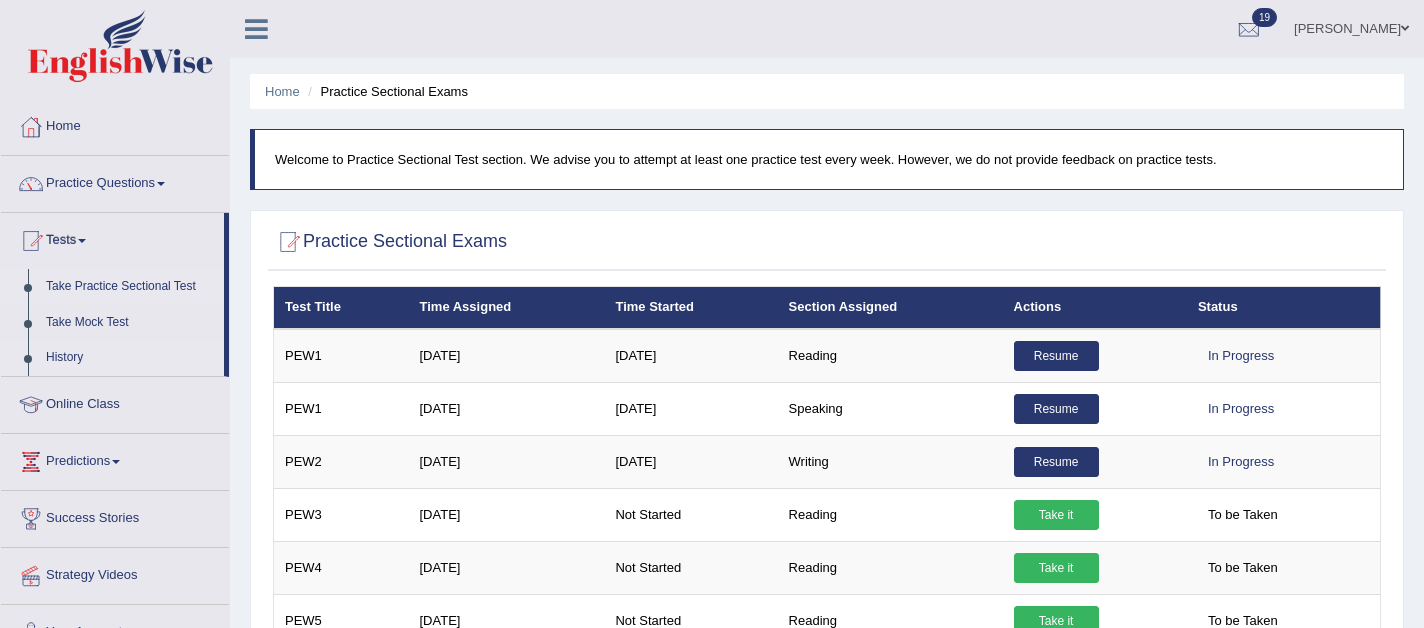 click on "History" at bounding box center (130, 358) 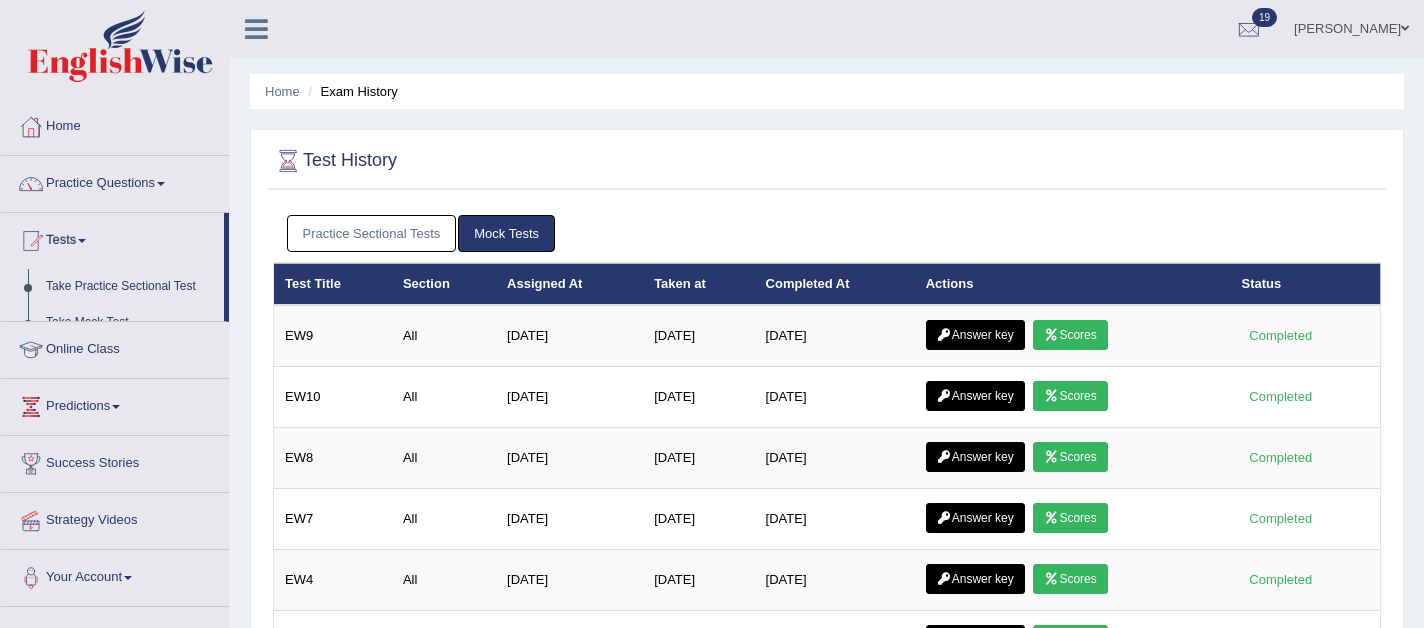 scroll, scrollTop: 0, scrollLeft: 0, axis: both 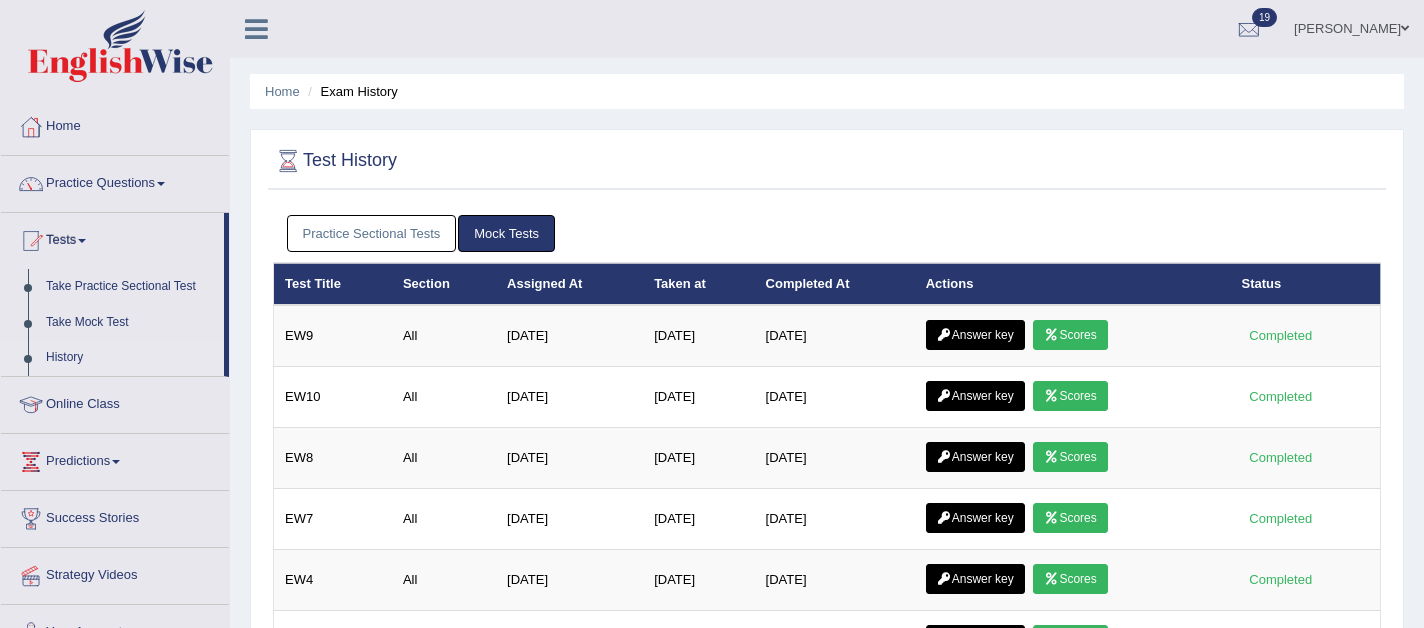 click on "Practice Sectional Tests" at bounding box center (372, 233) 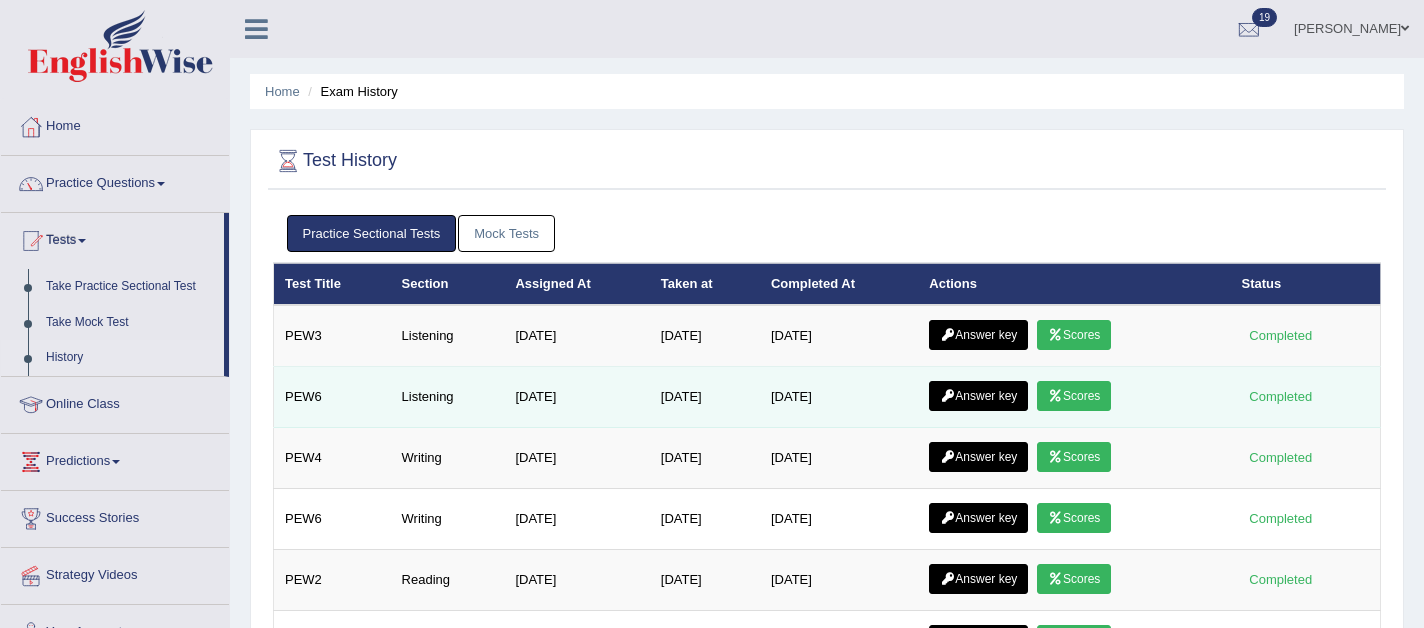 click on "Answer key" at bounding box center (978, 396) 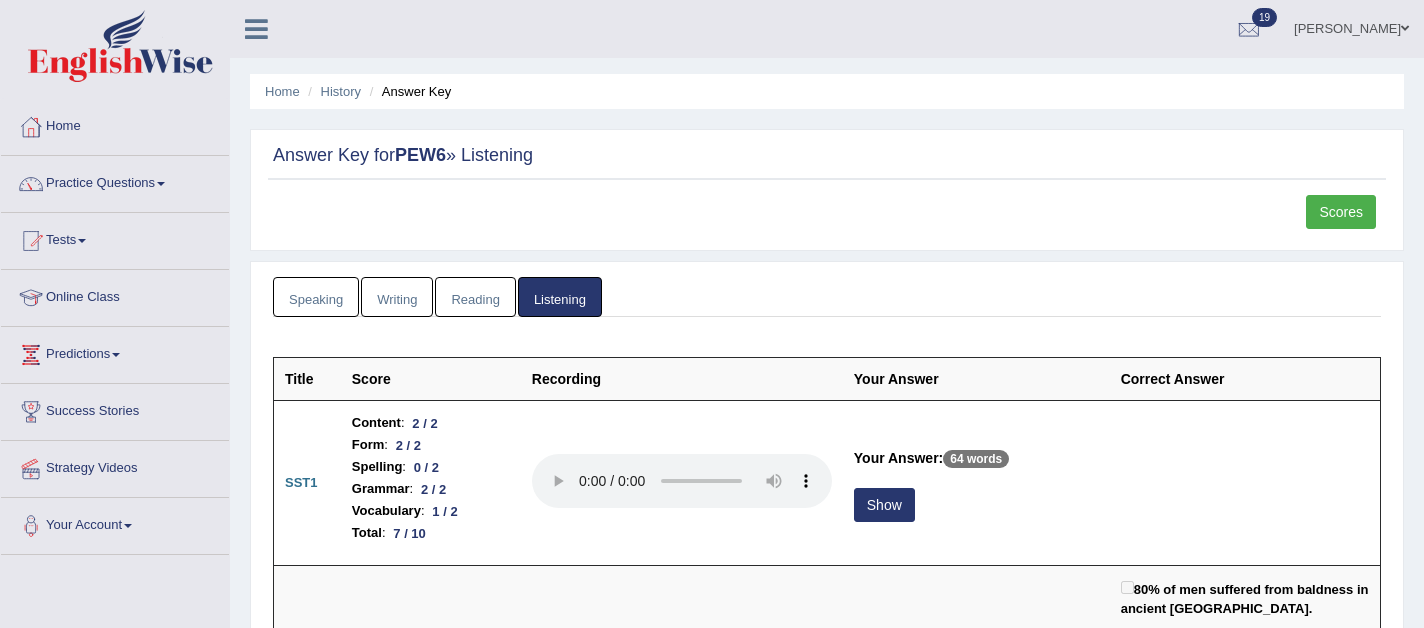 scroll, scrollTop: 0, scrollLeft: 0, axis: both 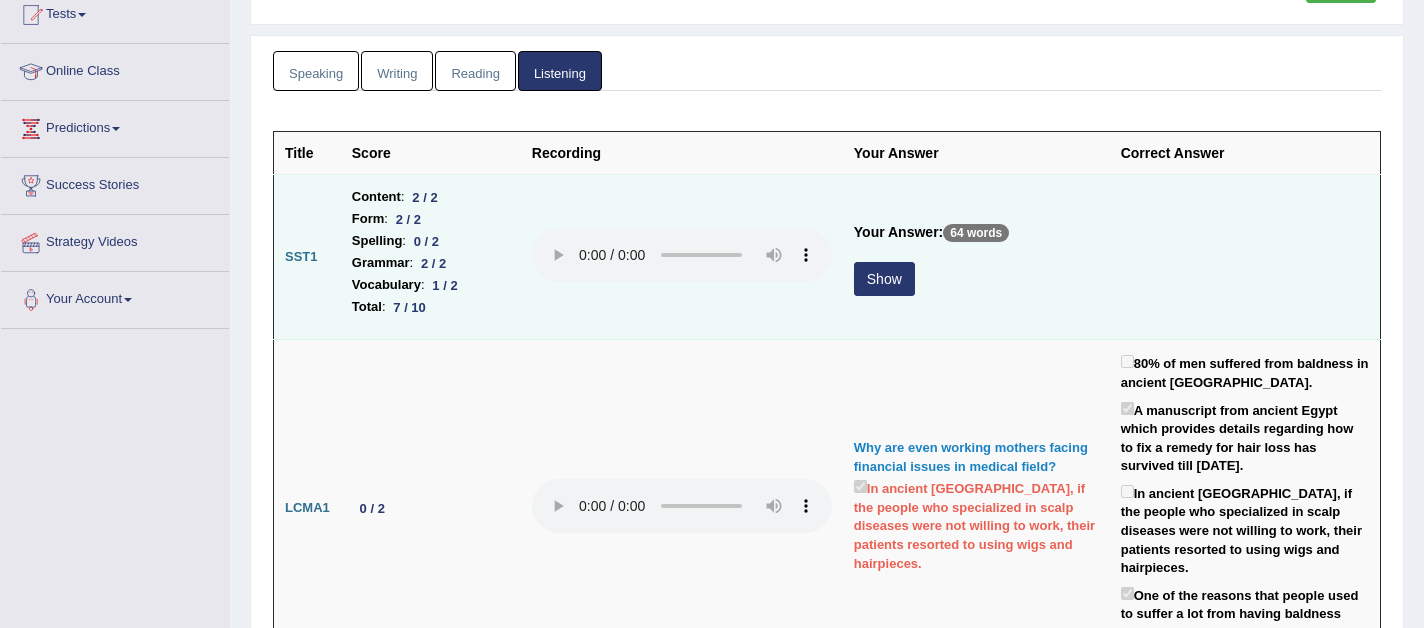 click on "Show" at bounding box center [884, 279] 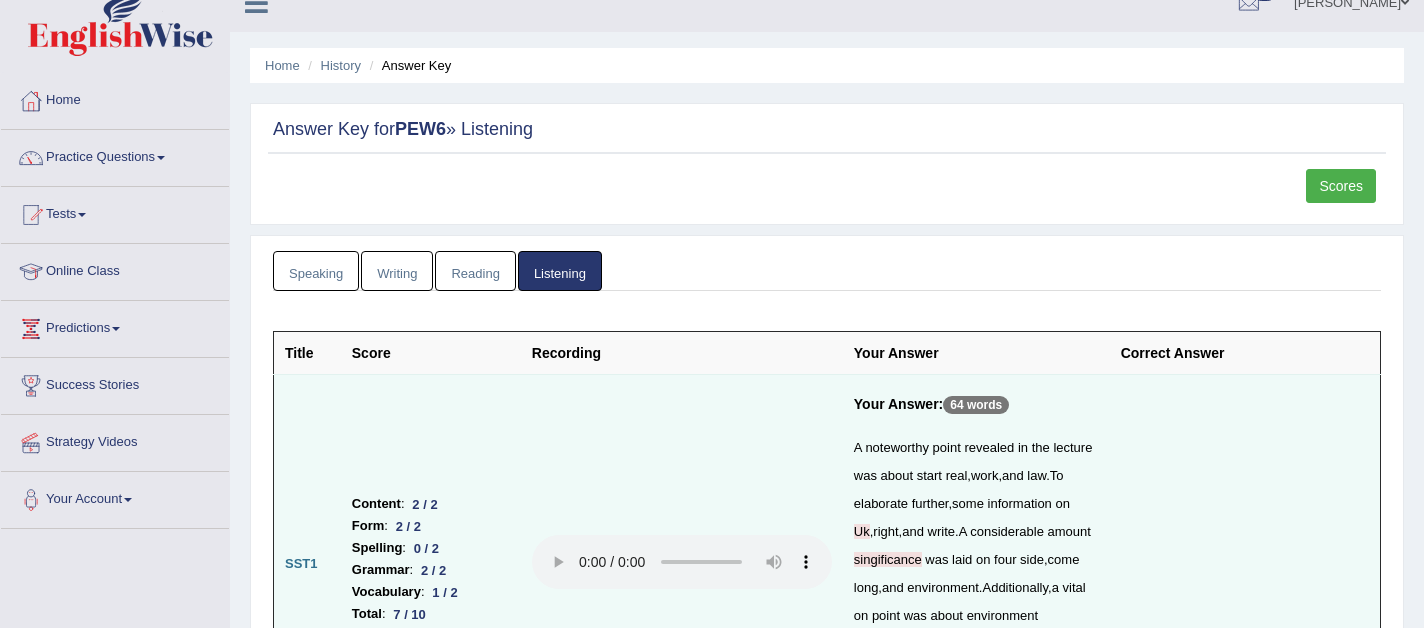 scroll, scrollTop: 0, scrollLeft: 0, axis: both 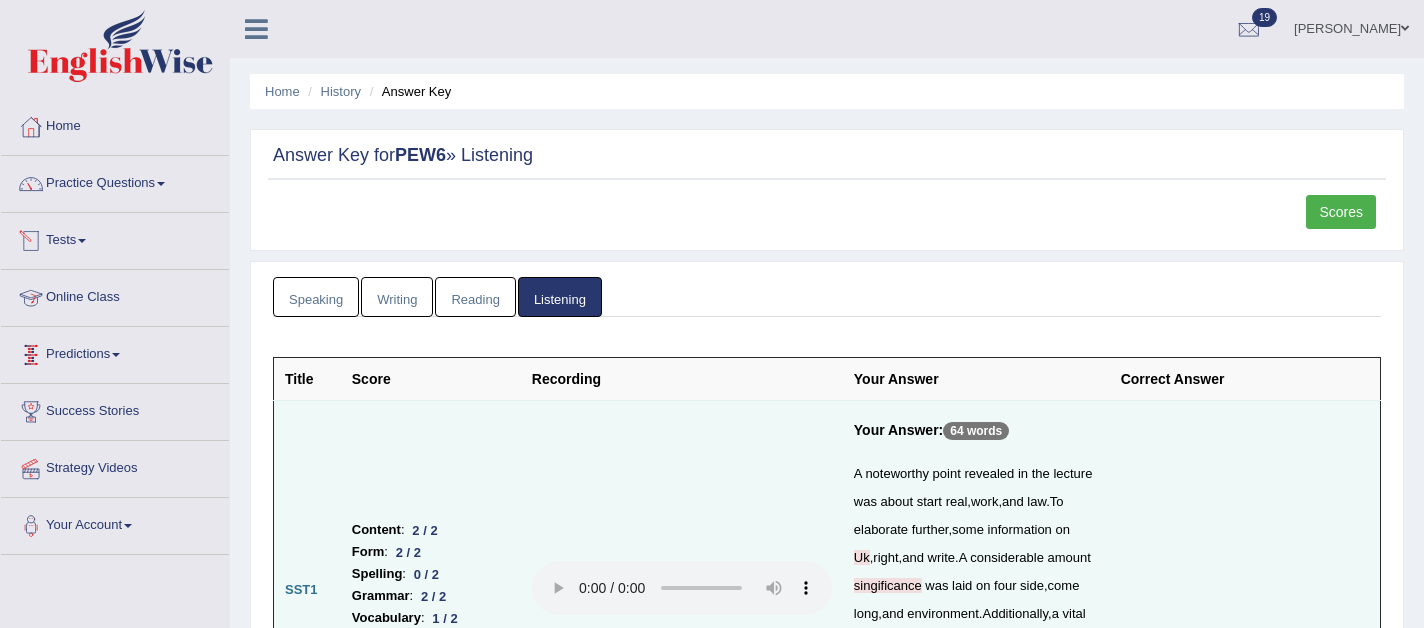 click on "Tests" at bounding box center [115, 238] 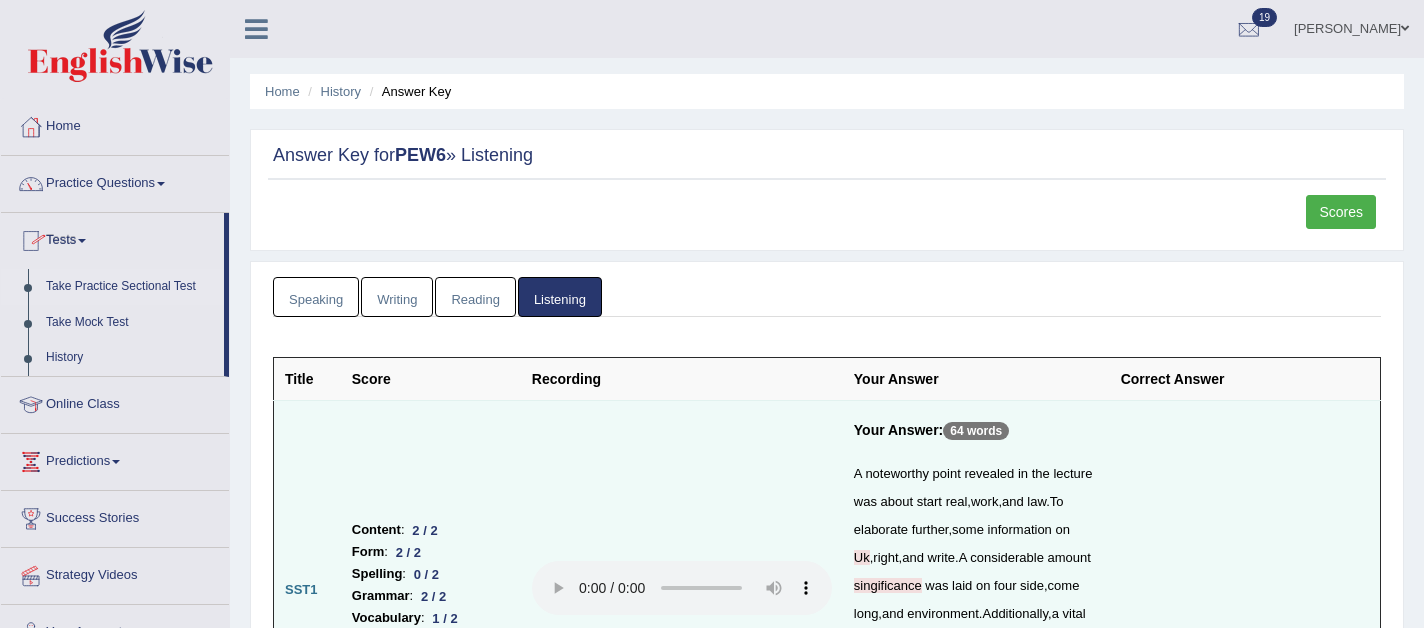 click on "Take Practice Sectional Test" at bounding box center [130, 287] 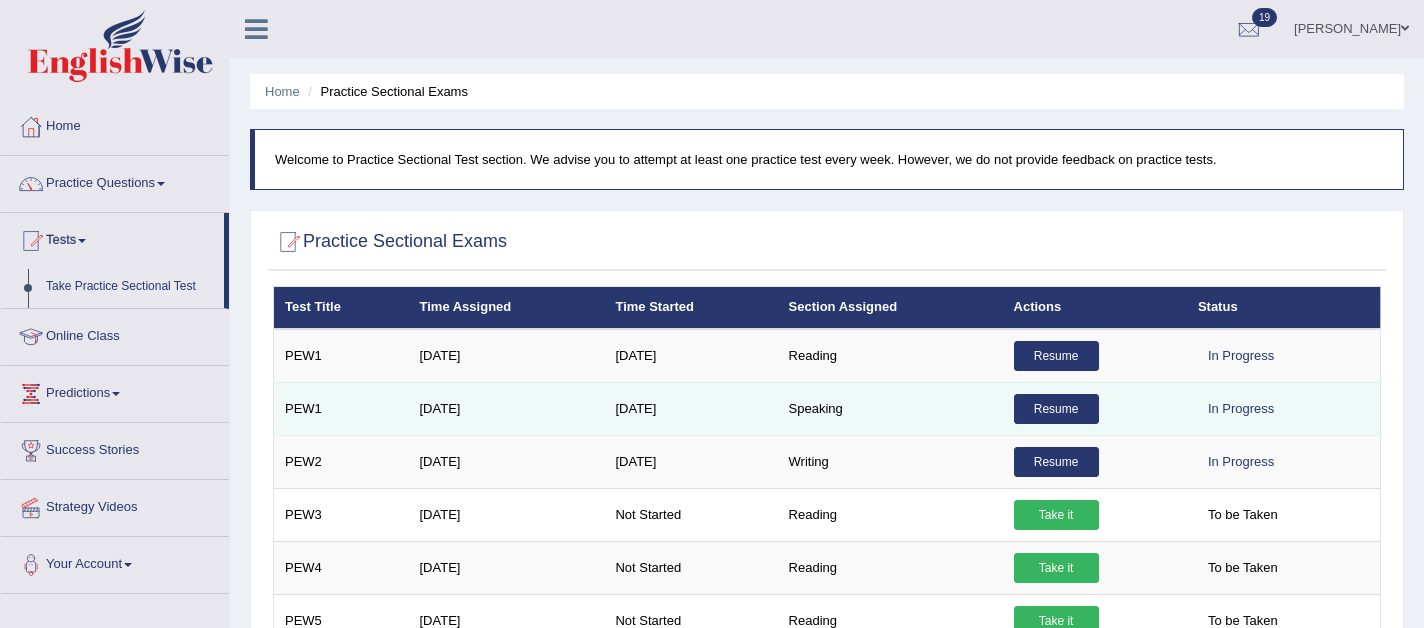 scroll, scrollTop: 0, scrollLeft: 0, axis: both 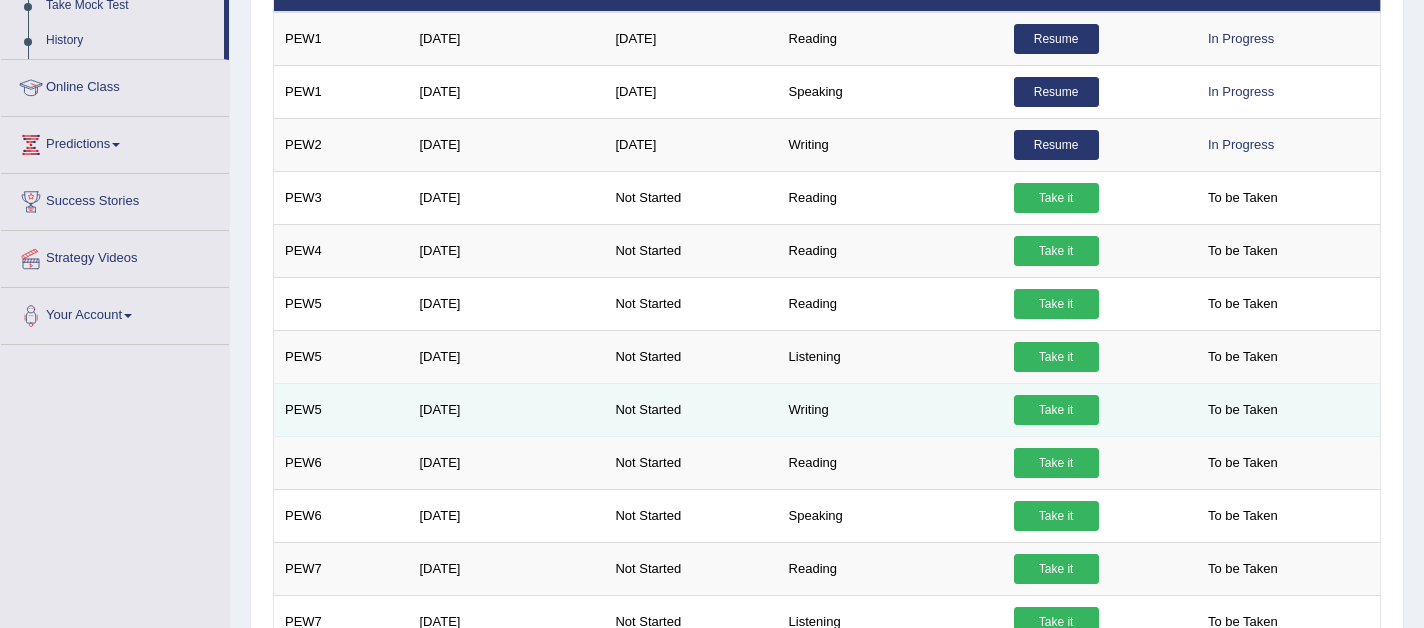 click on "Take it" at bounding box center [1056, 410] 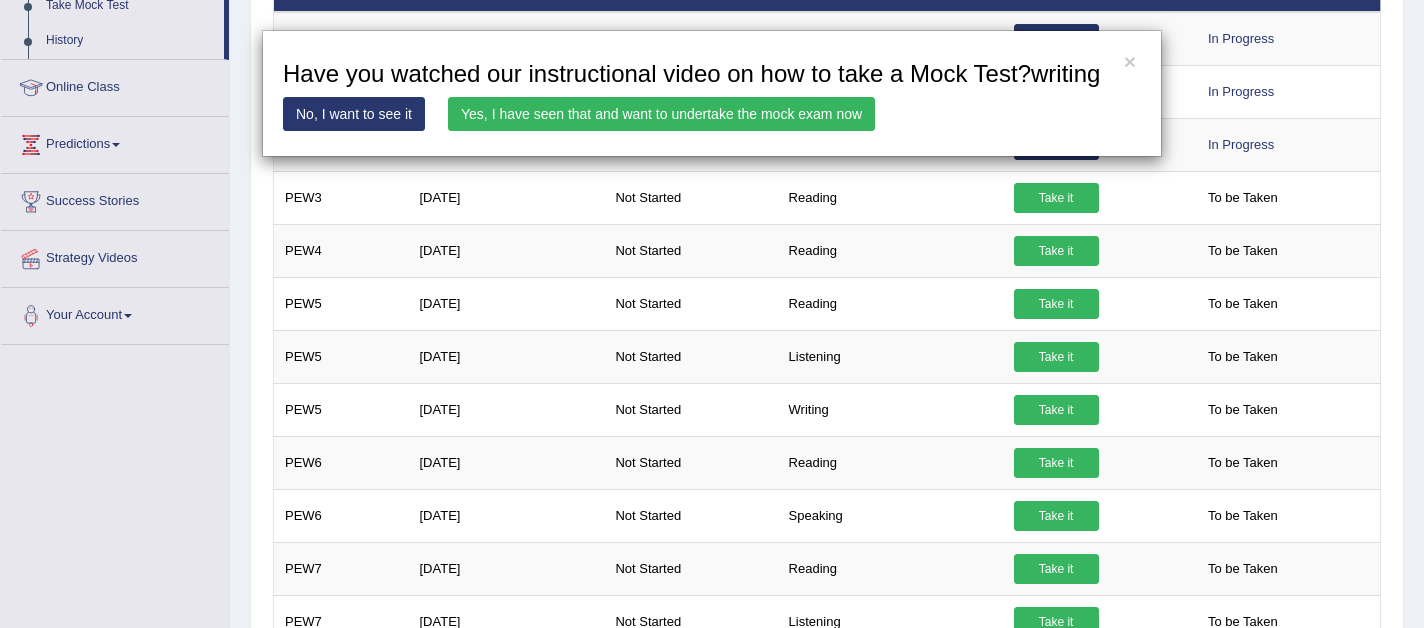 click on "Yes, I have seen that and want to undertake the mock exam now" at bounding box center [661, 114] 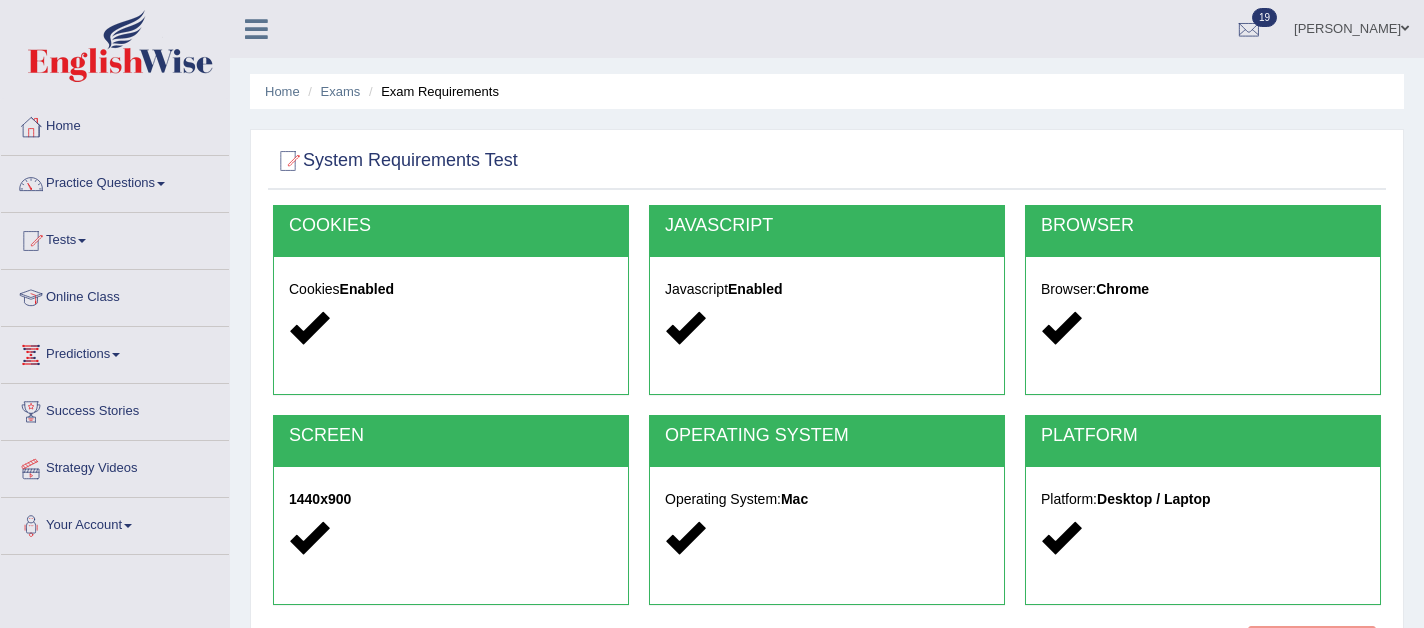 scroll, scrollTop: 0, scrollLeft: 0, axis: both 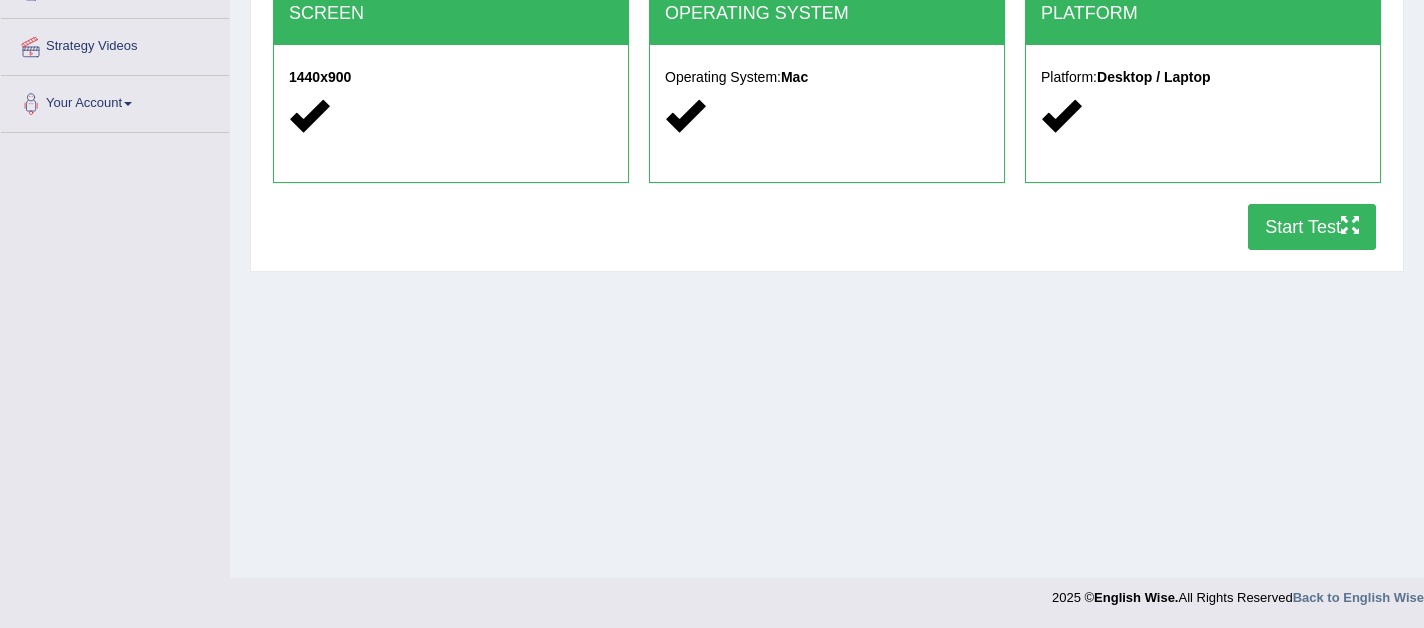 click on "Start Test" at bounding box center (1312, 227) 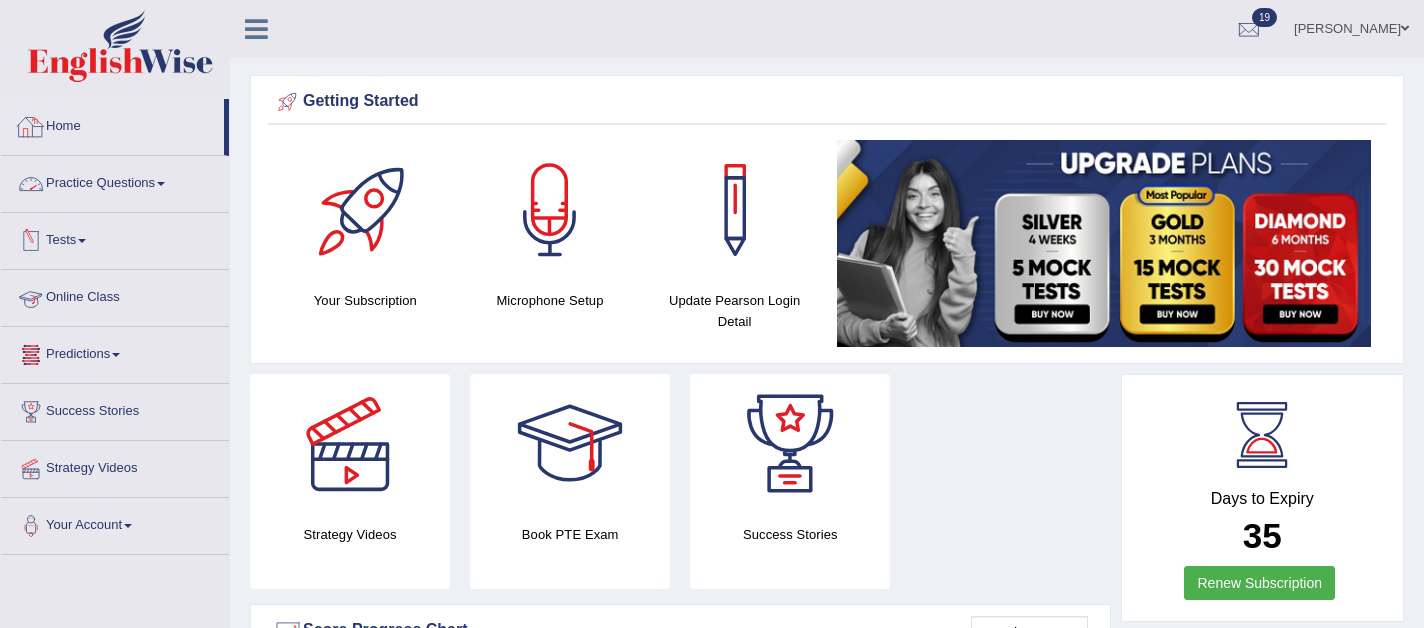 scroll, scrollTop: 0, scrollLeft: 0, axis: both 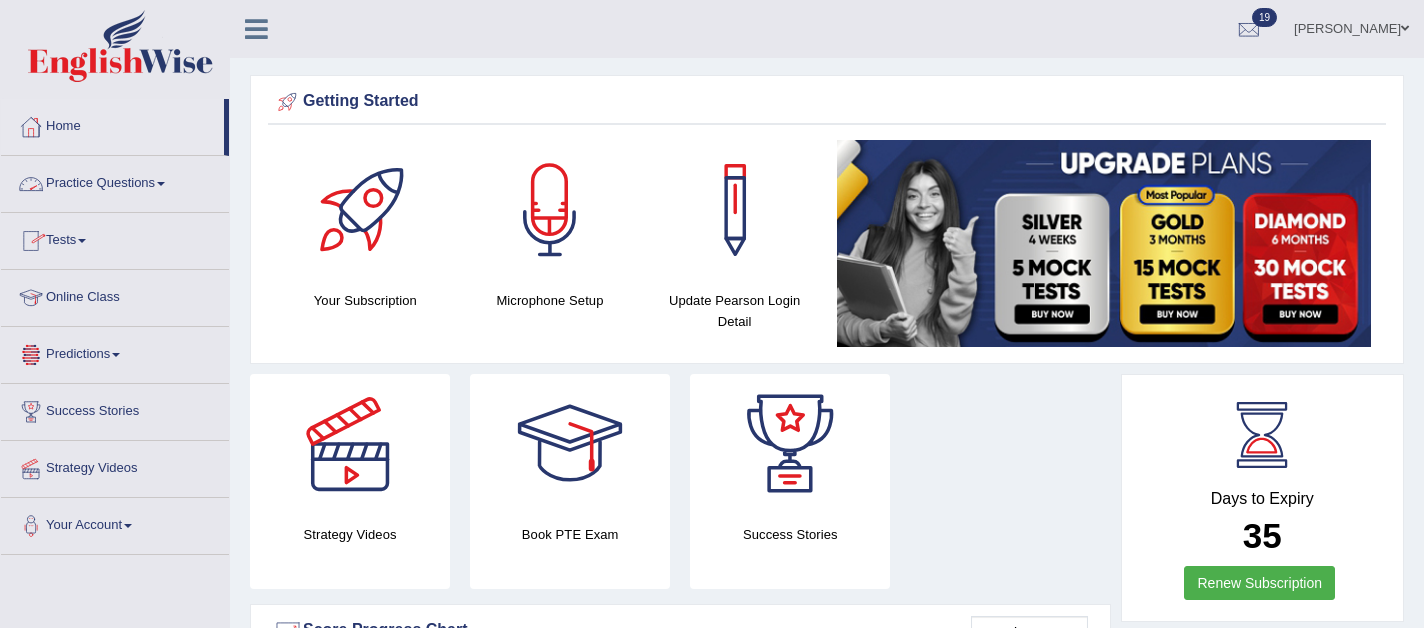 click on "Tests" at bounding box center (115, 238) 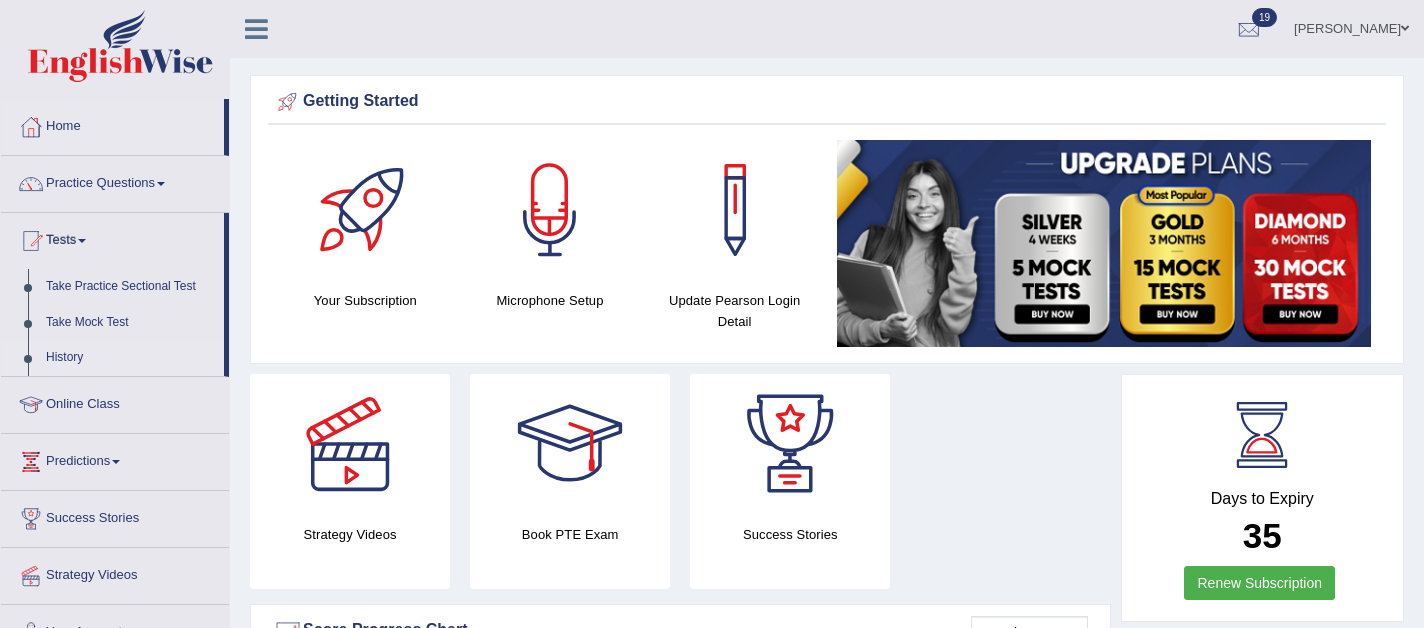 click on "History" at bounding box center [130, 358] 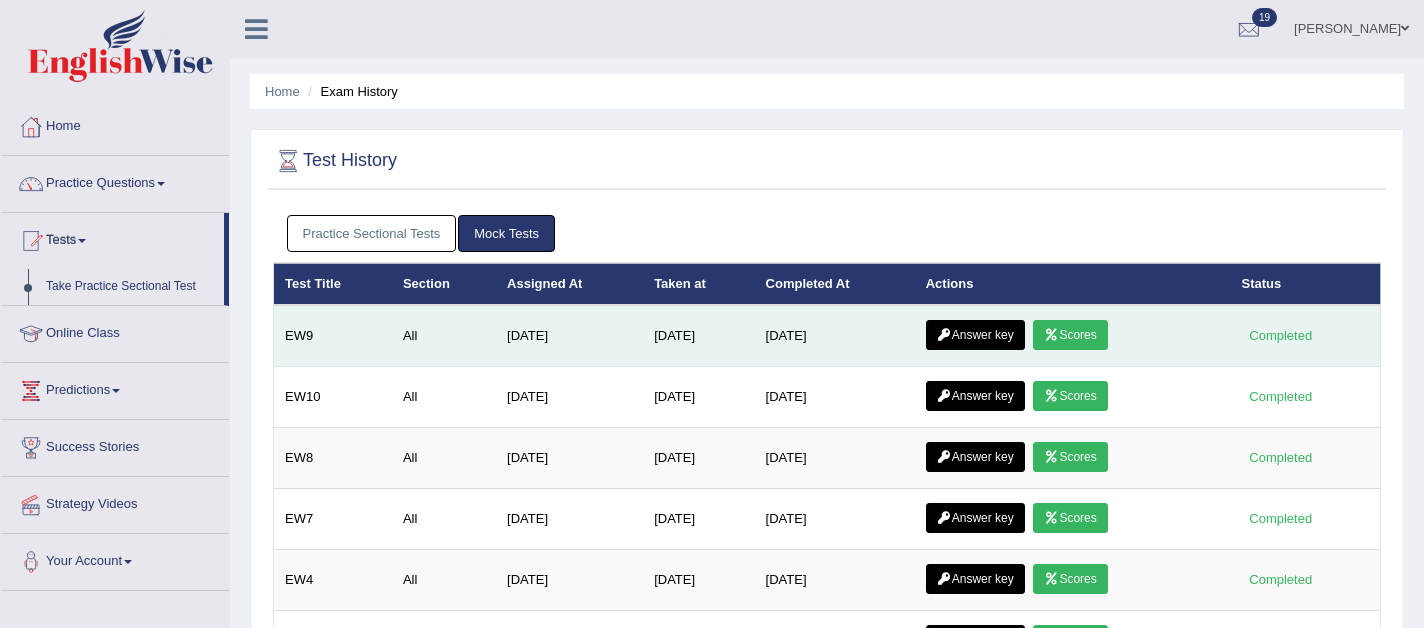 scroll, scrollTop: 0, scrollLeft: 0, axis: both 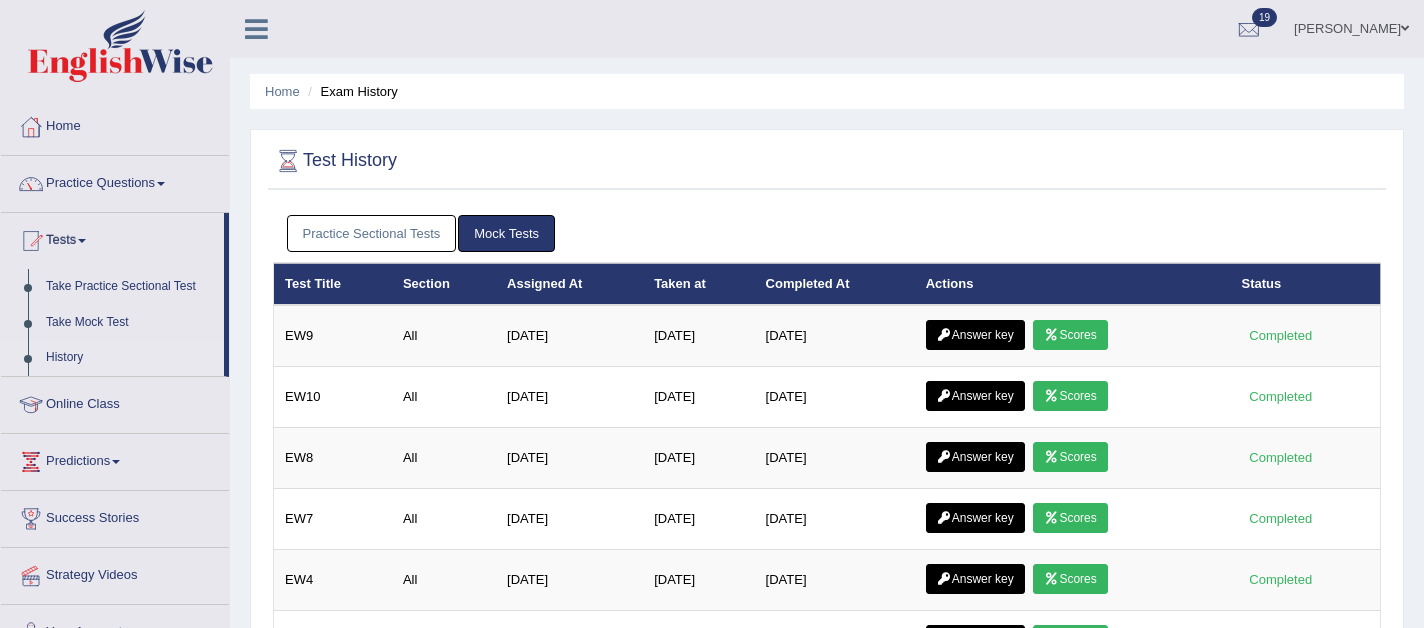 click on "Practice Sectional Tests" at bounding box center (372, 233) 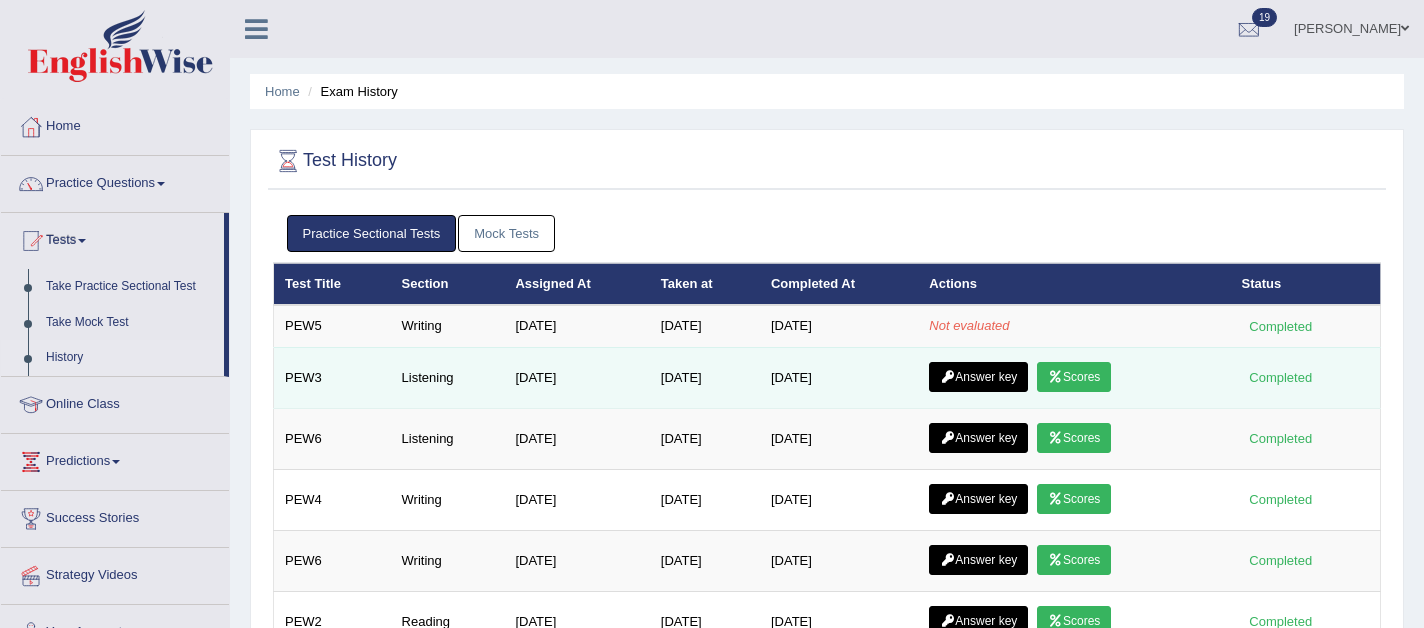 click on "Answer key" at bounding box center [978, 377] 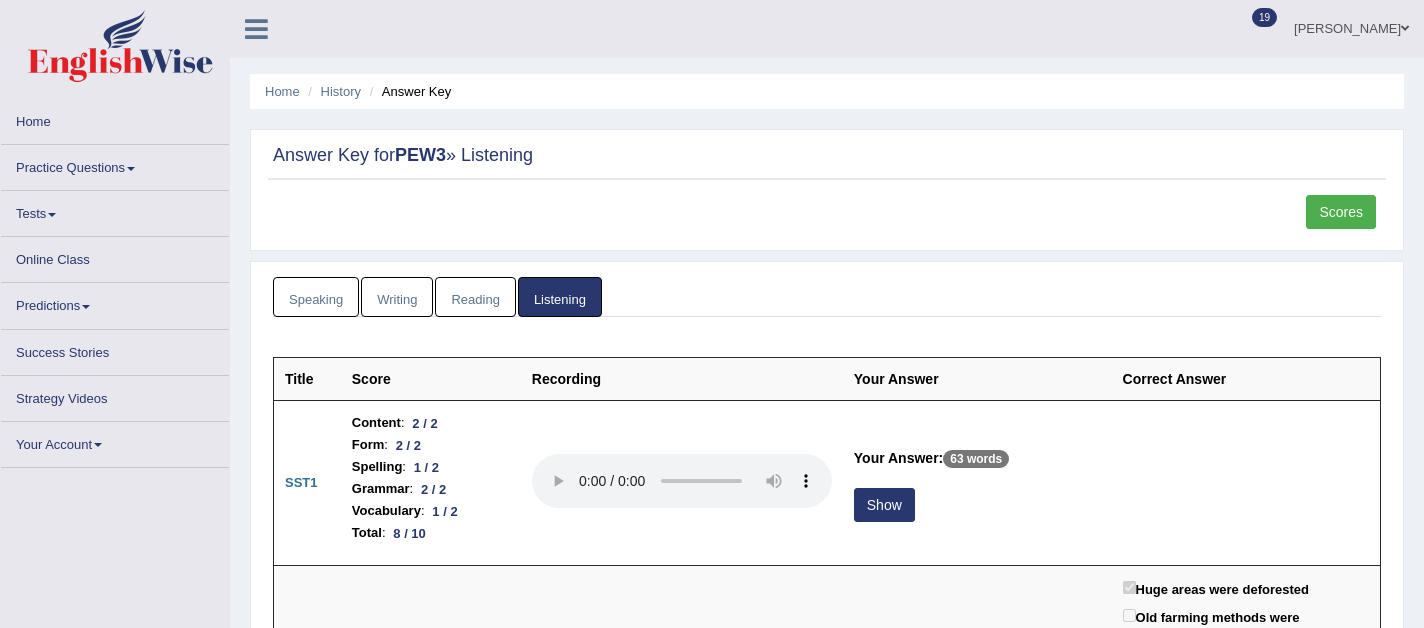 scroll, scrollTop: 0, scrollLeft: 0, axis: both 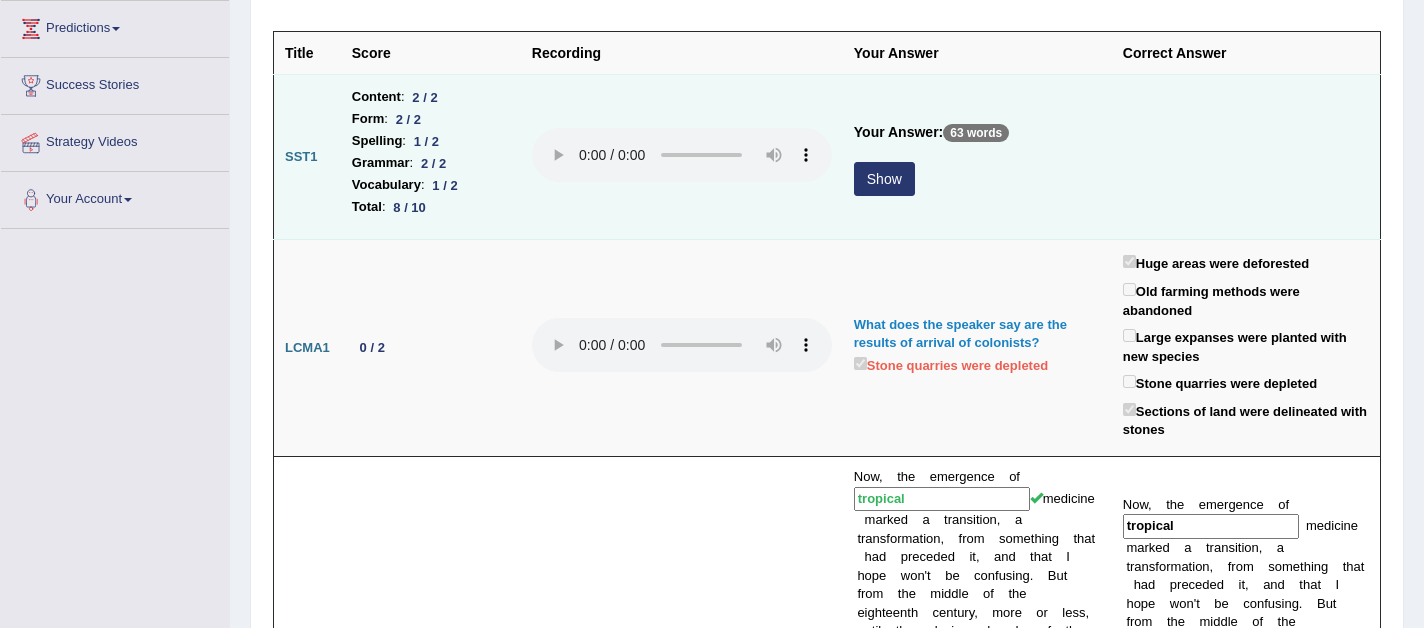 click on "Show" at bounding box center (884, 179) 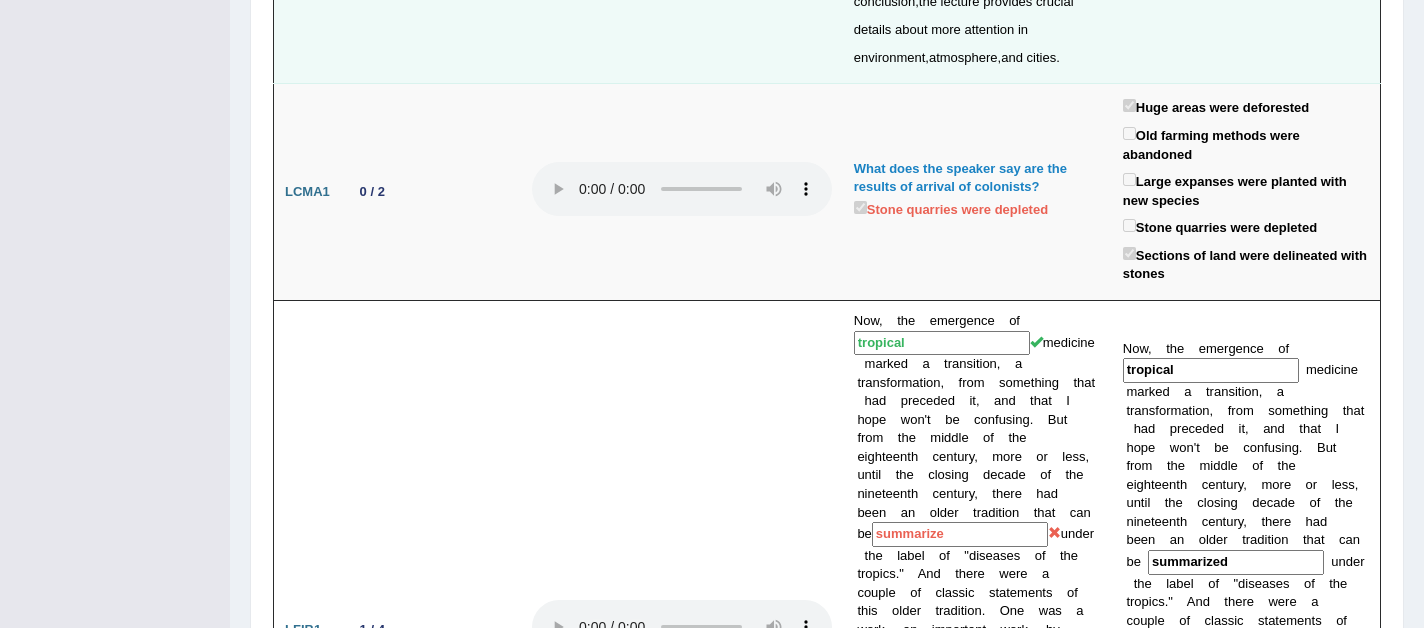scroll, scrollTop: 0, scrollLeft: 0, axis: both 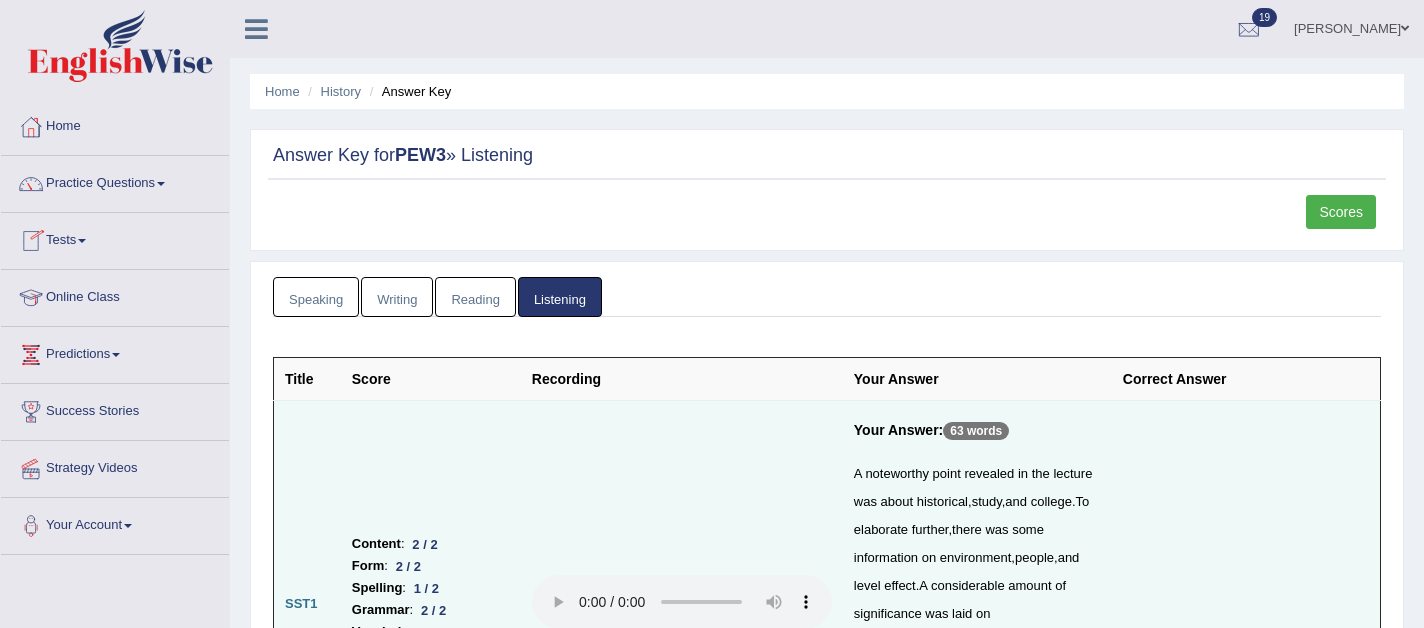 click at bounding box center [82, 241] 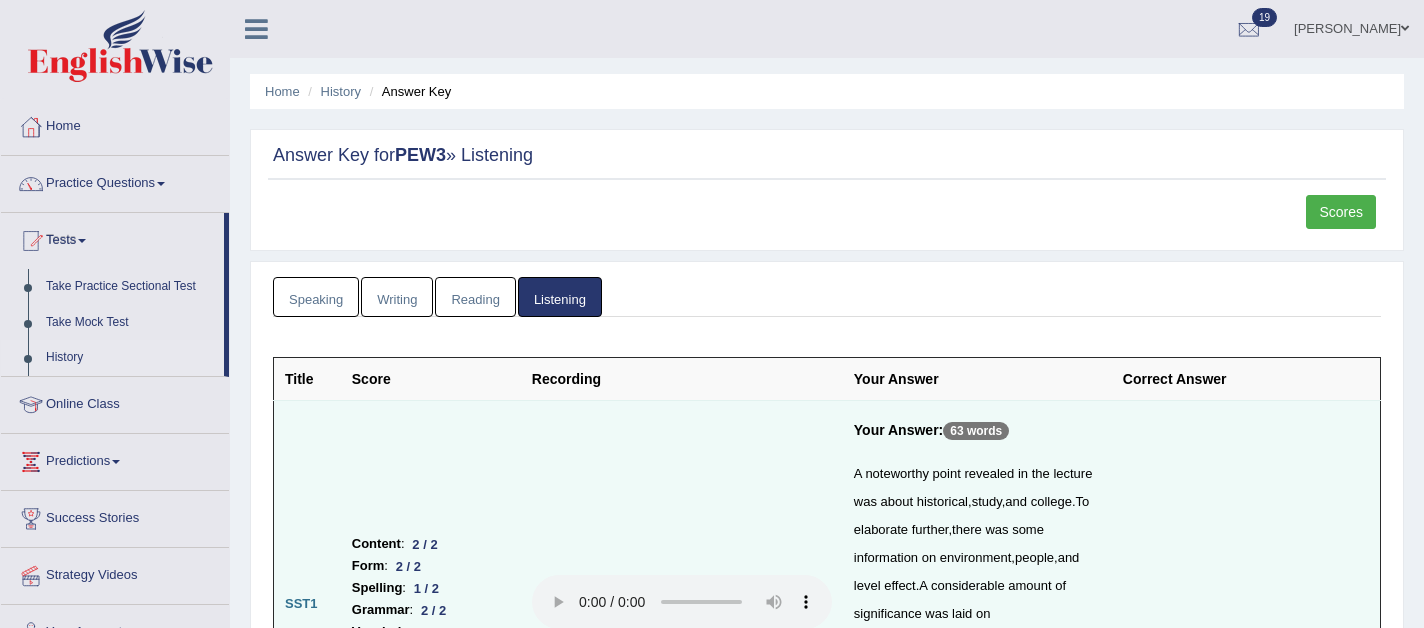click on "History" at bounding box center (130, 358) 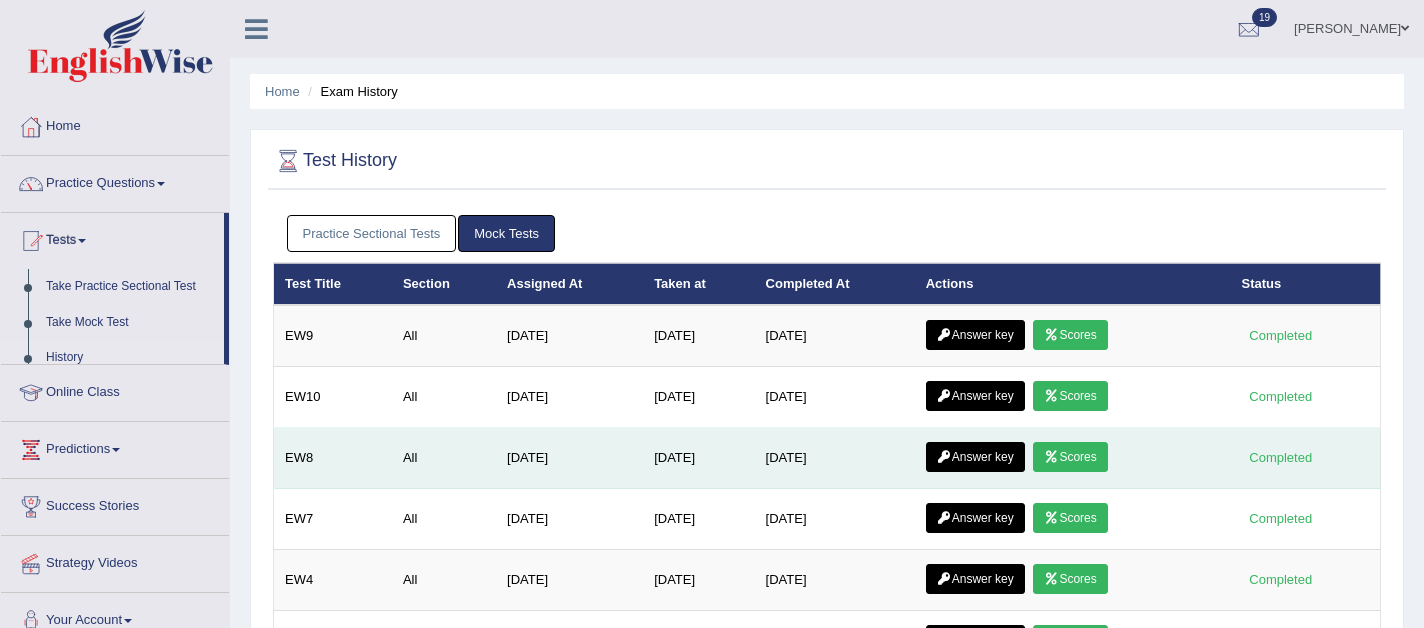 scroll, scrollTop: 0, scrollLeft: 0, axis: both 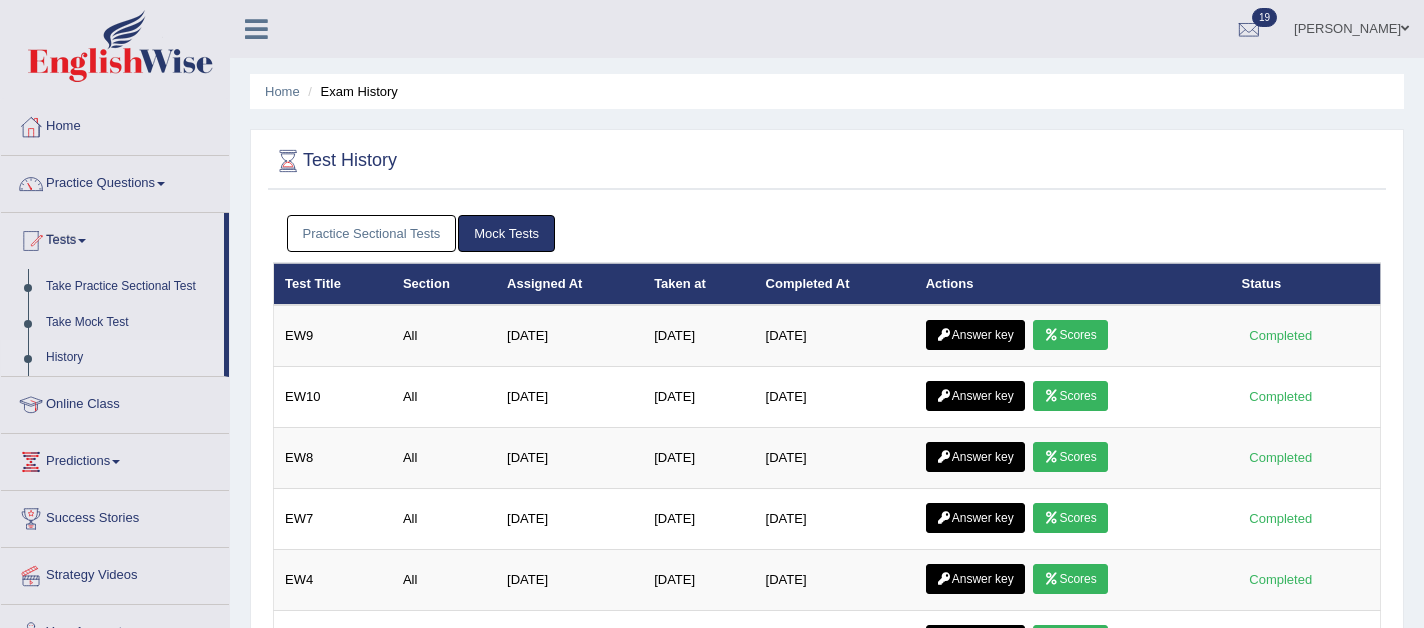 click on "Practice Sectional Tests" at bounding box center [372, 233] 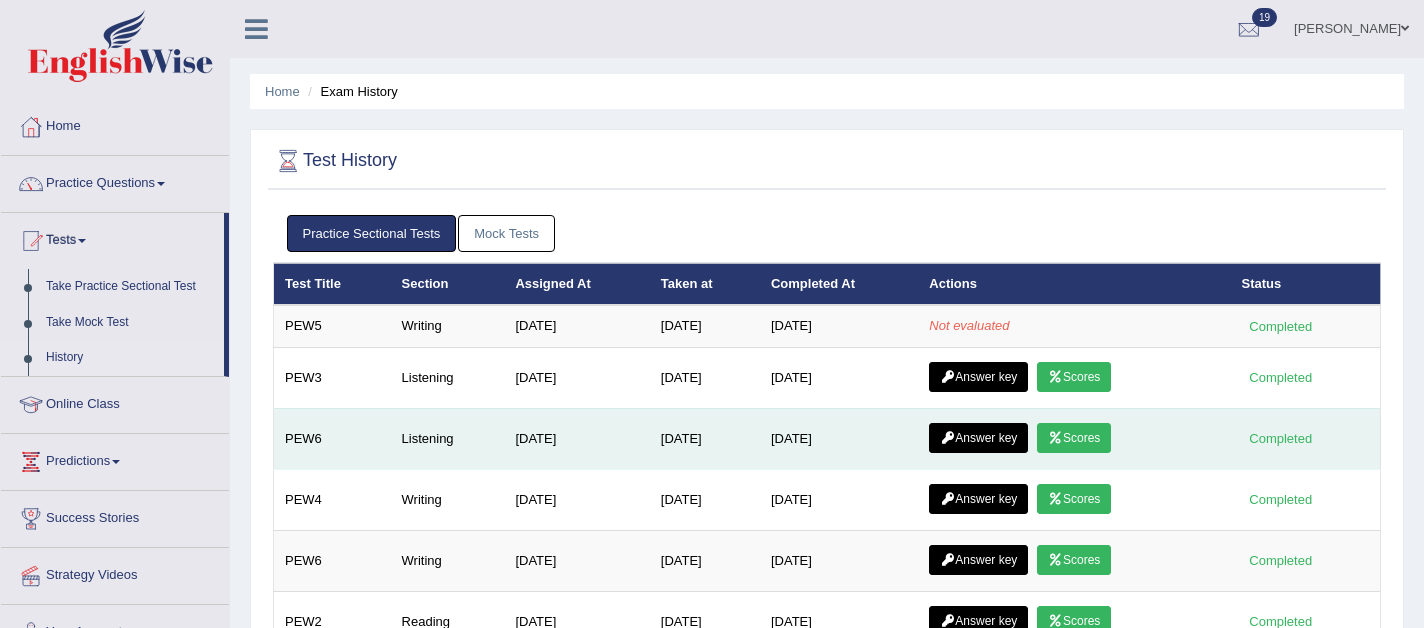 click on "Answer key" at bounding box center (978, 438) 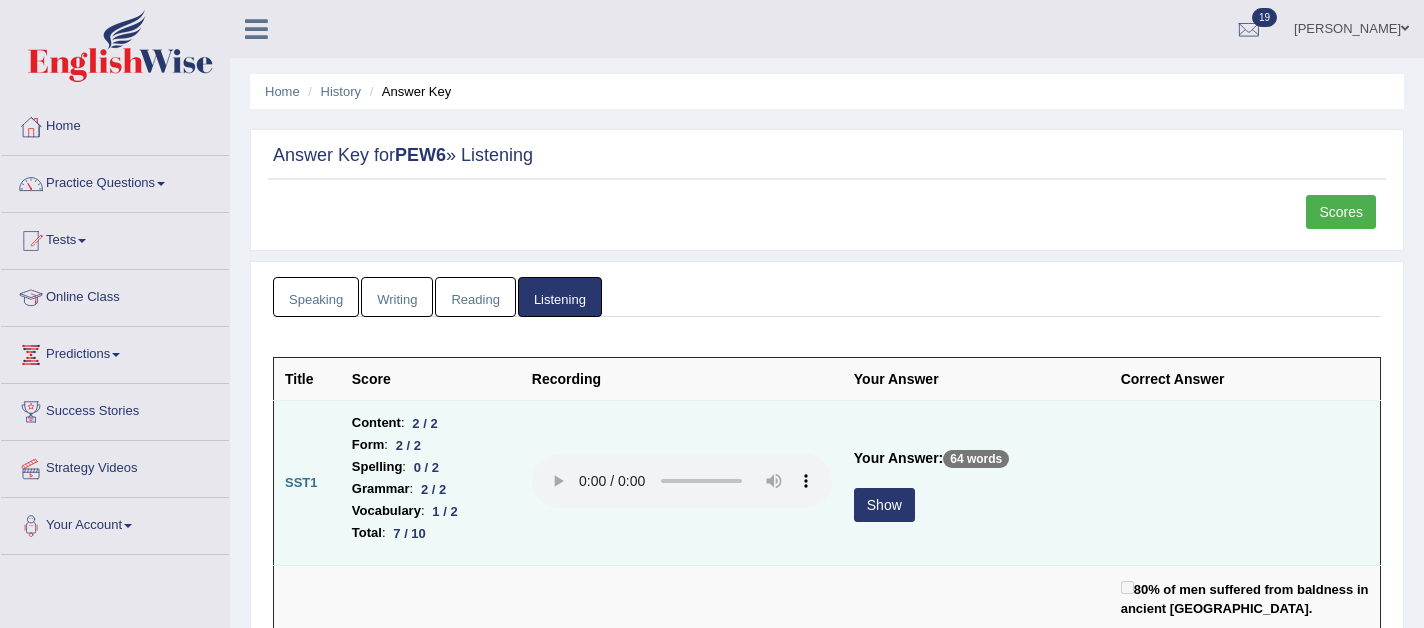 scroll, scrollTop: 0, scrollLeft: 0, axis: both 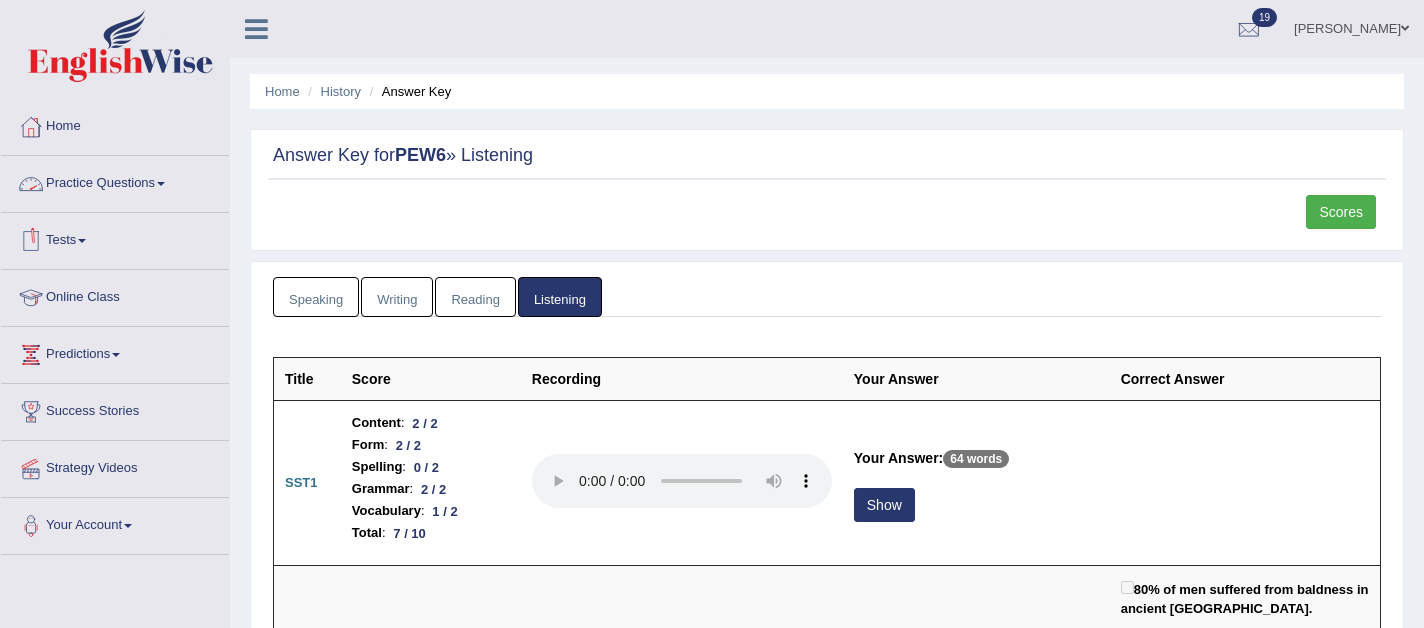 click on "Tests" at bounding box center (115, 238) 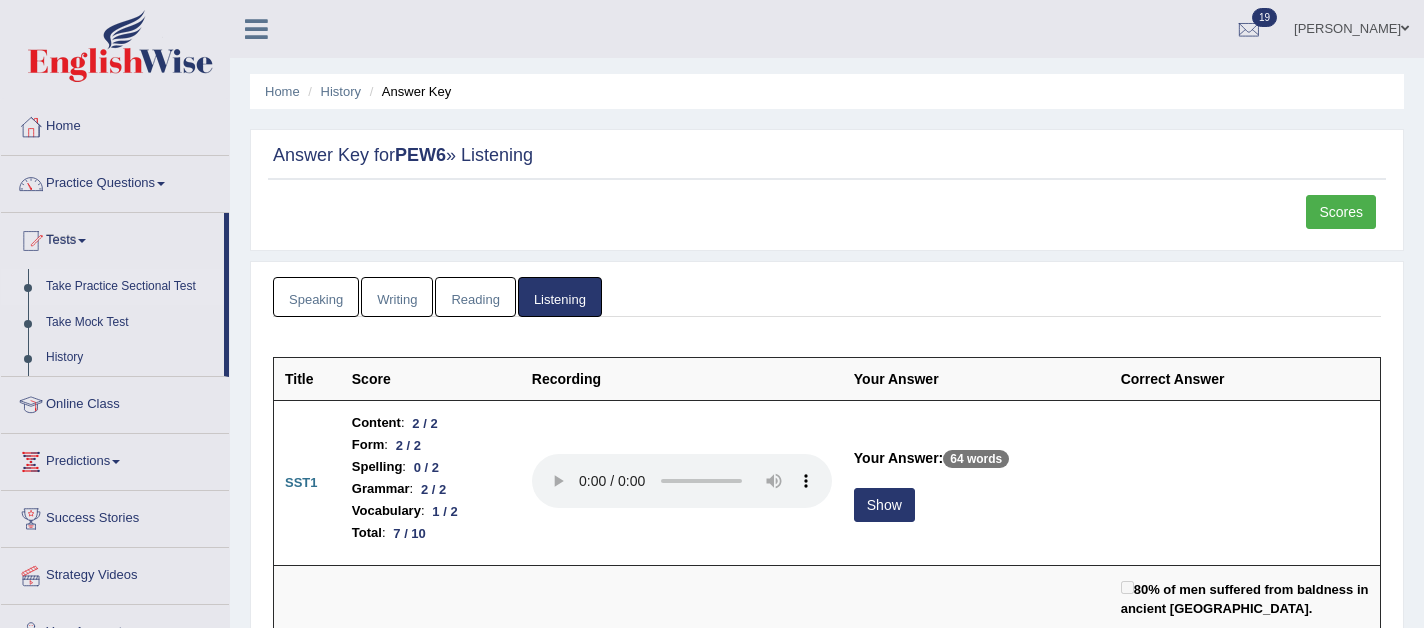 click on "Take Practice Sectional Test" at bounding box center [130, 287] 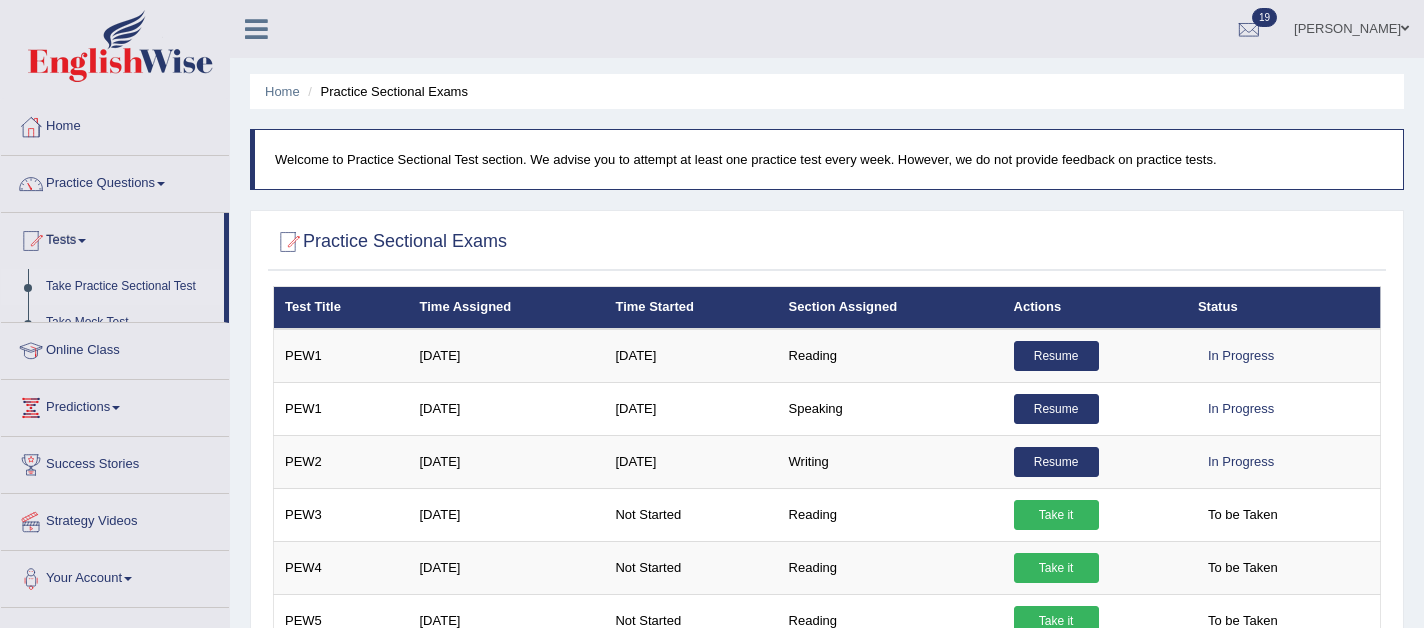 scroll, scrollTop: 0, scrollLeft: 0, axis: both 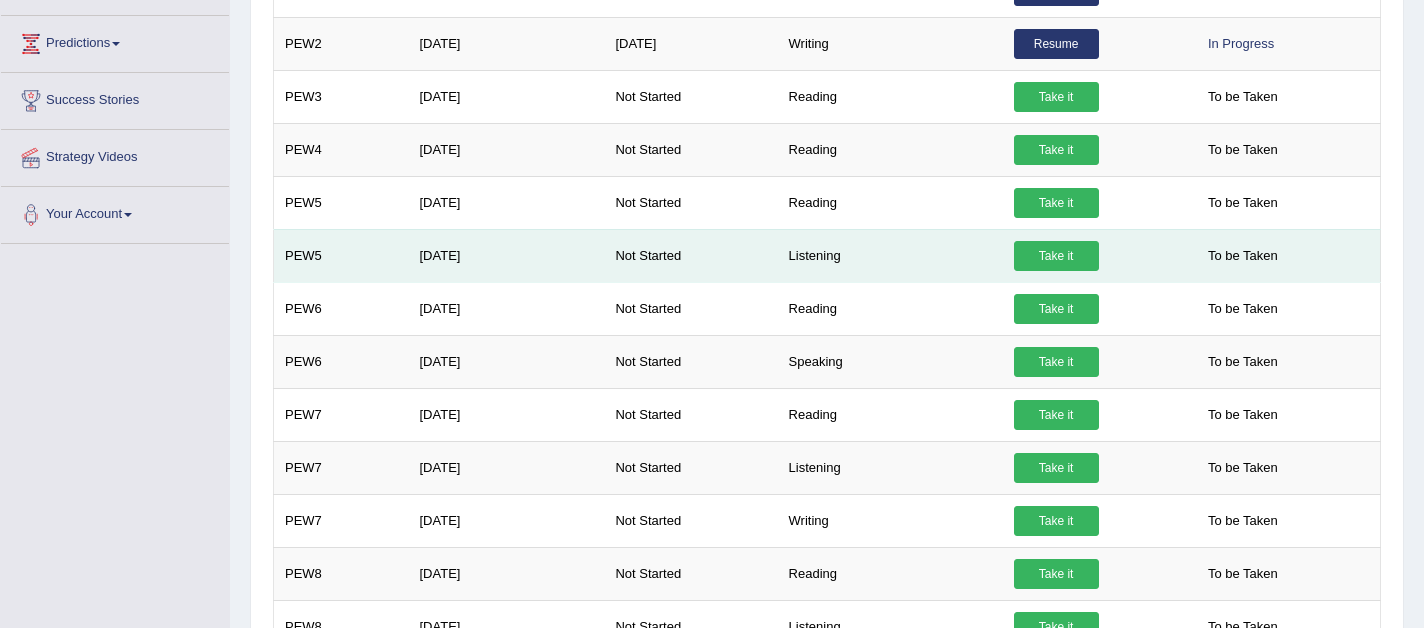 click on "Take it" at bounding box center [1056, 256] 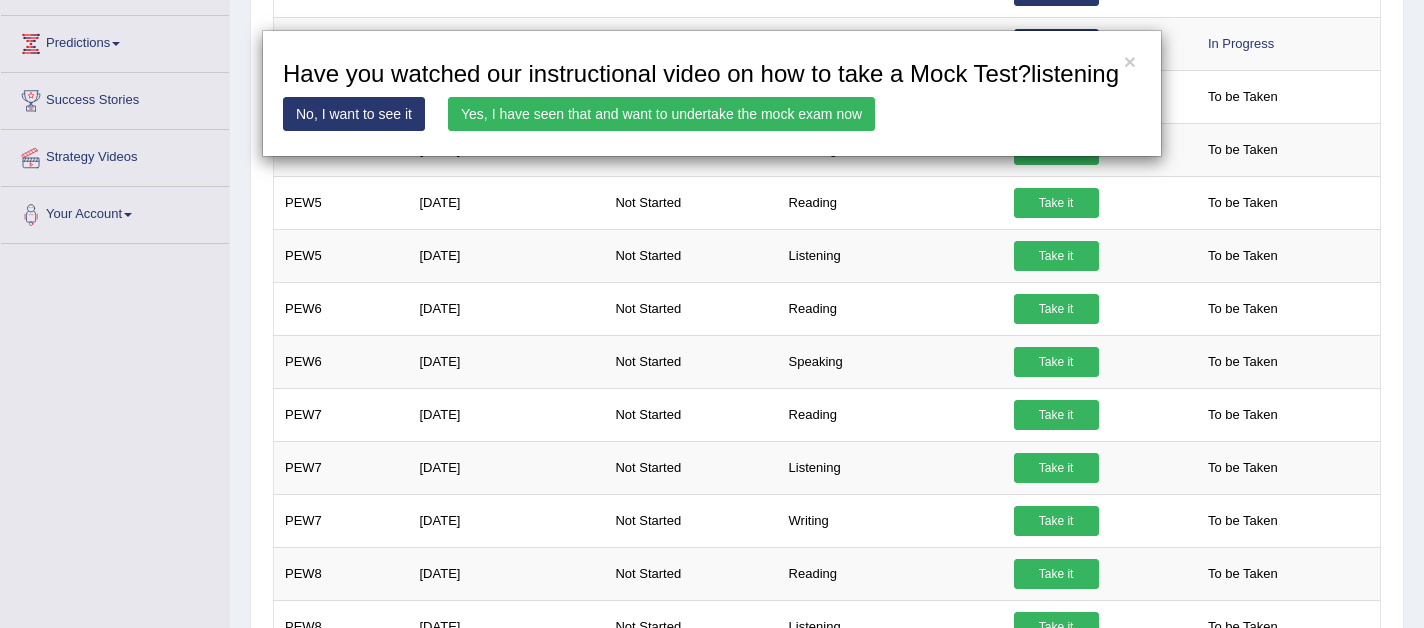 click on "Yes, I have seen that and want to undertake the mock exam now" at bounding box center [661, 114] 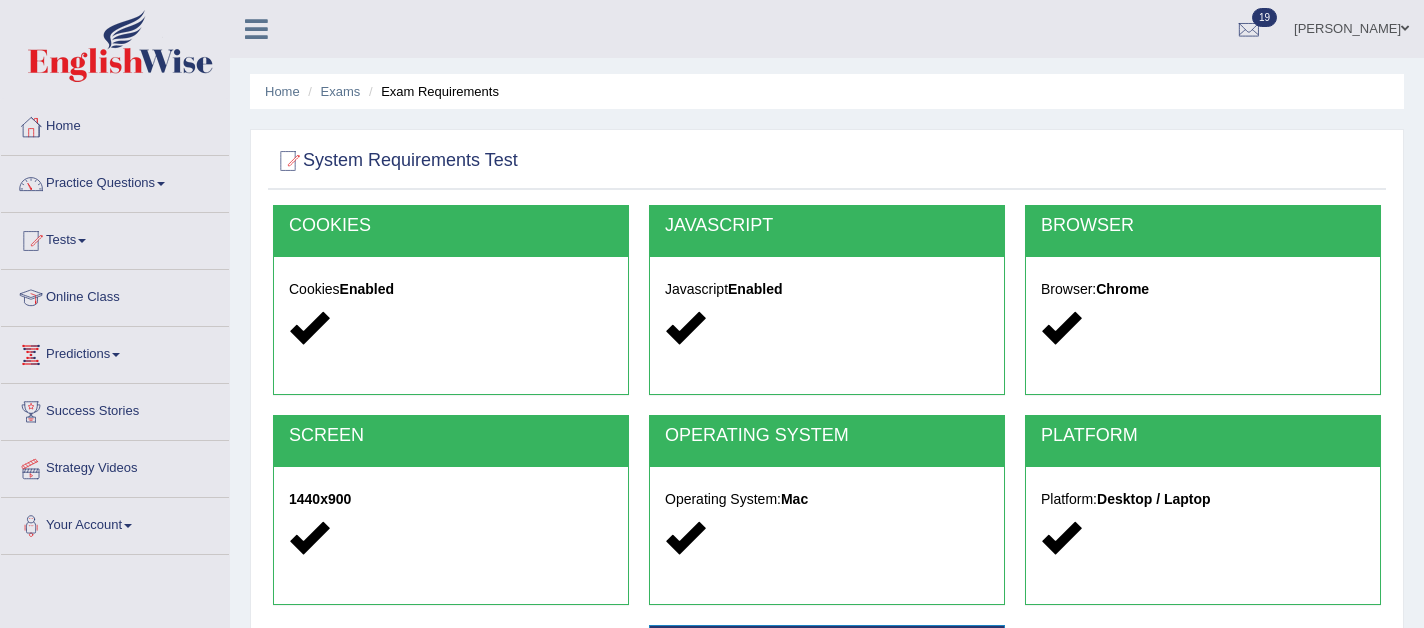 scroll, scrollTop: 0, scrollLeft: 0, axis: both 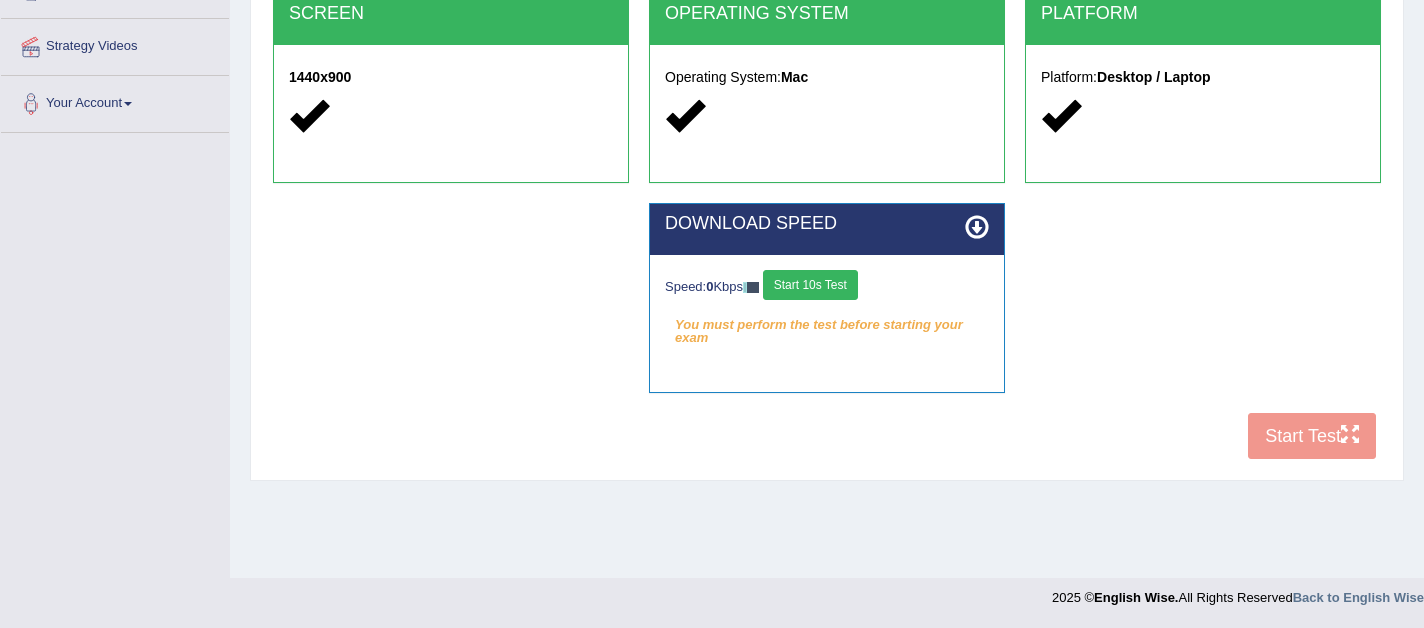 click on "Start 10s Test" at bounding box center (810, 285) 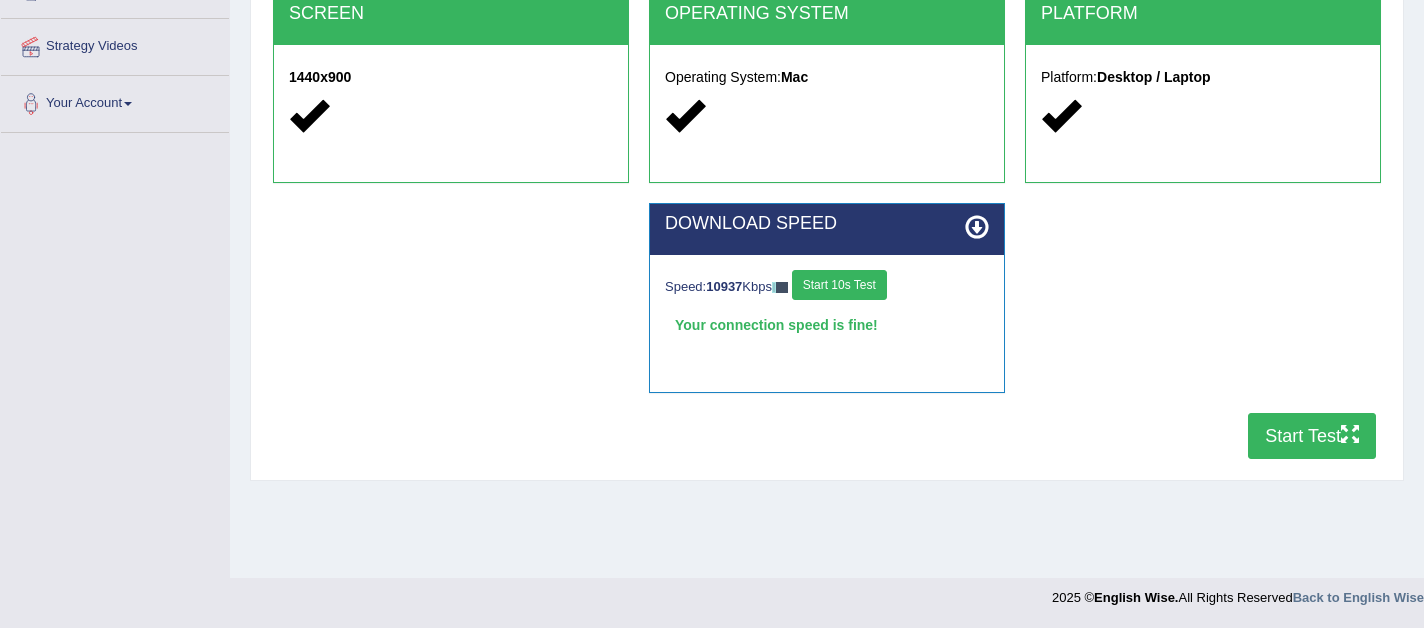 click on "Start Test" at bounding box center [1312, 436] 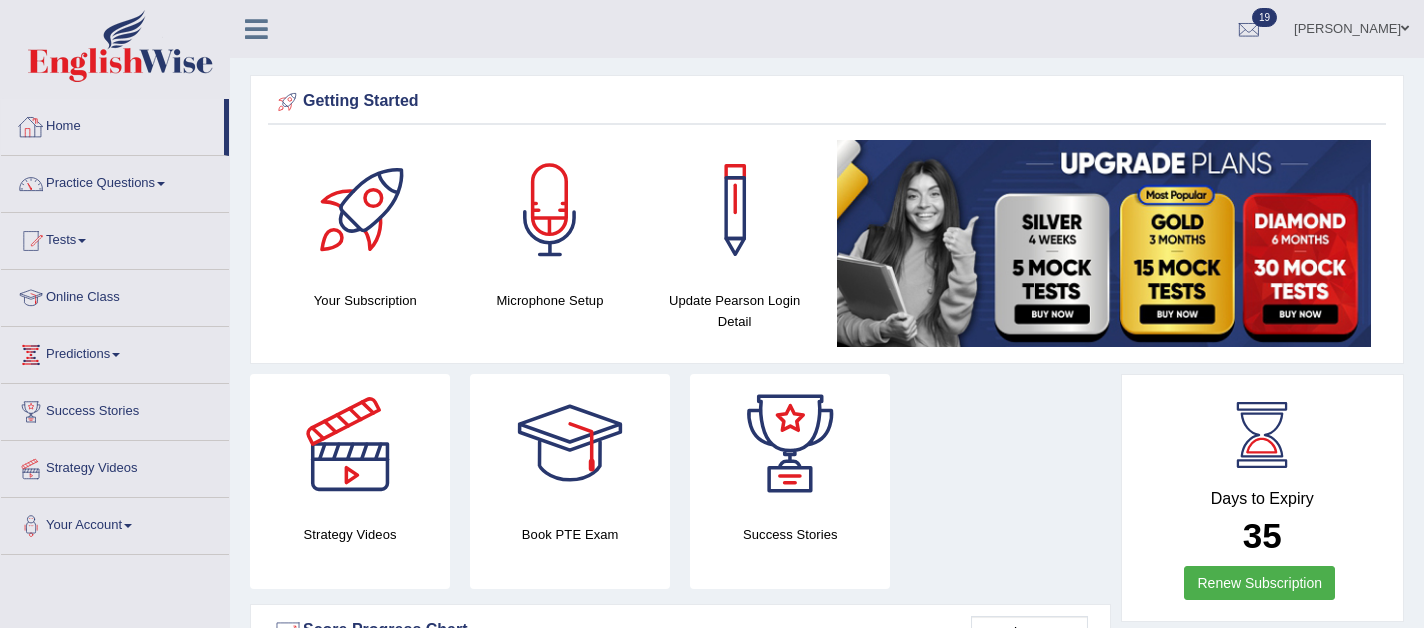 scroll, scrollTop: 0, scrollLeft: 0, axis: both 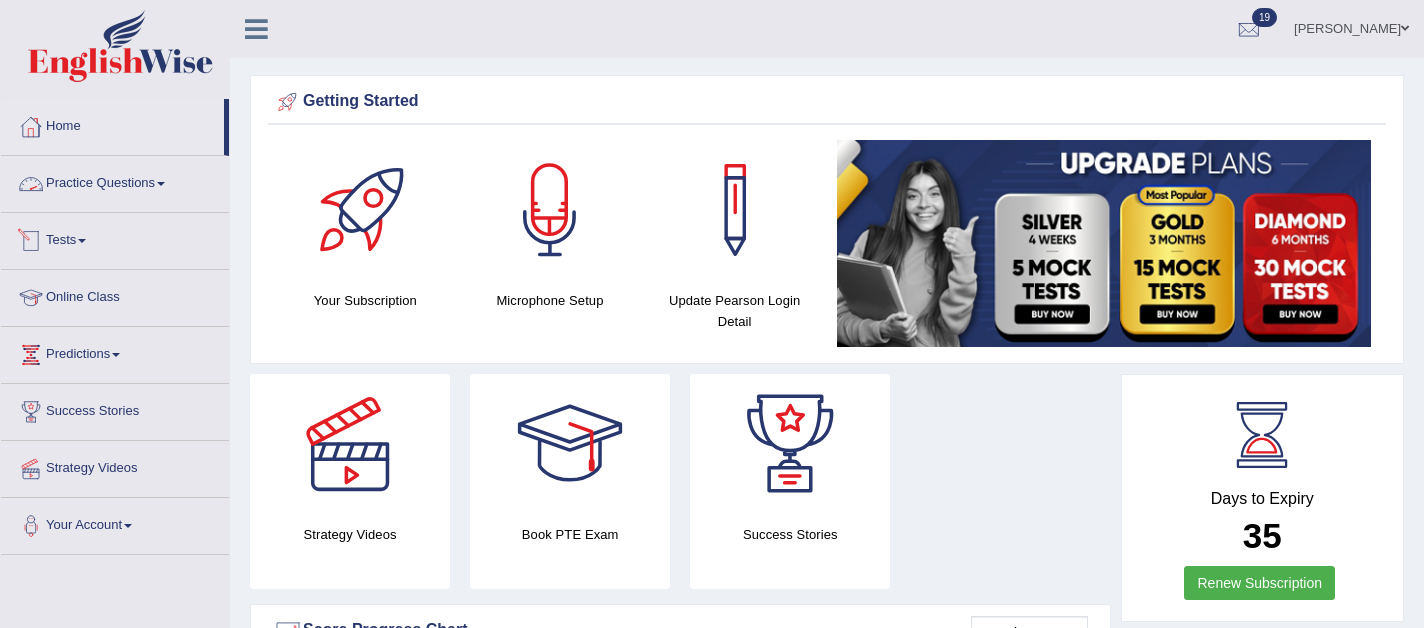 click at bounding box center [82, 241] 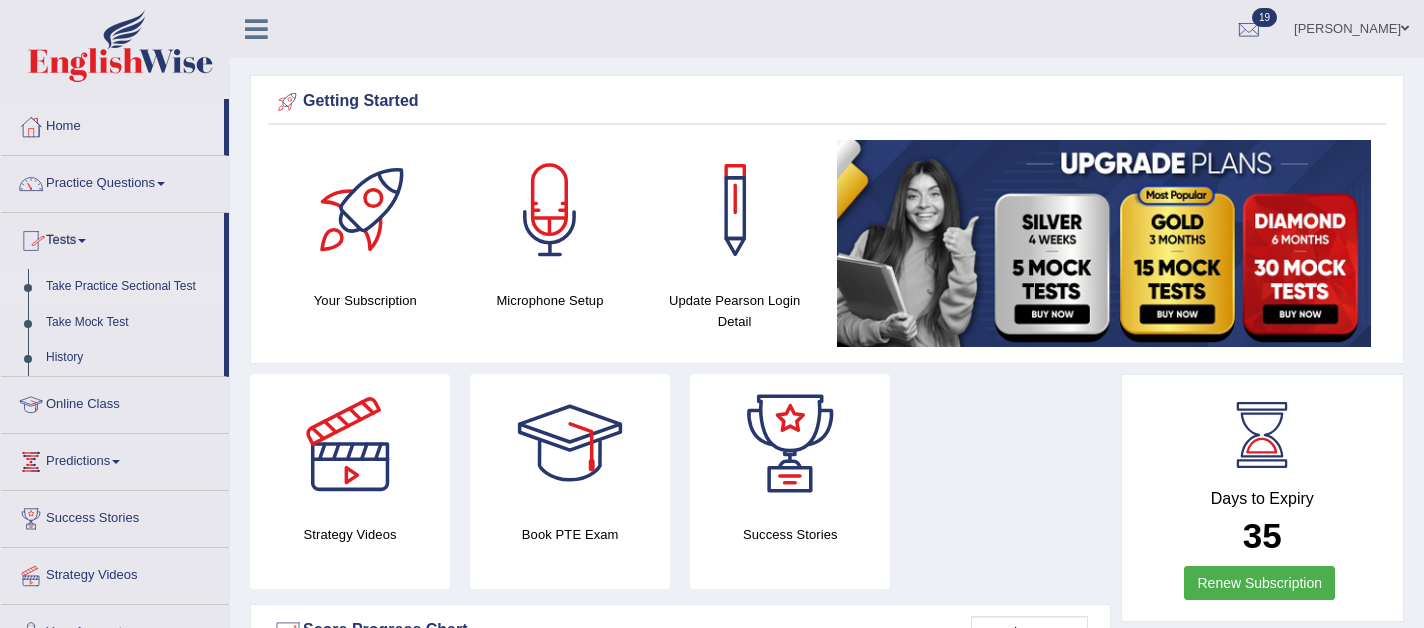 click on "Take Practice Sectional Test" at bounding box center (130, 287) 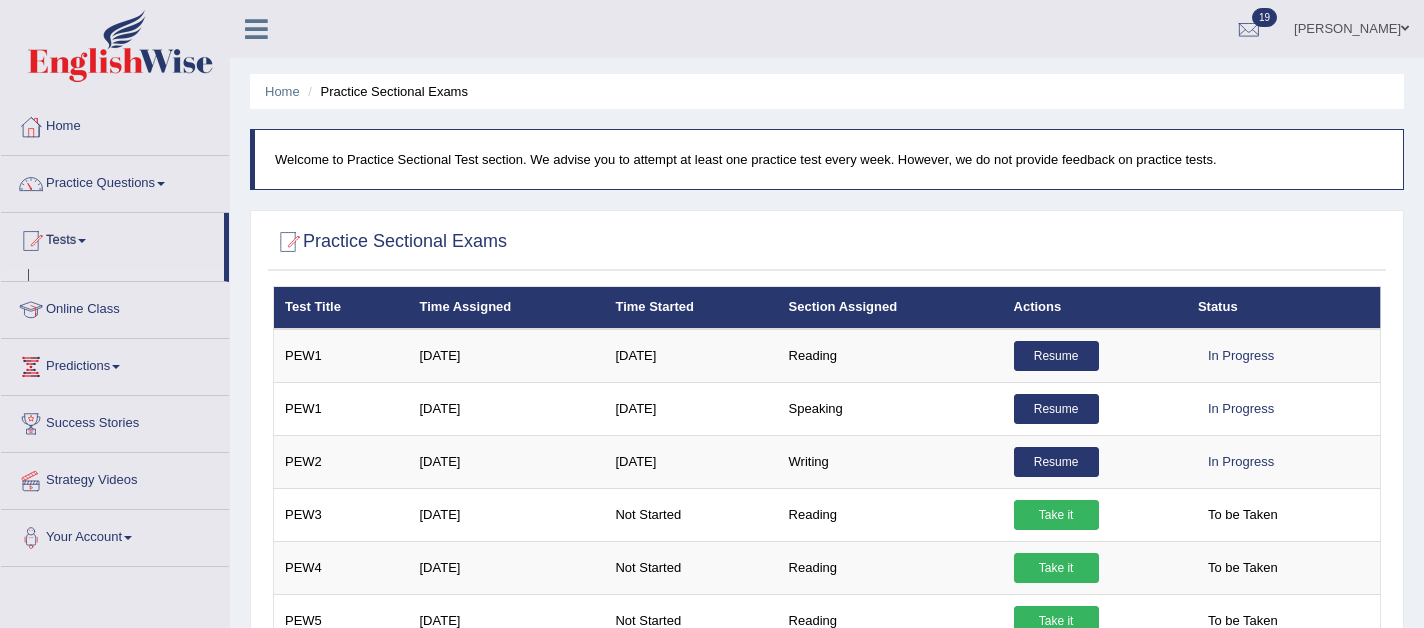 scroll, scrollTop: 0, scrollLeft: 0, axis: both 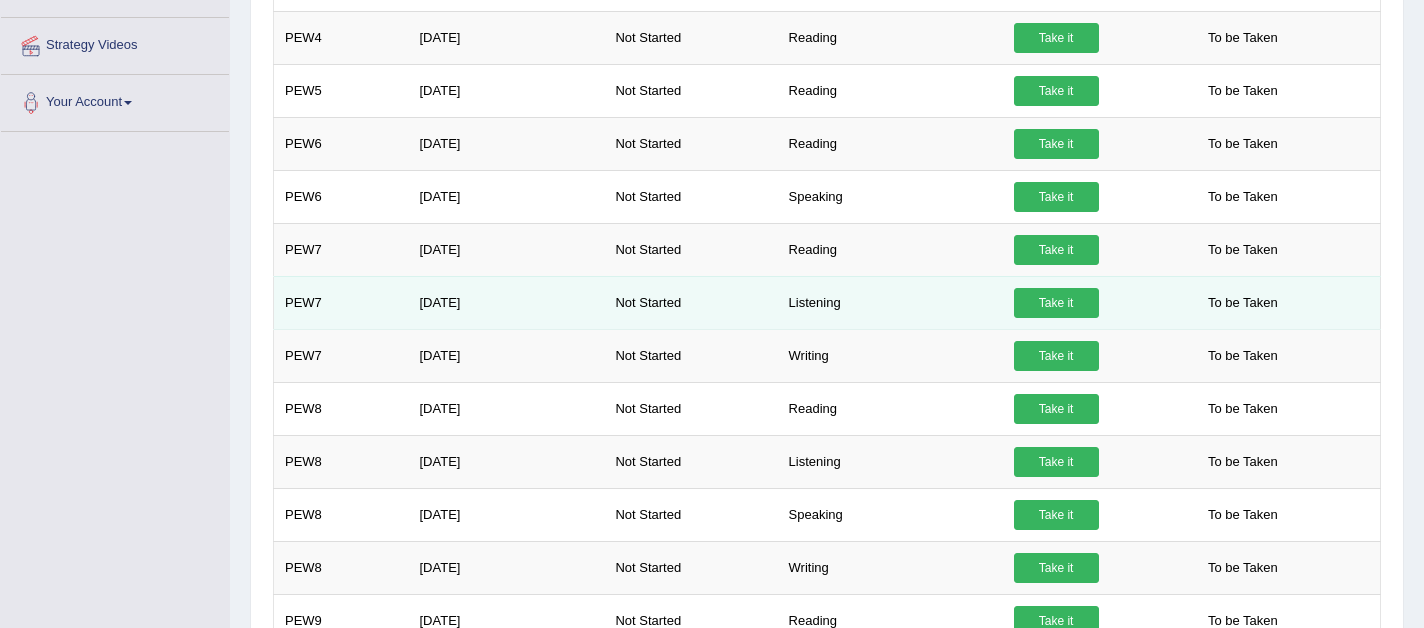 click on "Take it" at bounding box center [1056, 303] 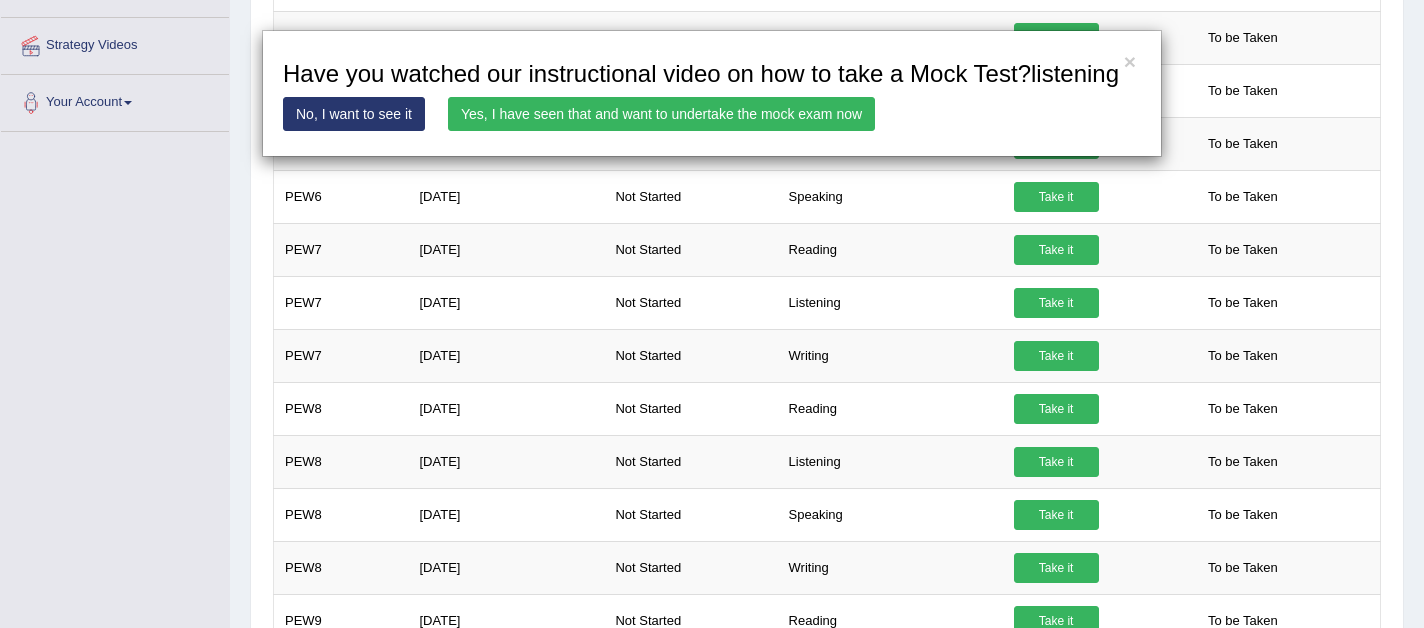 click on "Yes, I have seen that and want to undertake the mock exam now" at bounding box center (661, 114) 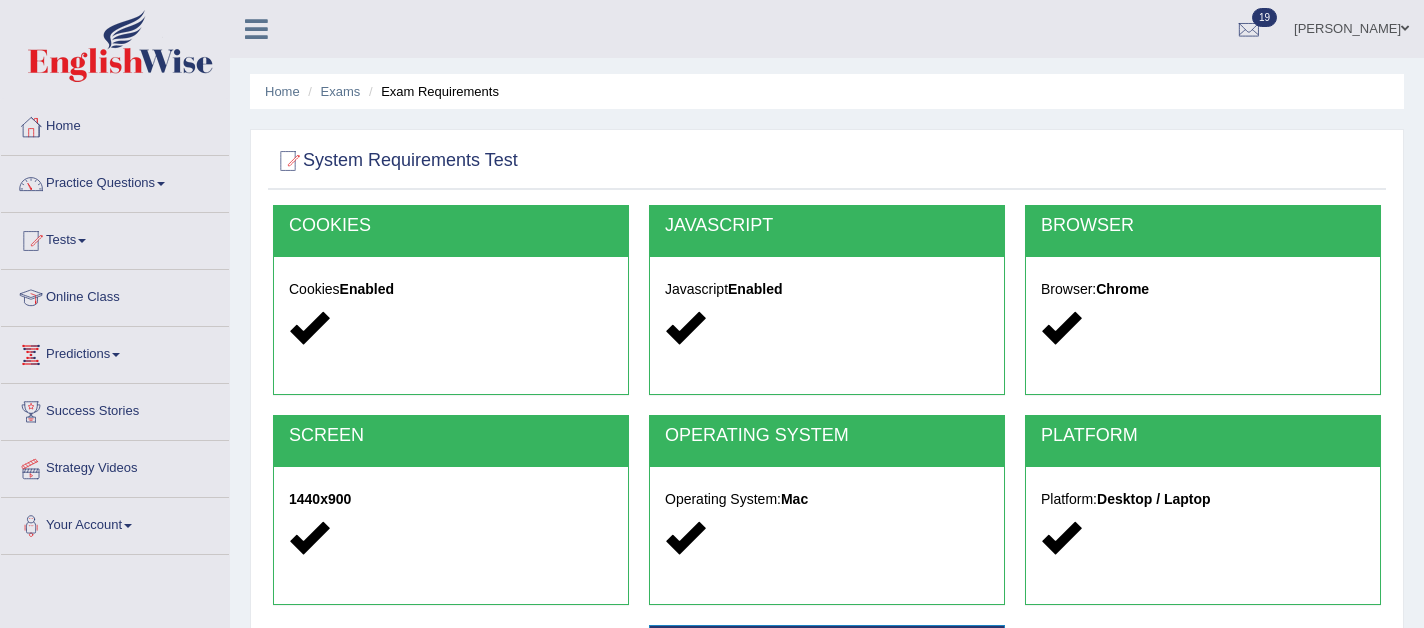 scroll, scrollTop: 0, scrollLeft: 0, axis: both 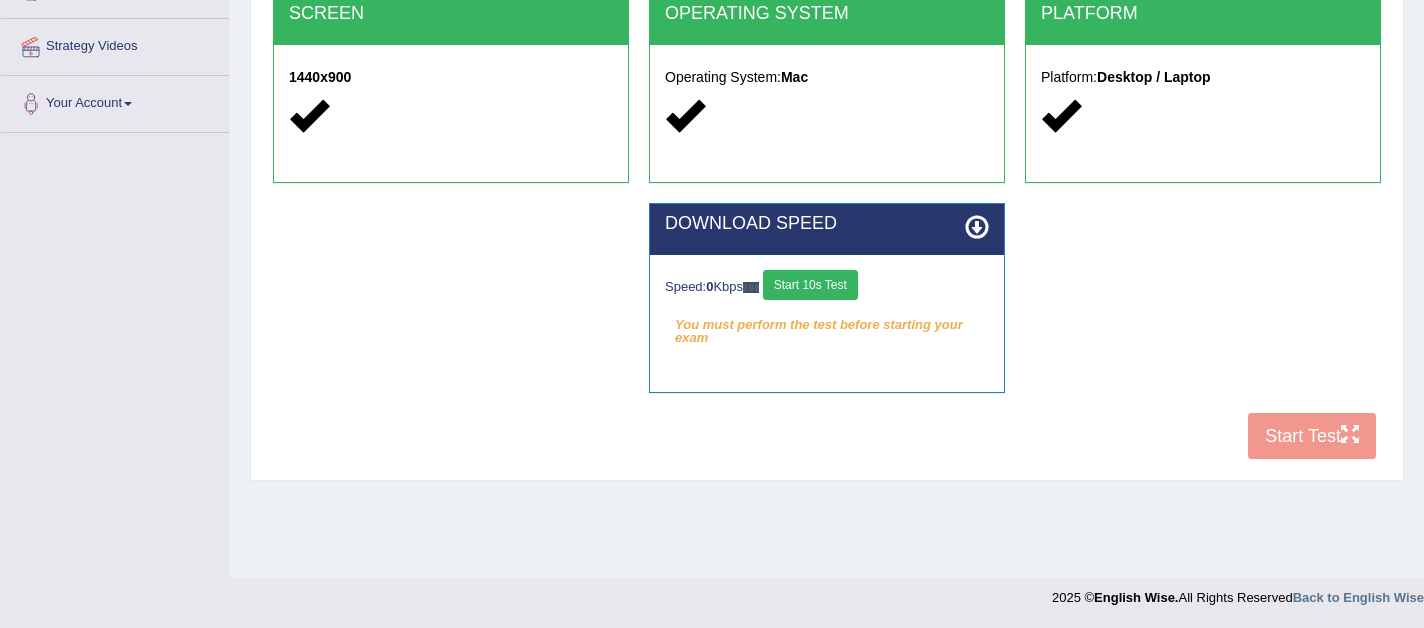 click on "Start 10s Test" at bounding box center (810, 285) 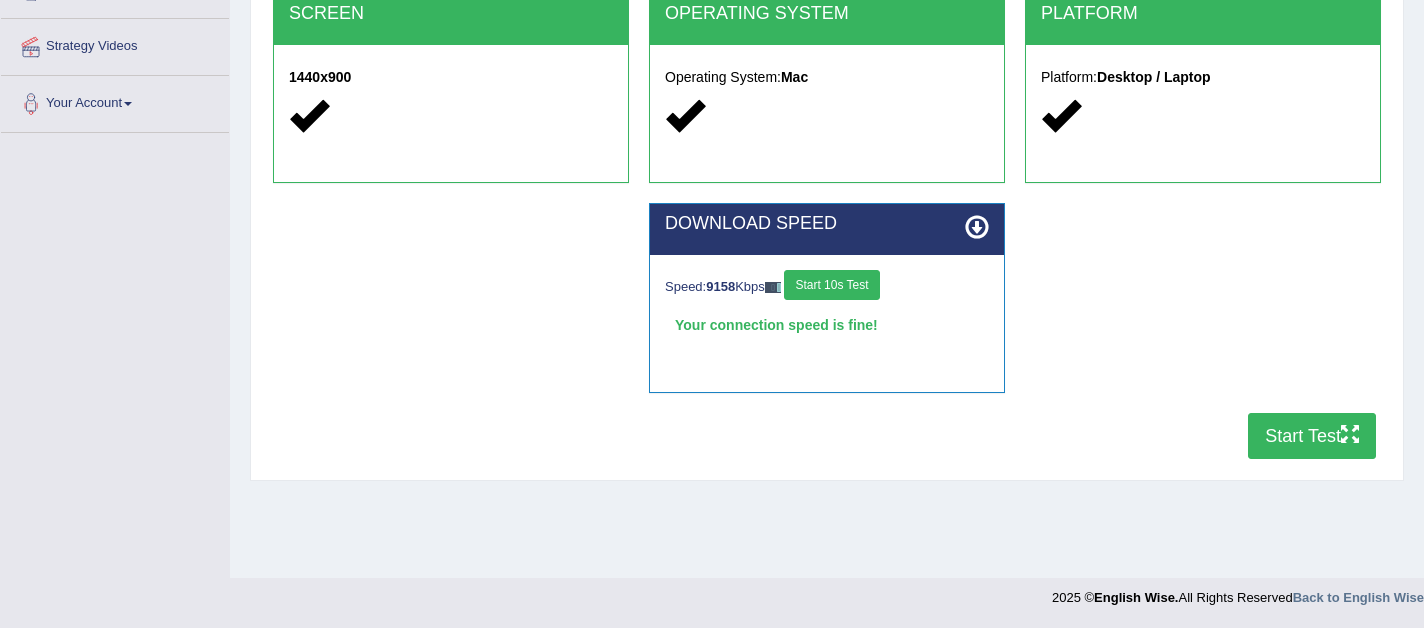click at bounding box center (1350, 434) 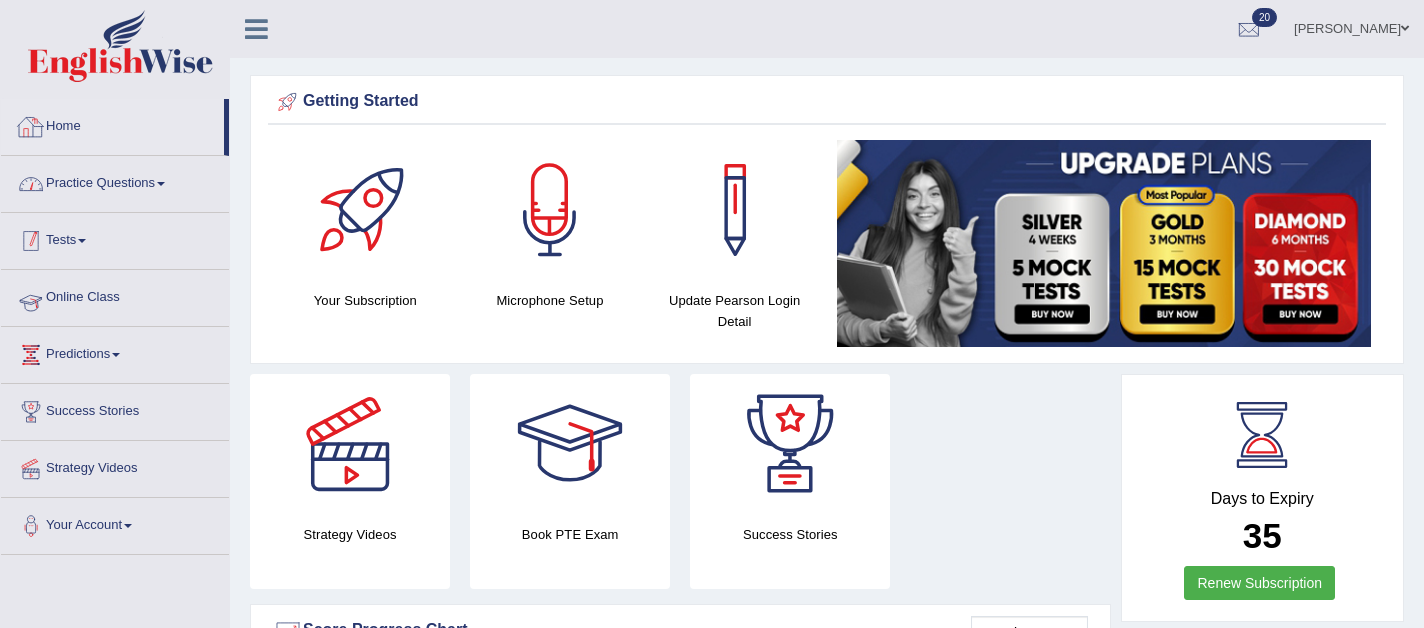 scroll, scrollTop: 0, scrollLeft: 0, axis: both 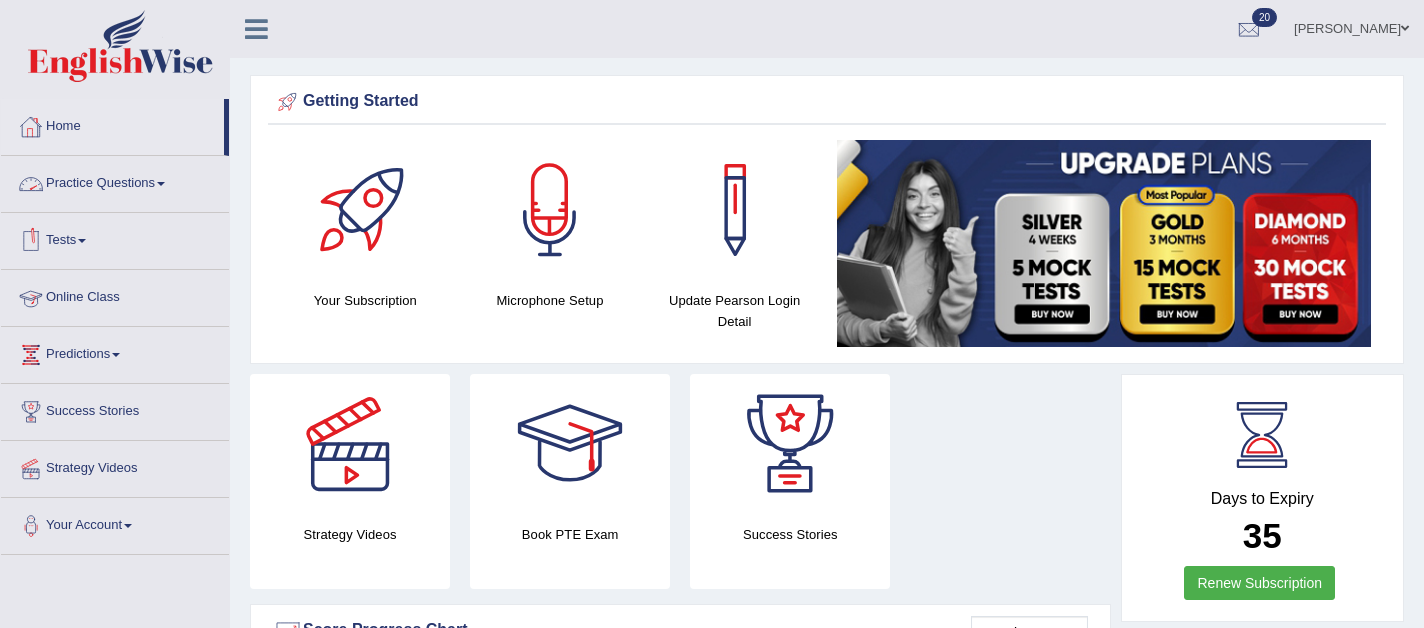click on "Tests" at bounding box center [115, 238] 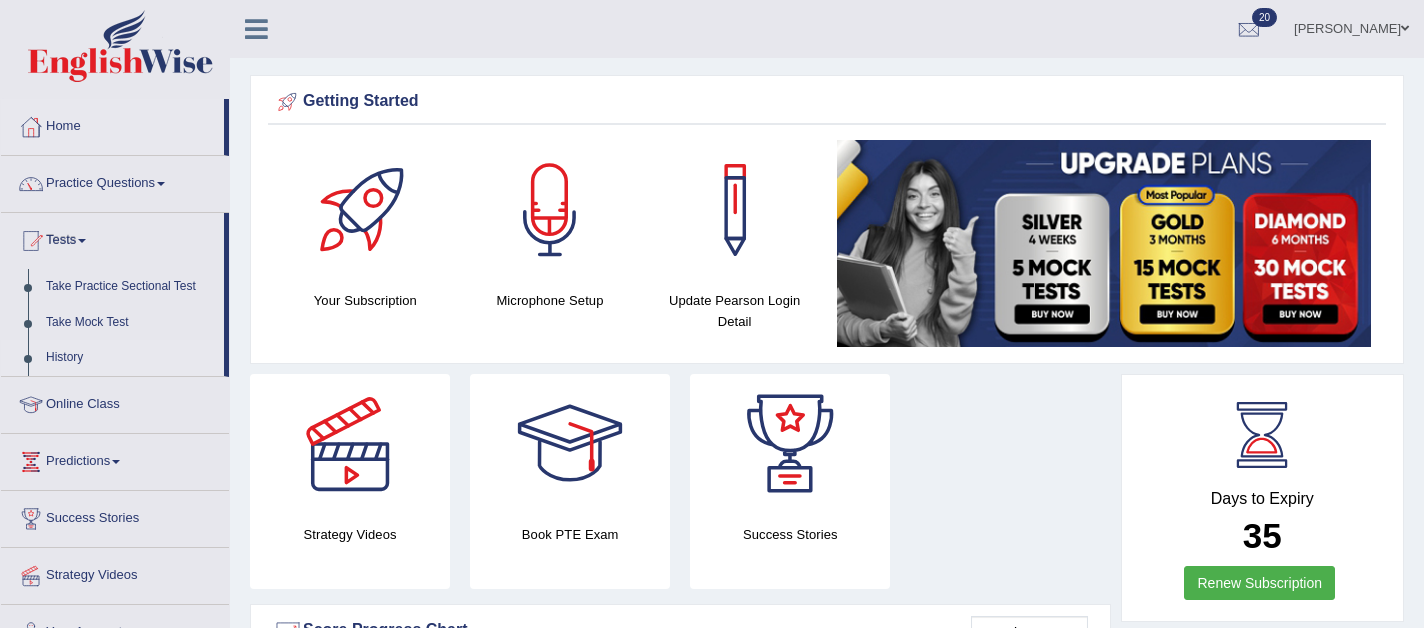 click on "History" at bounding box center [130, 358] 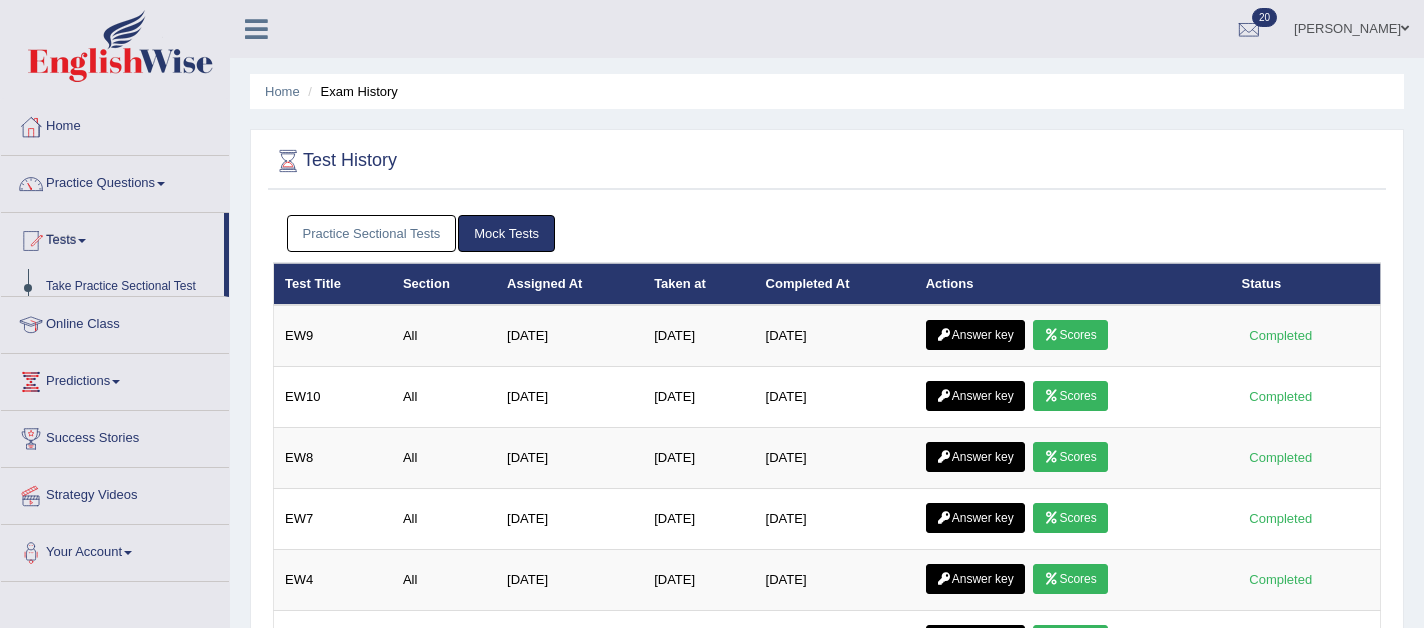 scroll, scrollTop: 0, scrollLeft: 0, axis: both 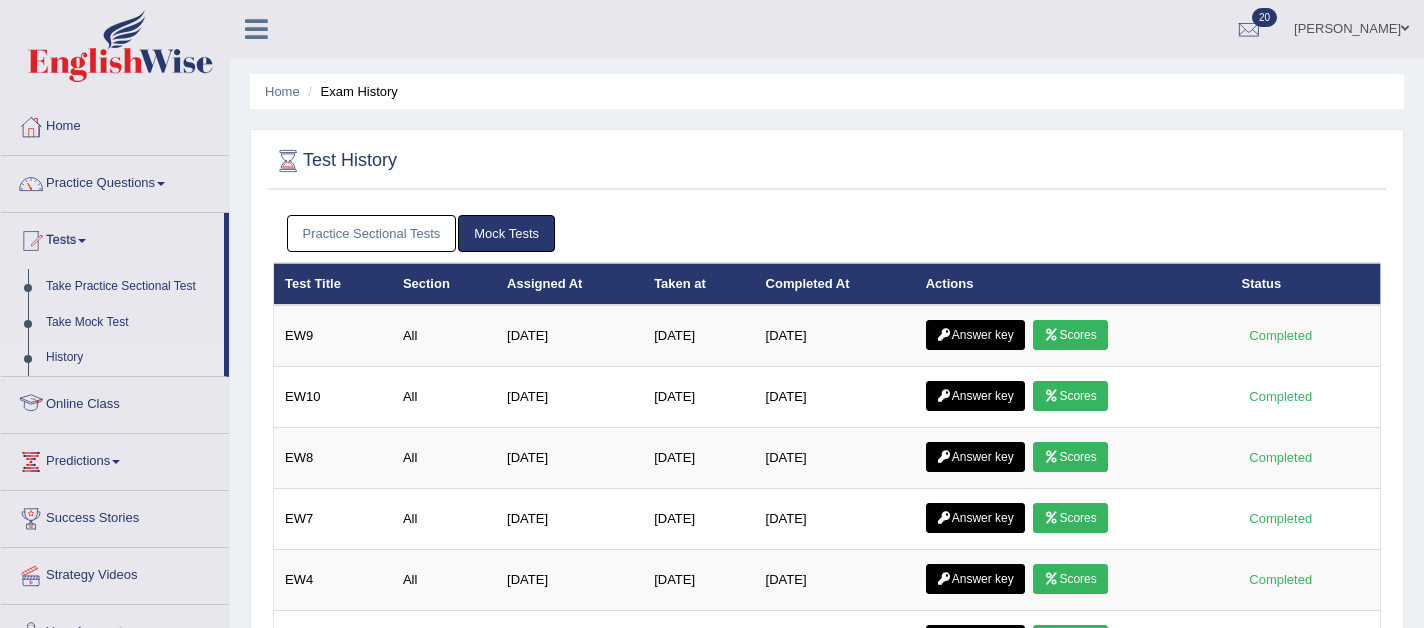 click on "Practice Sectional Tests" at bounding box center (372, 233) 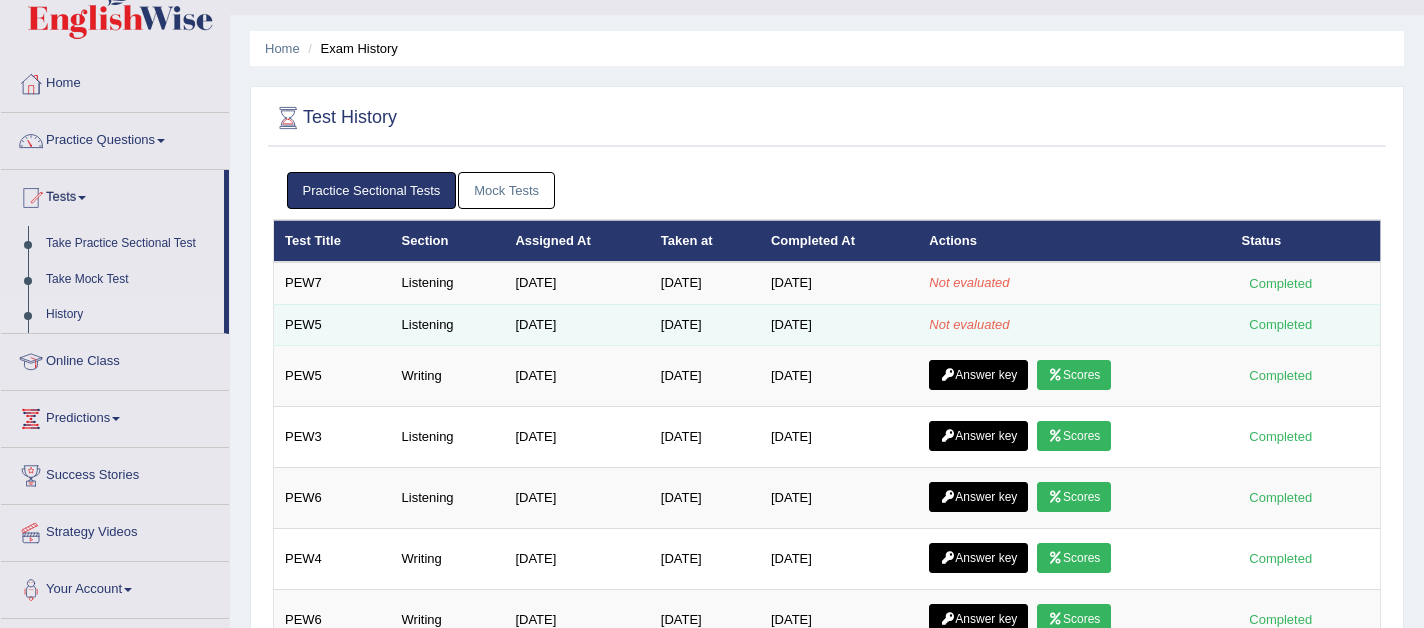 scroll, scrollTop: 48, scrollLeft: 0, axis: vertical 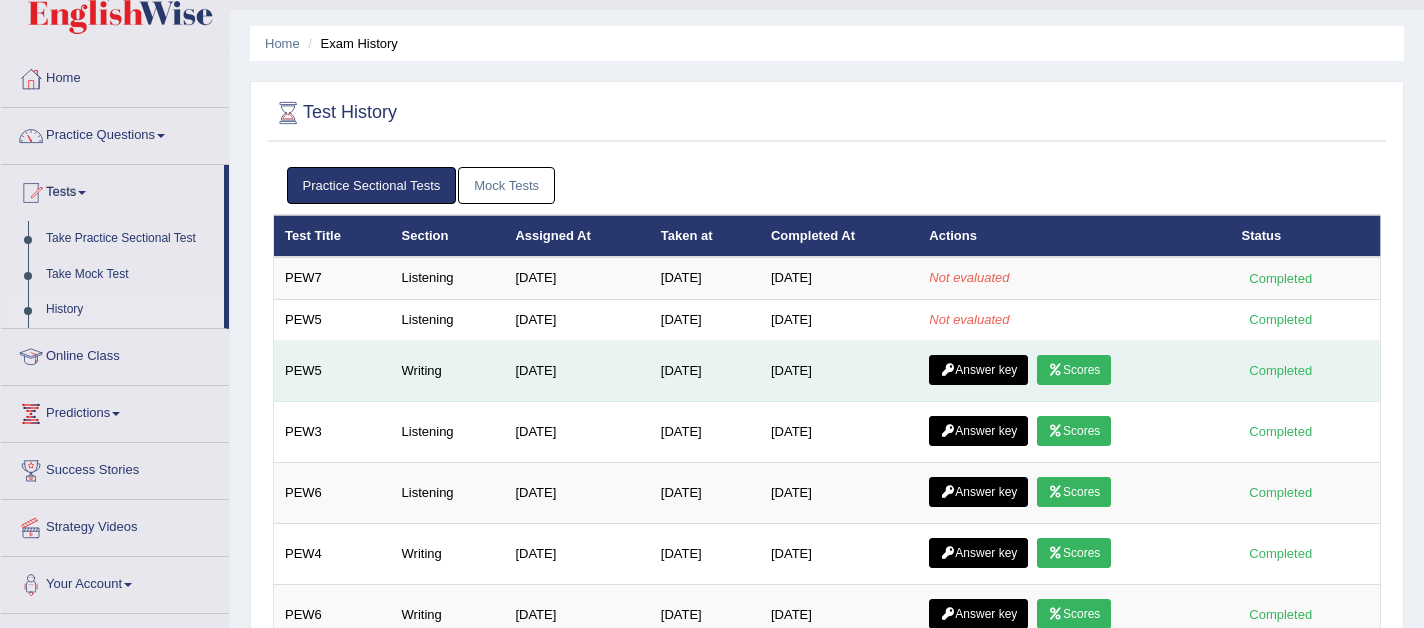 click on "Answer key" at bounding box center [978, 370] 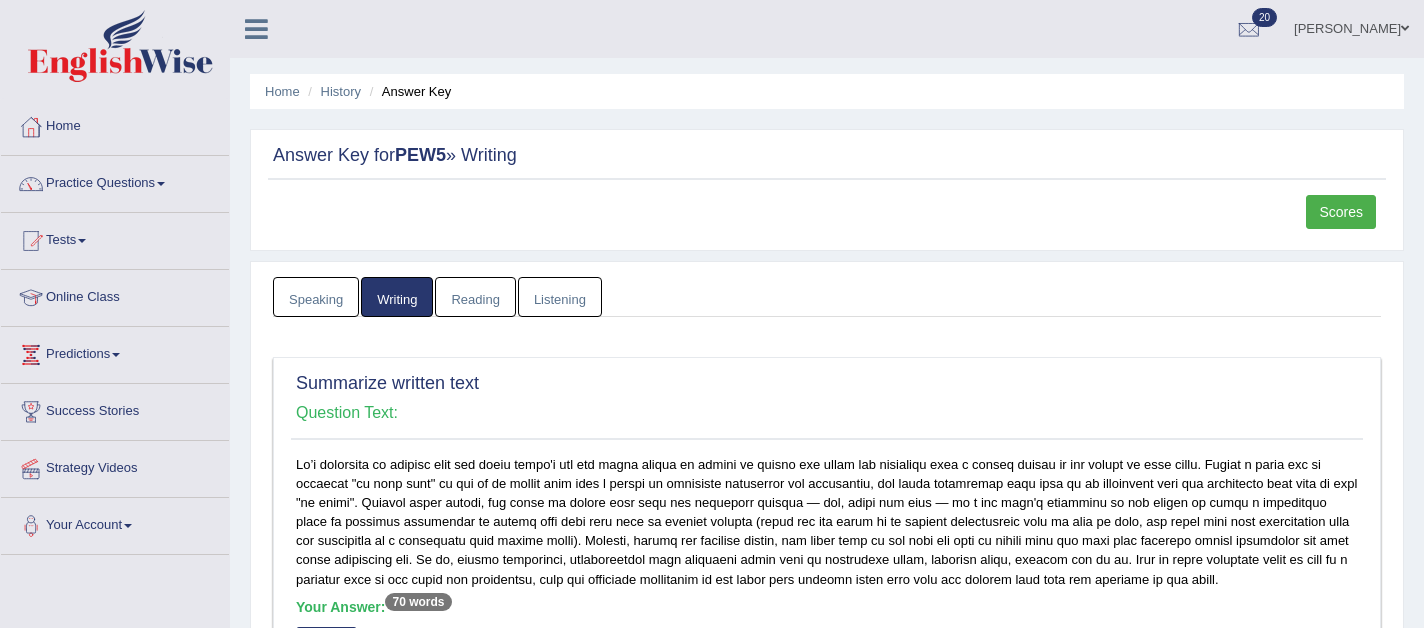 scroll, scrollTop: 0, scrollLeft: 0, axis: both 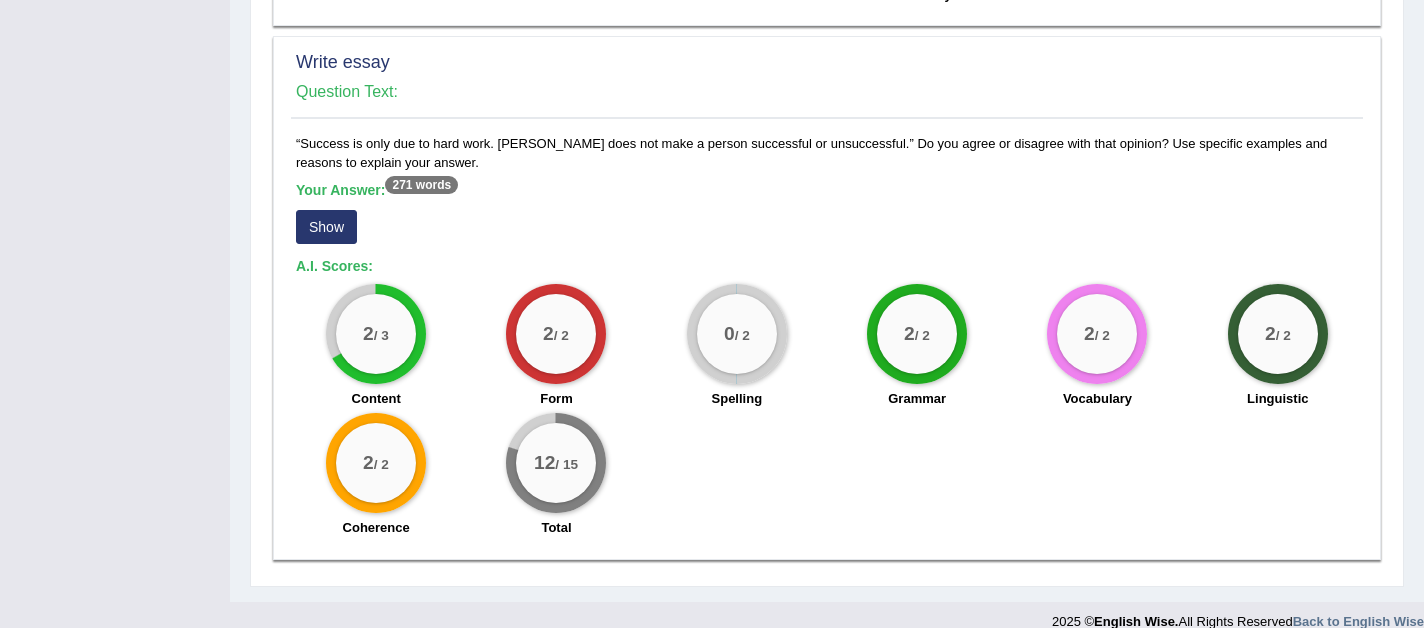 click on "Show" at bounding box center (326, 227) 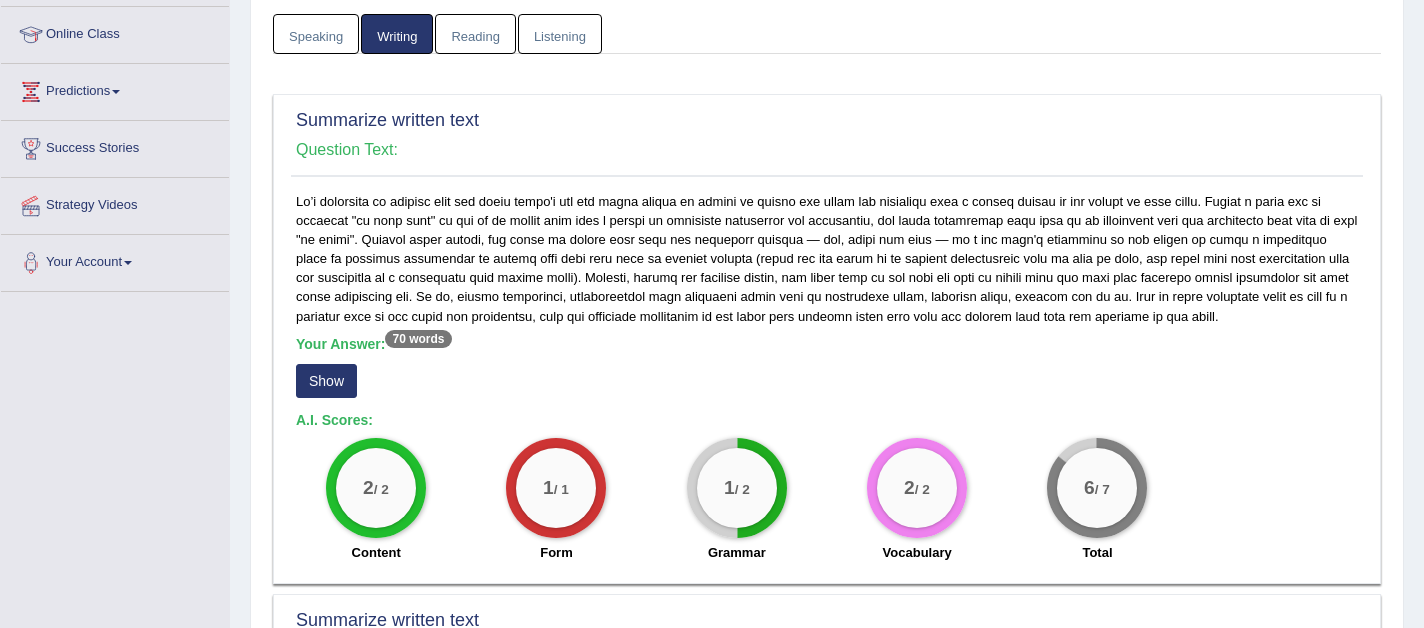 scroll, scrollTop: 201, scrollLeft: 0, axis: vertical 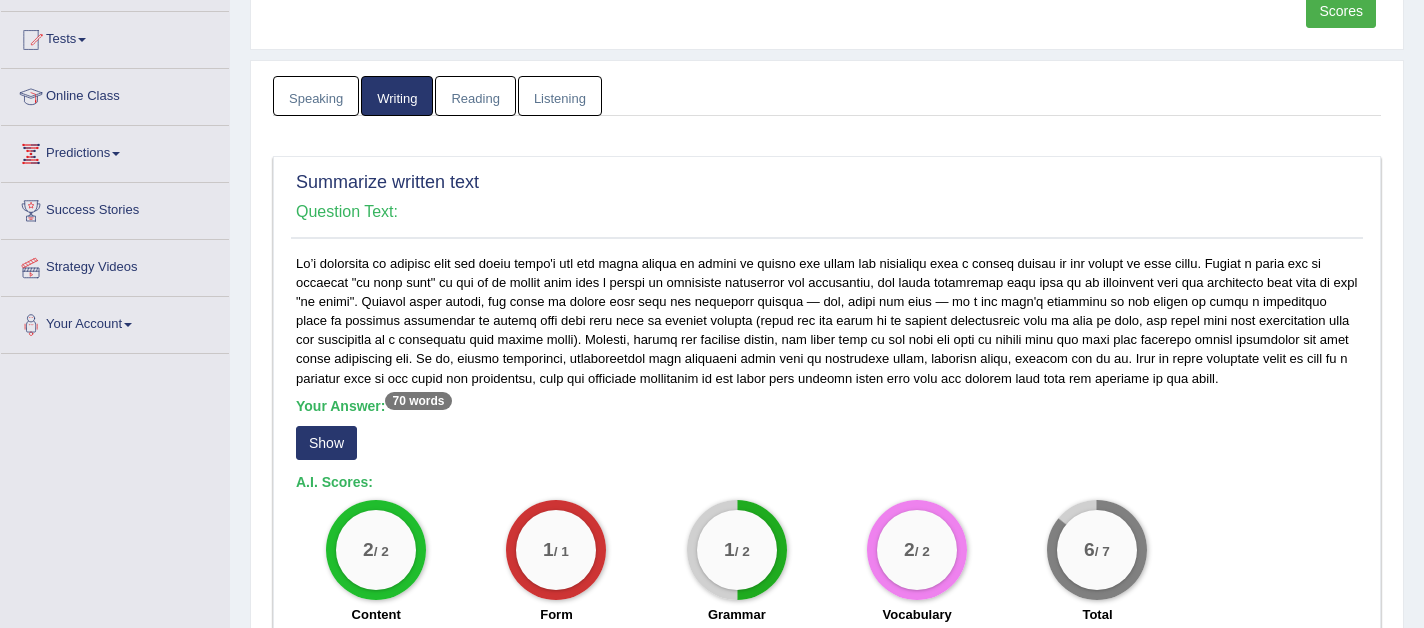click on "Show" at bounding box center (326, 443) 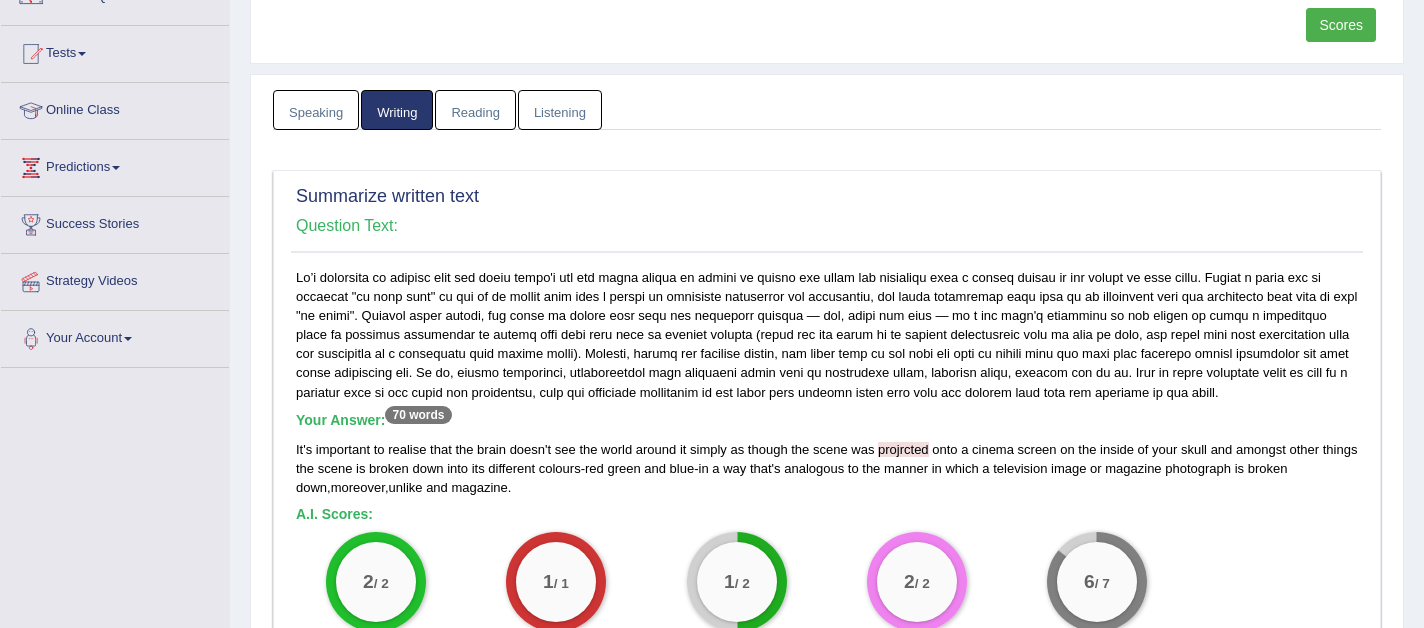 scroll, scrollTop: 0, scrollLeft: 0, axis: both 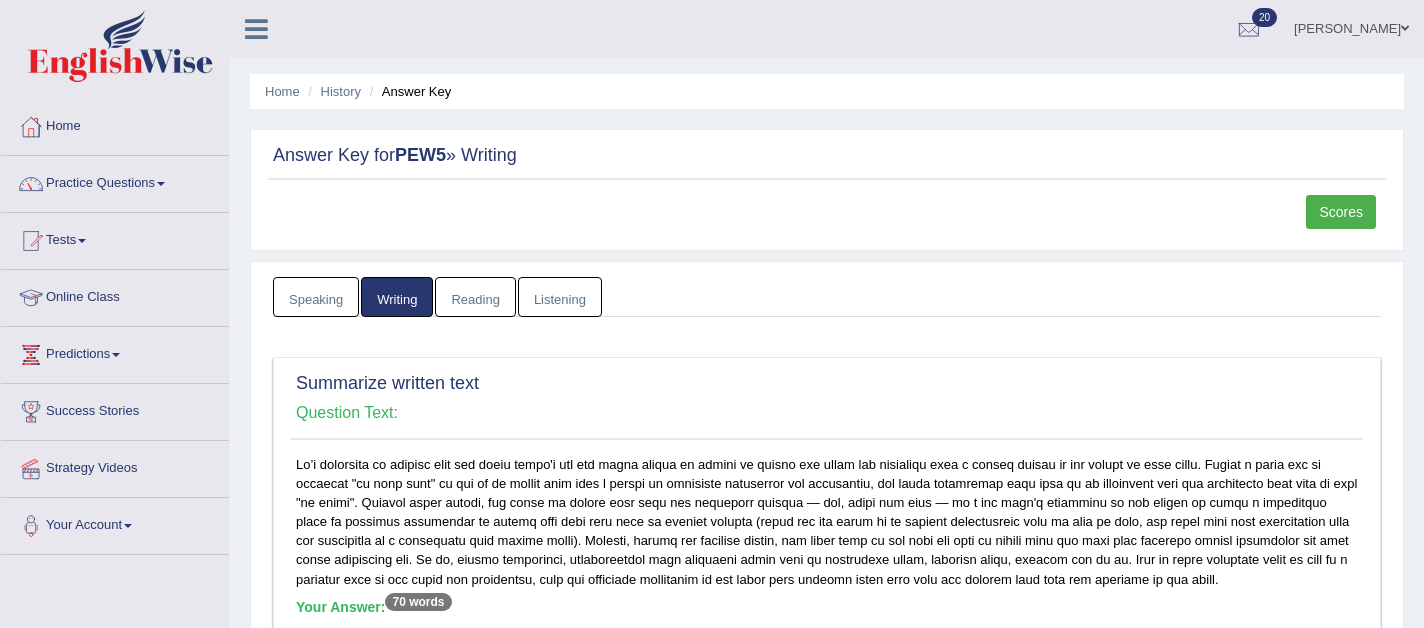 click on "Scores" at bounding box center (1341, 212) 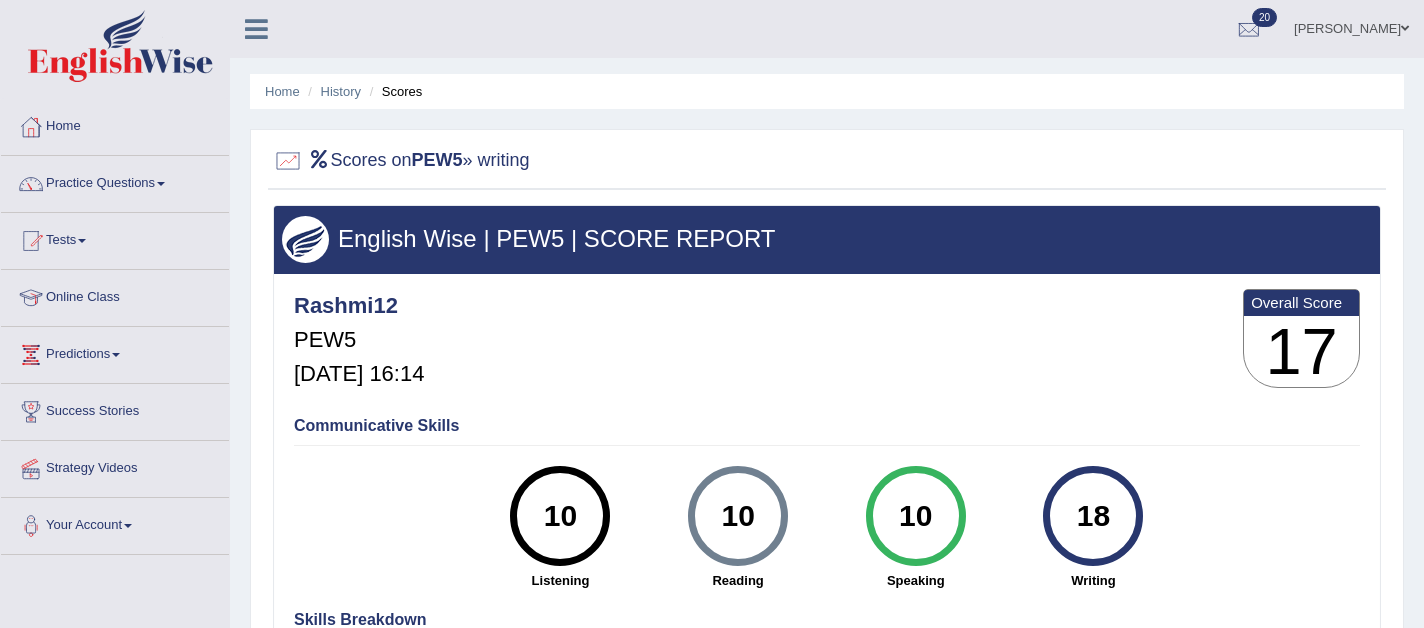 scroll, scrollTop: 0, scrollLeft: 0, axis: both 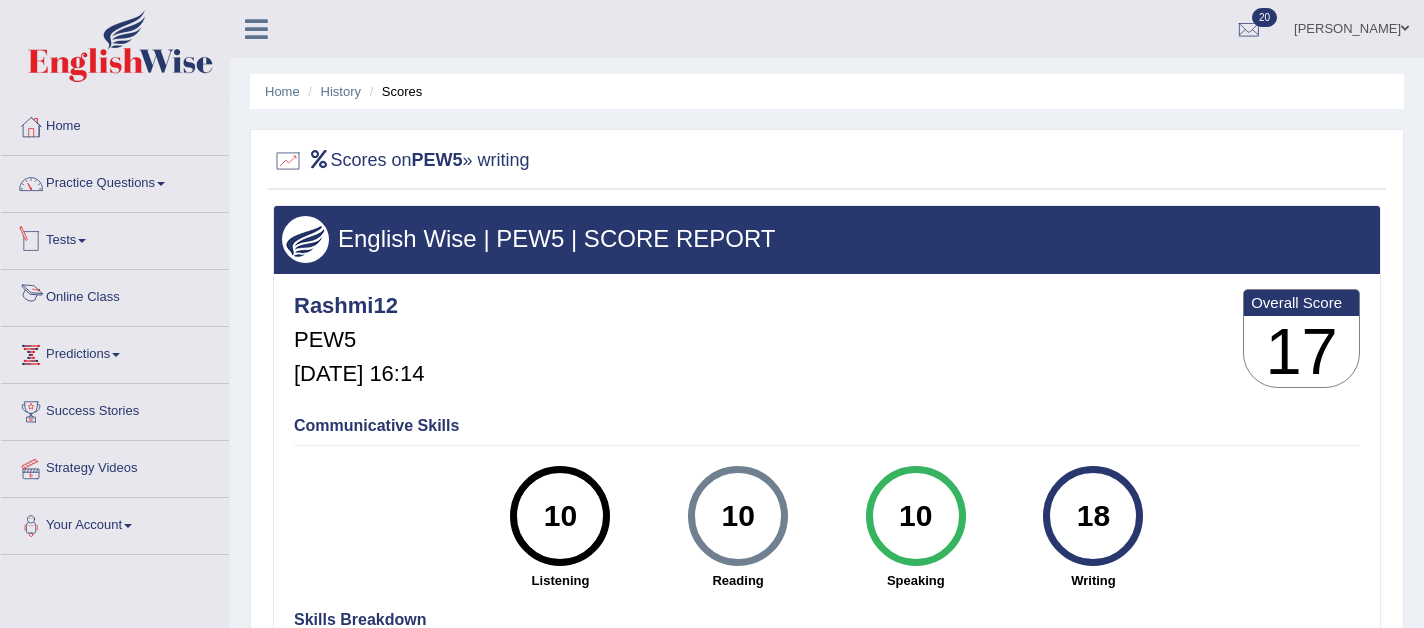 click on "Tests" at bounding box center [115, 238] 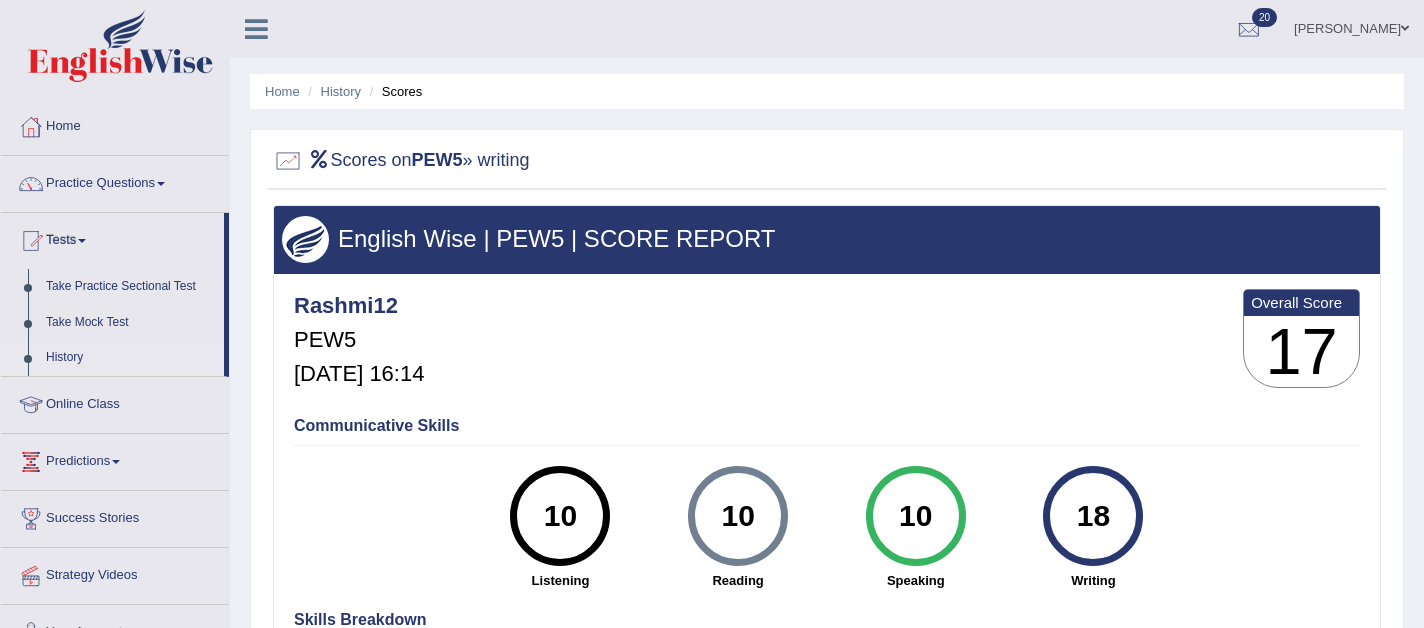 click on "History" at bounding box center [130, 358] 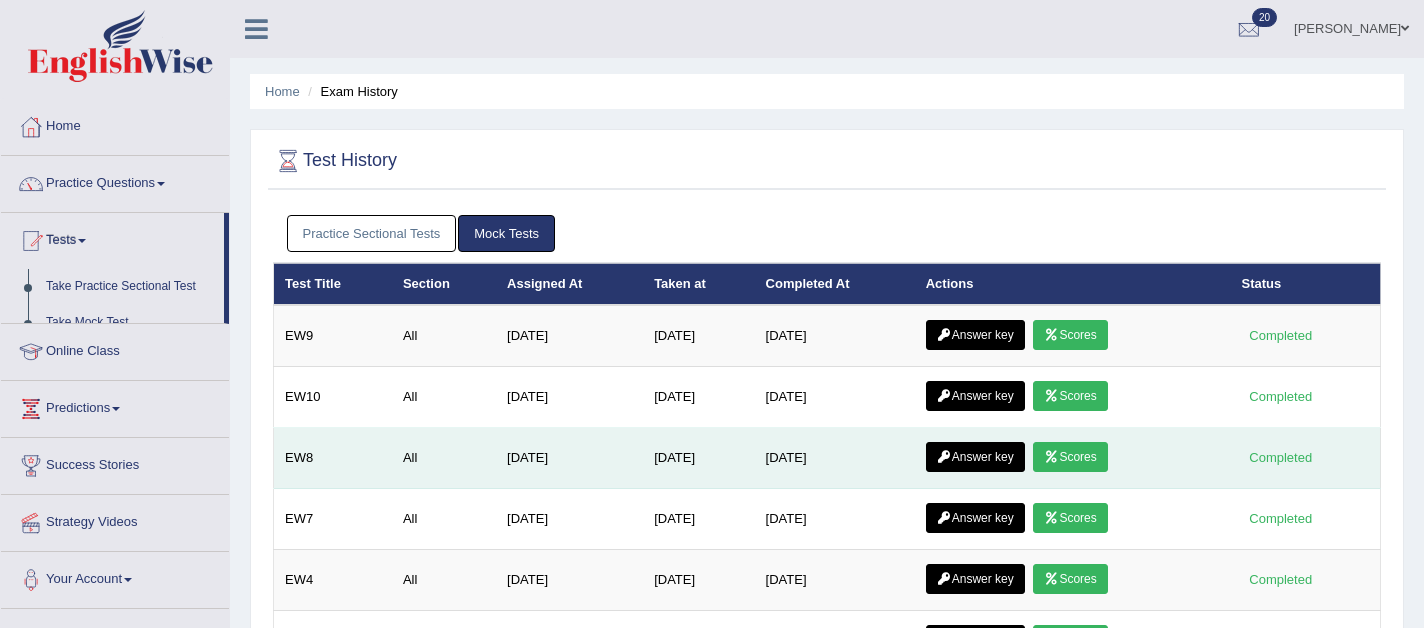 scroll, scrollTop: 0, scrollLeft: 0, axis: both 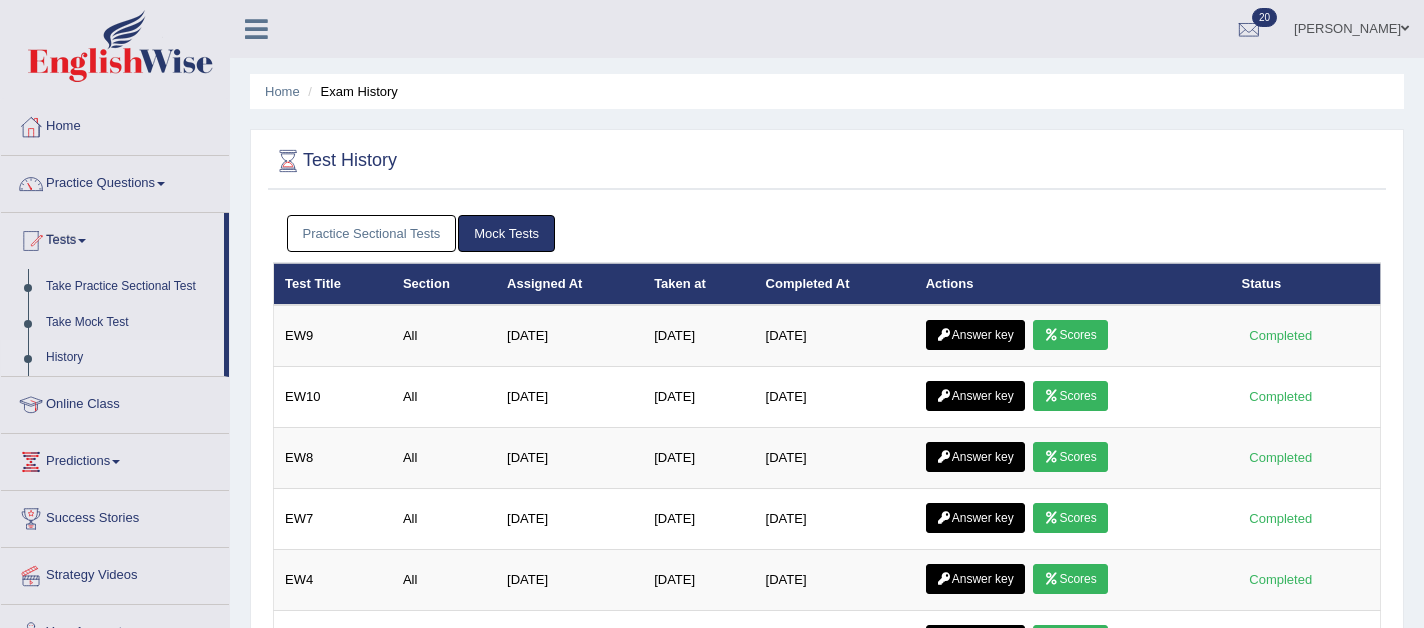 click on "Practice Sectional Tests" at bounding box center (372, 233) 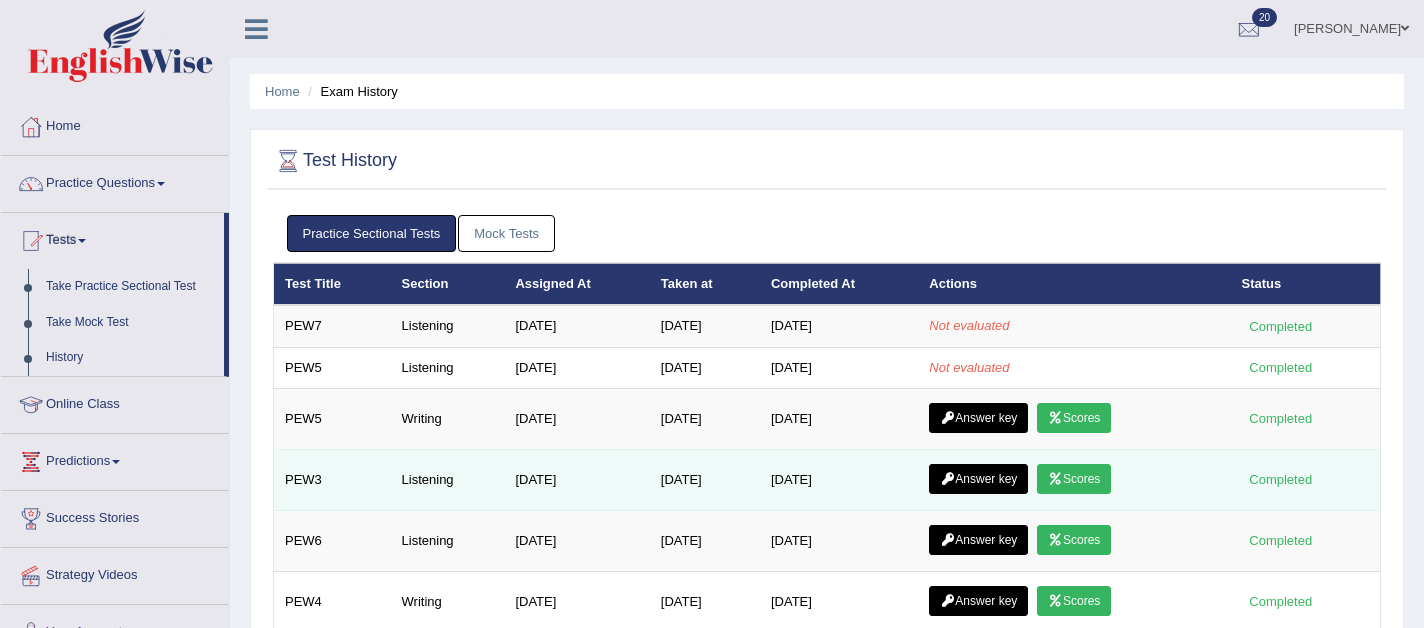 click on "Answer key" at bounding box center (978, 479) 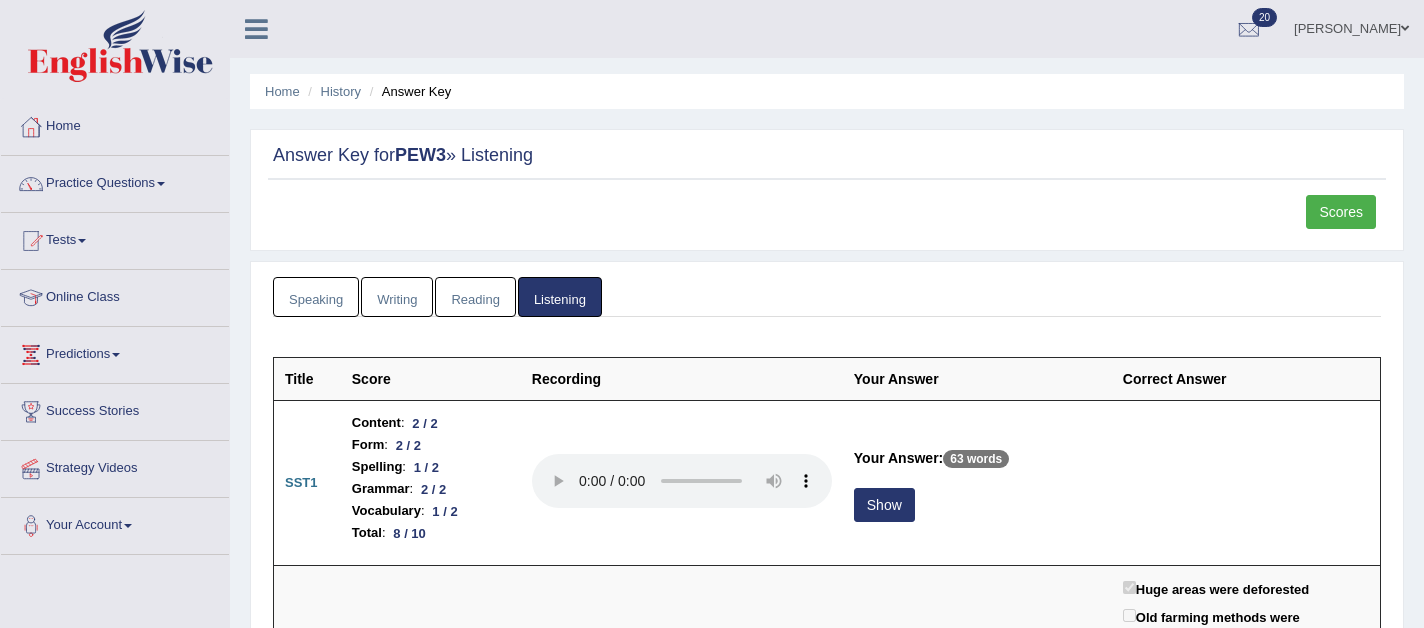 scroll, scrollTop: 0, scrollLeft: 0, axis: both 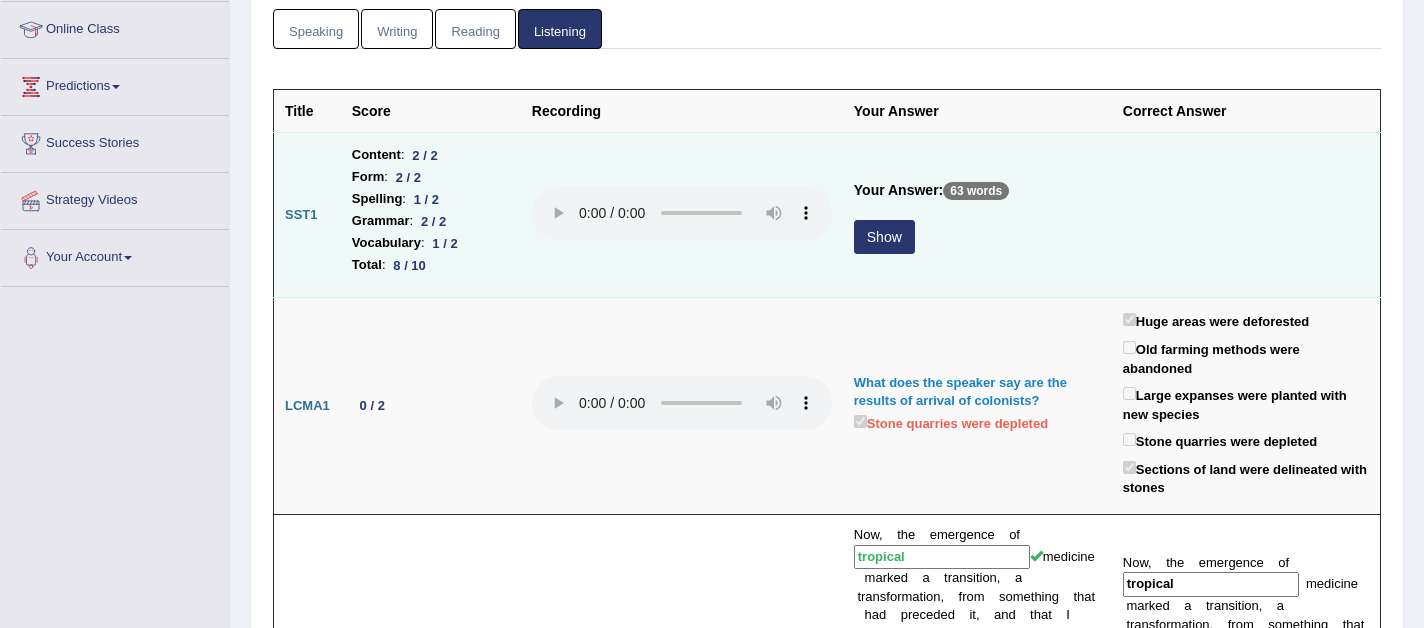 click on "Show" at bounding box center [884, 237] 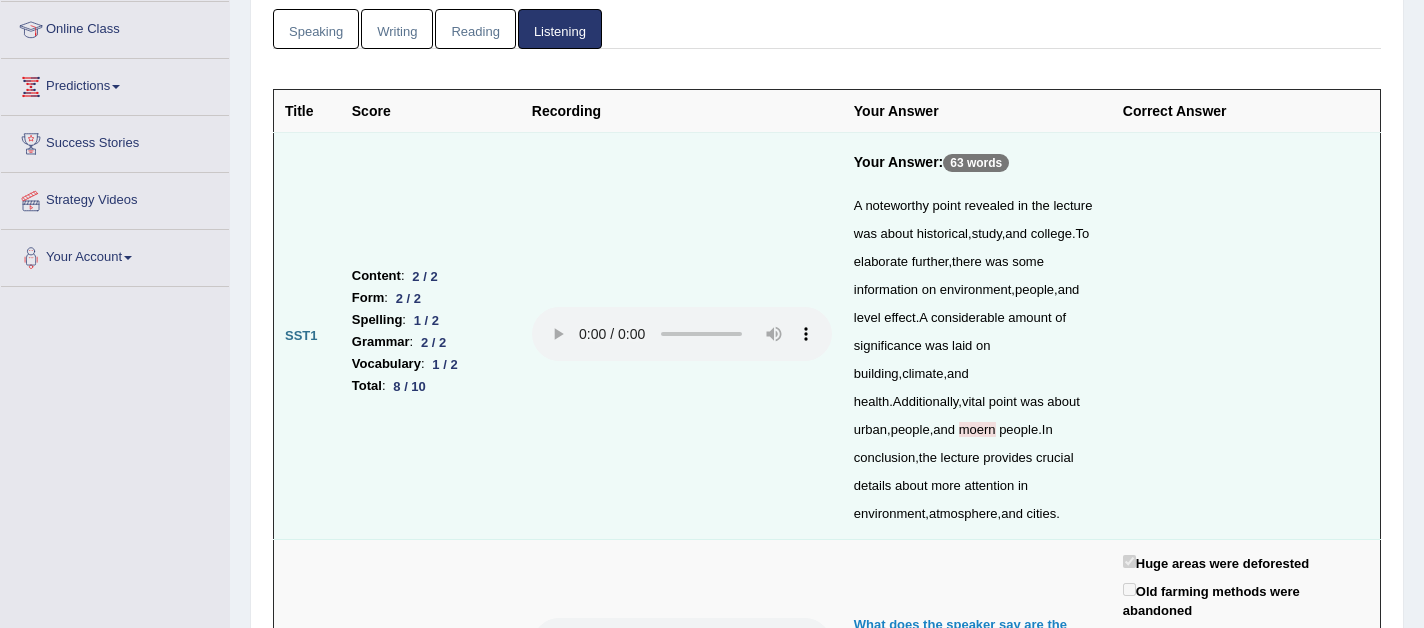 scroll, scrollTop: 0, scrollLeft: 0, axis: both 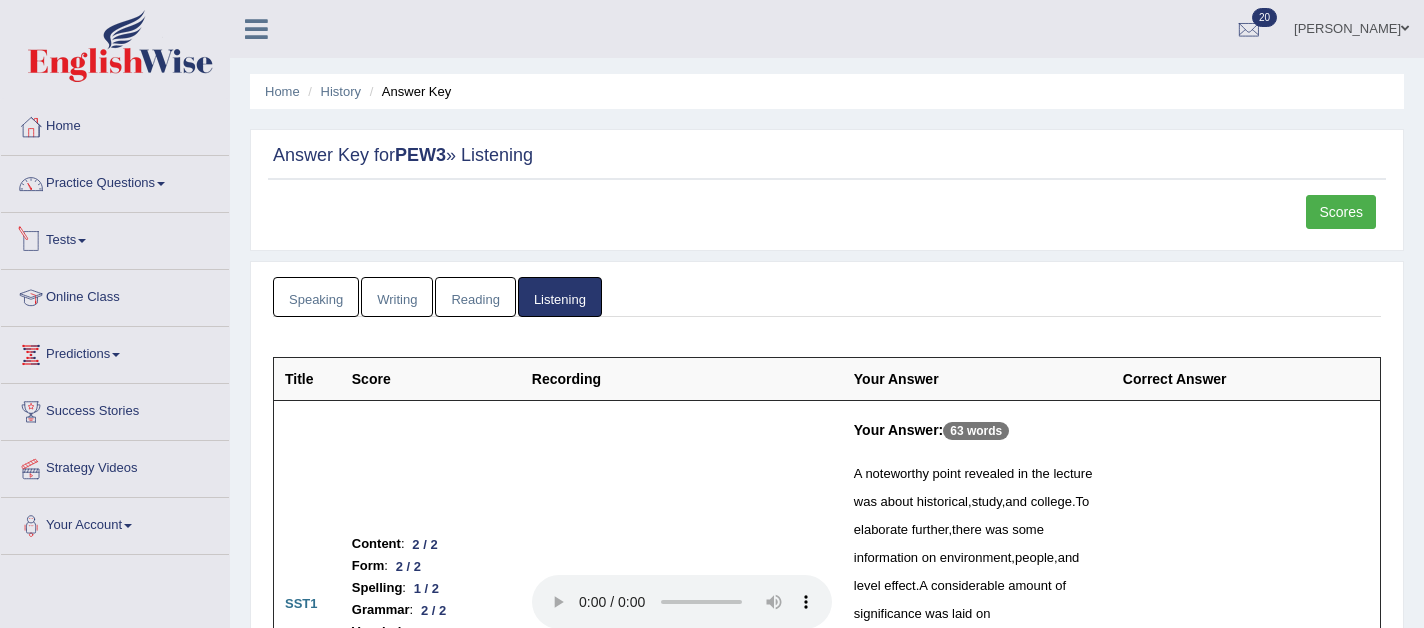 click on "Tests" at bounding box center (115, 238) 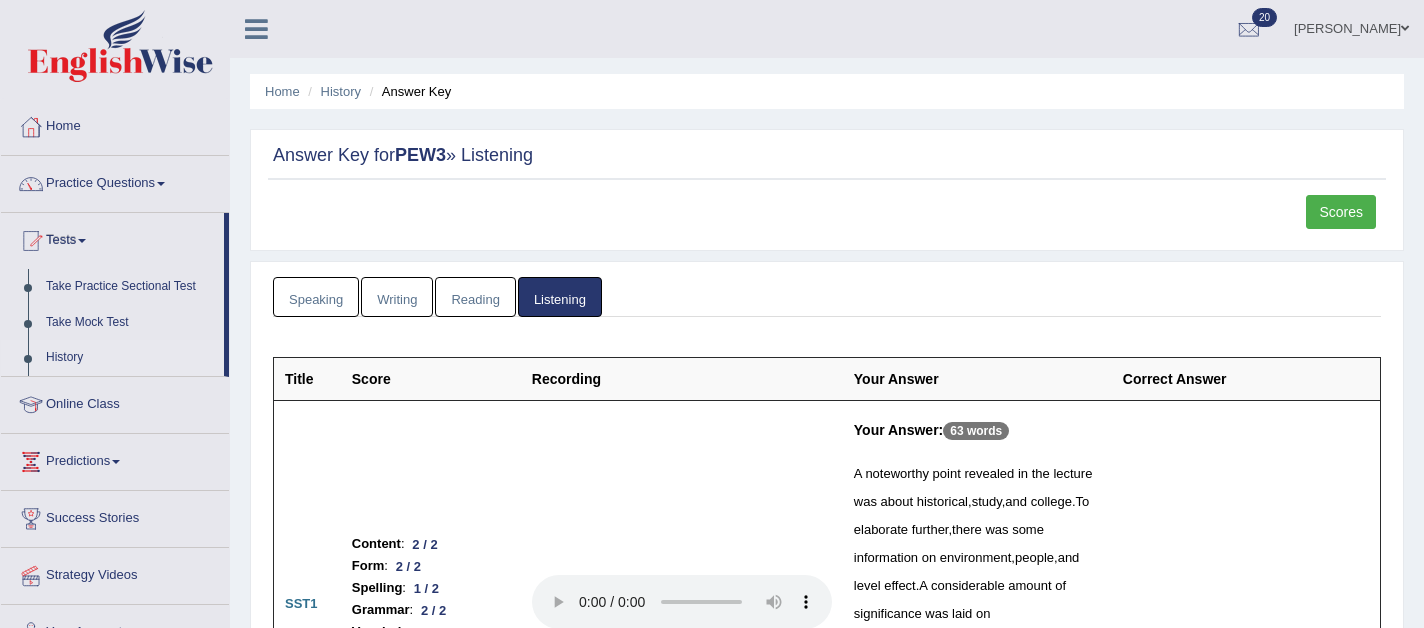 click on "History" at bounding box center [130, 358] 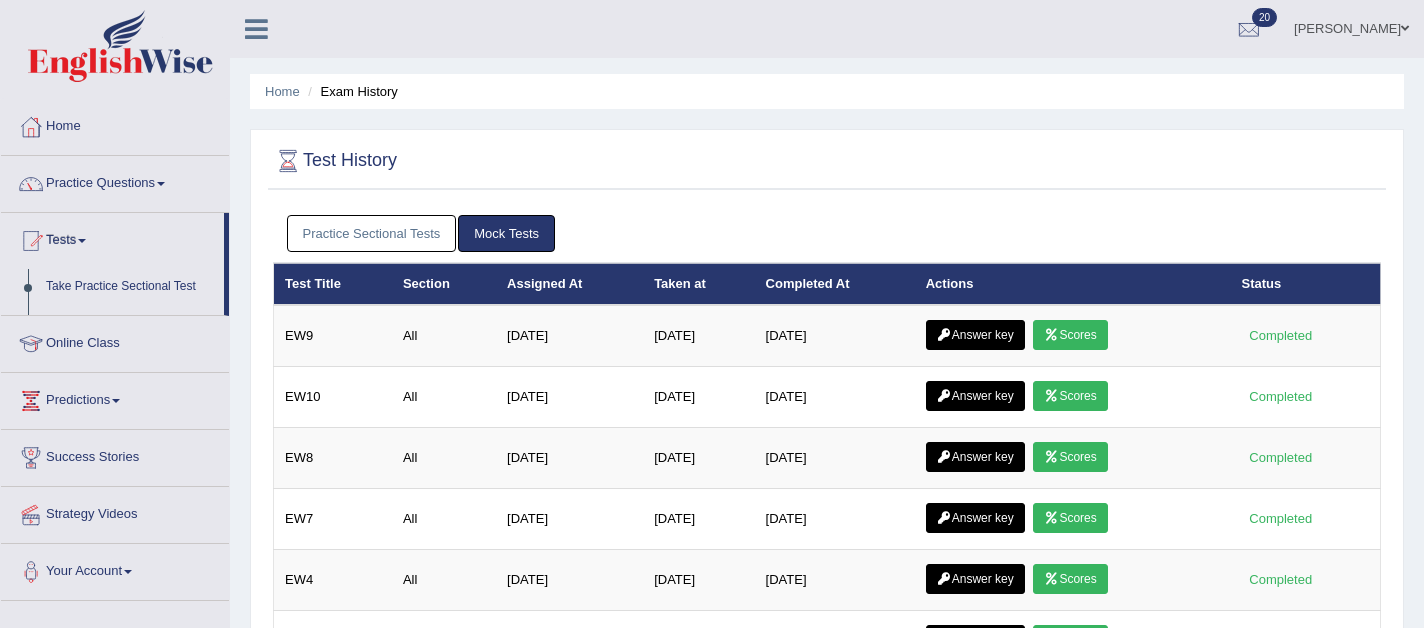 scroll, scrollTop: 0, scrollLeft: 0, axis: both 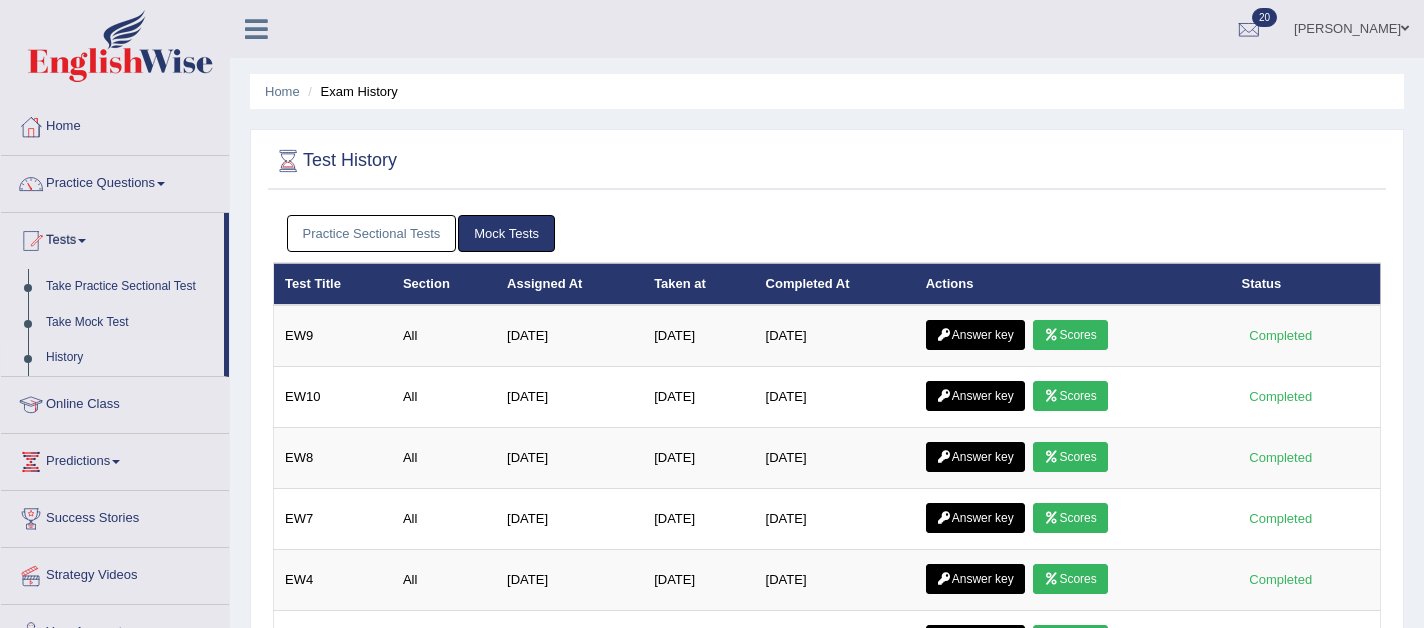 click on "Practice Sectional Tests" at bounding box center [372, 233] 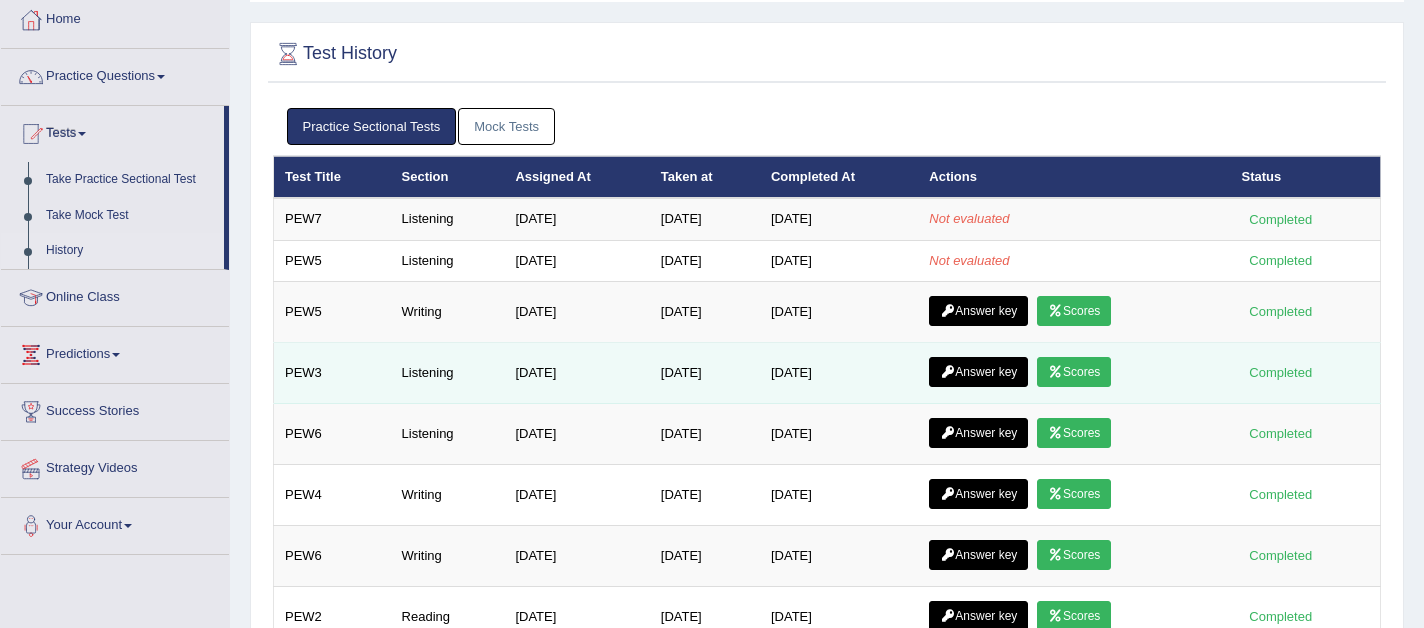 scroll, scrollTop: 0, scrollLeft: 0, axis: both 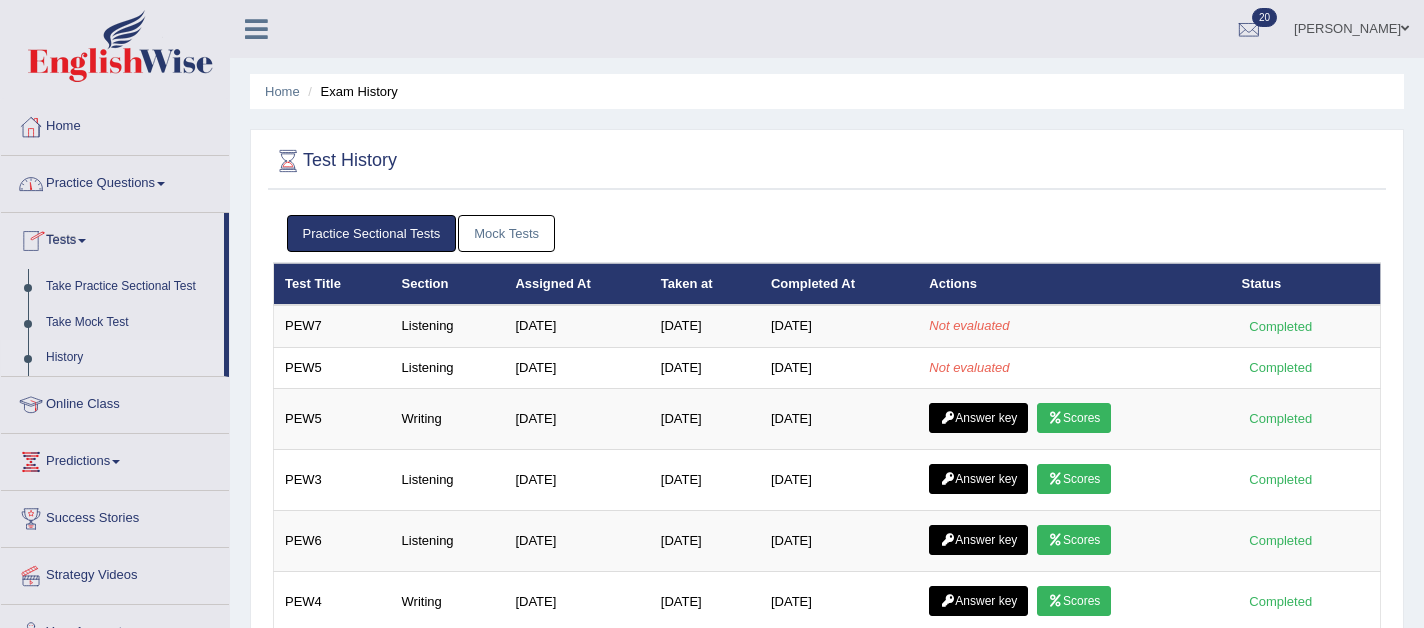 click on "Home" at bounding box center (115, 124) 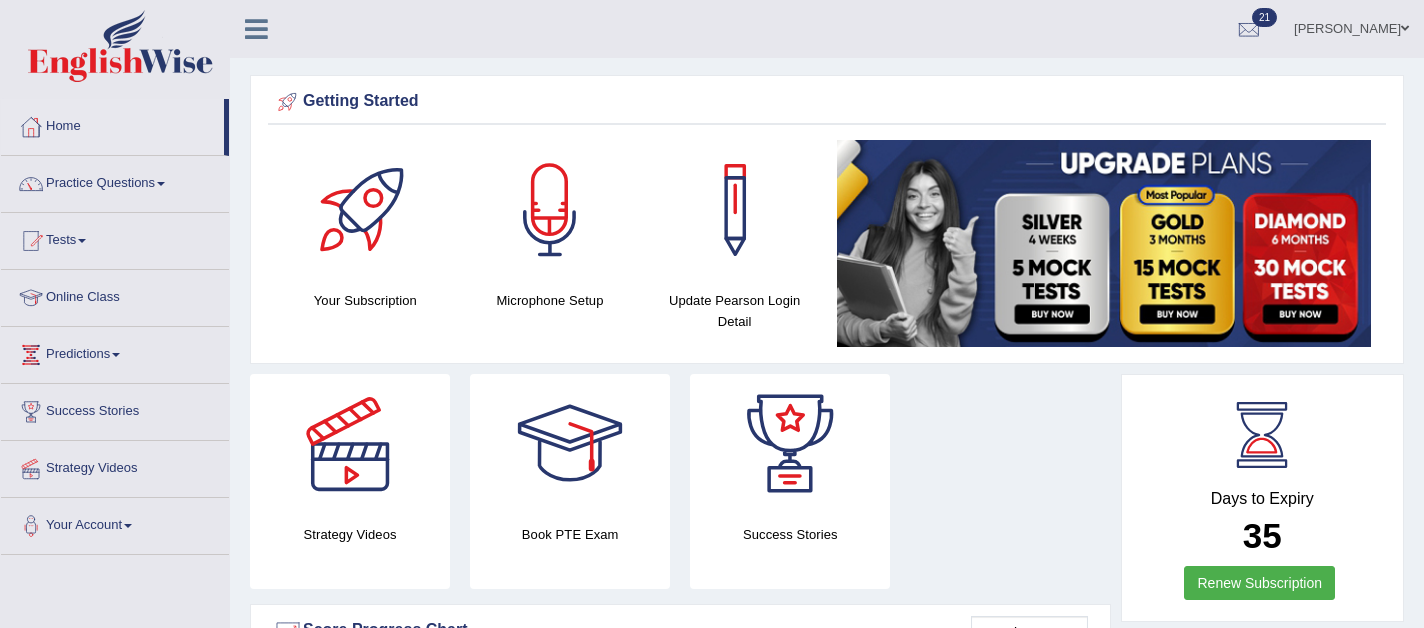scroll, scrollTop: 0, scrollLeft: 0, axis: both 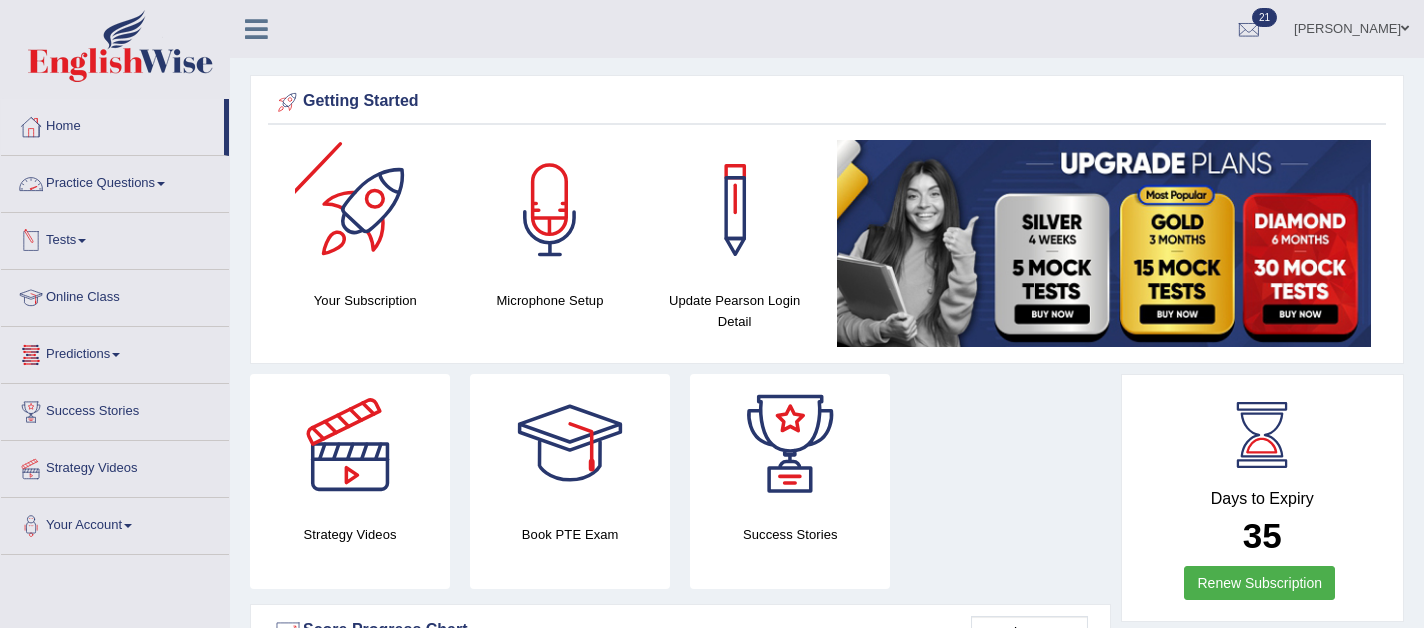 click on "Tests" at bounding box center (115, 238) 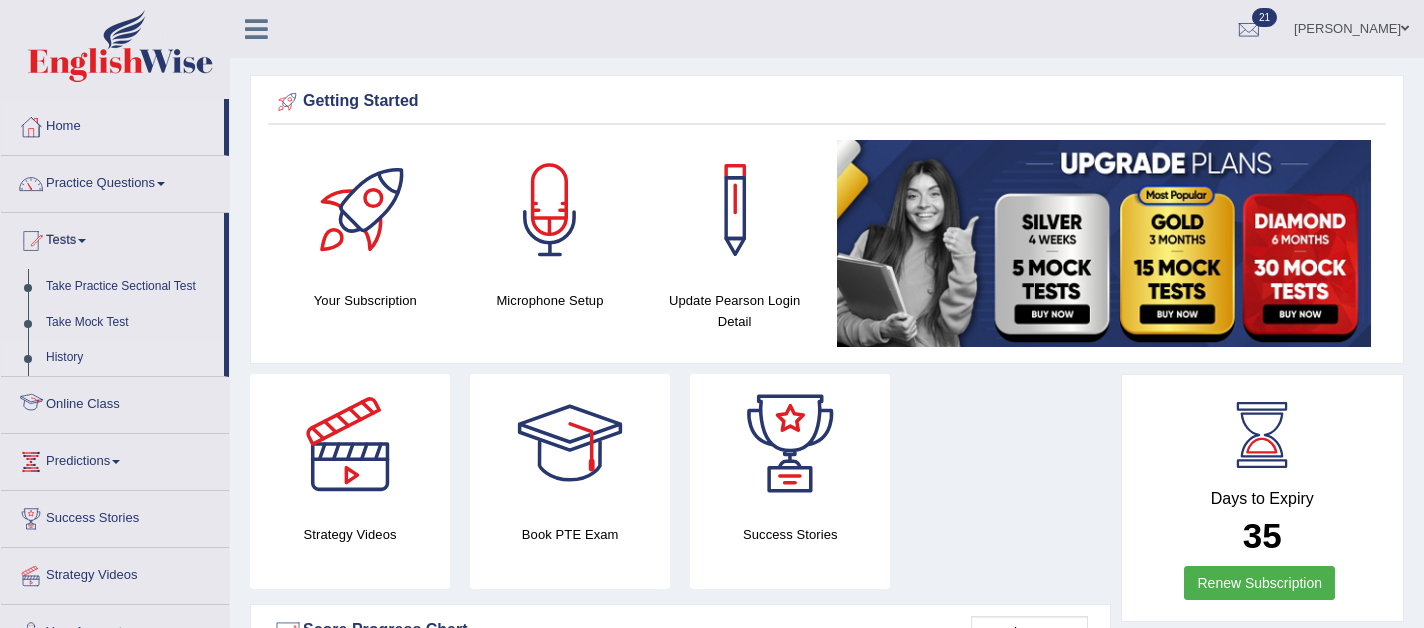 click on "History" at bounding box center [130, 358] 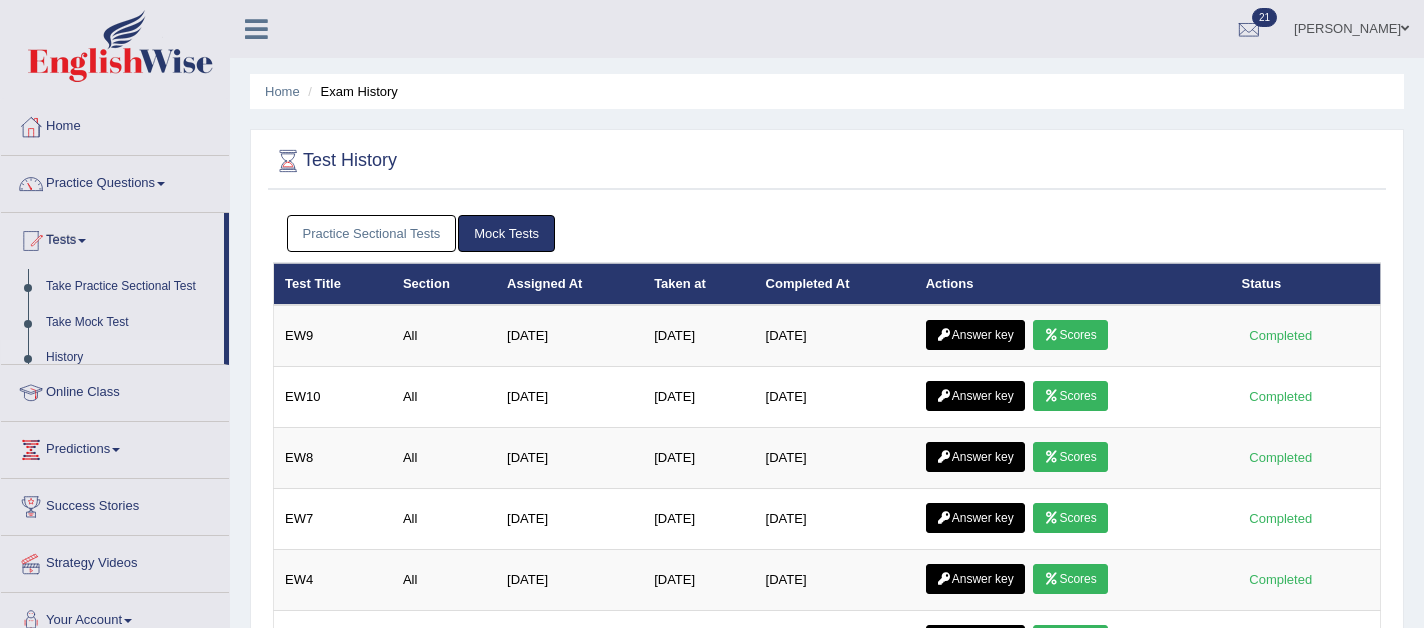 scroll, scrollTop: 0, scrollLeft: 0, axis: both 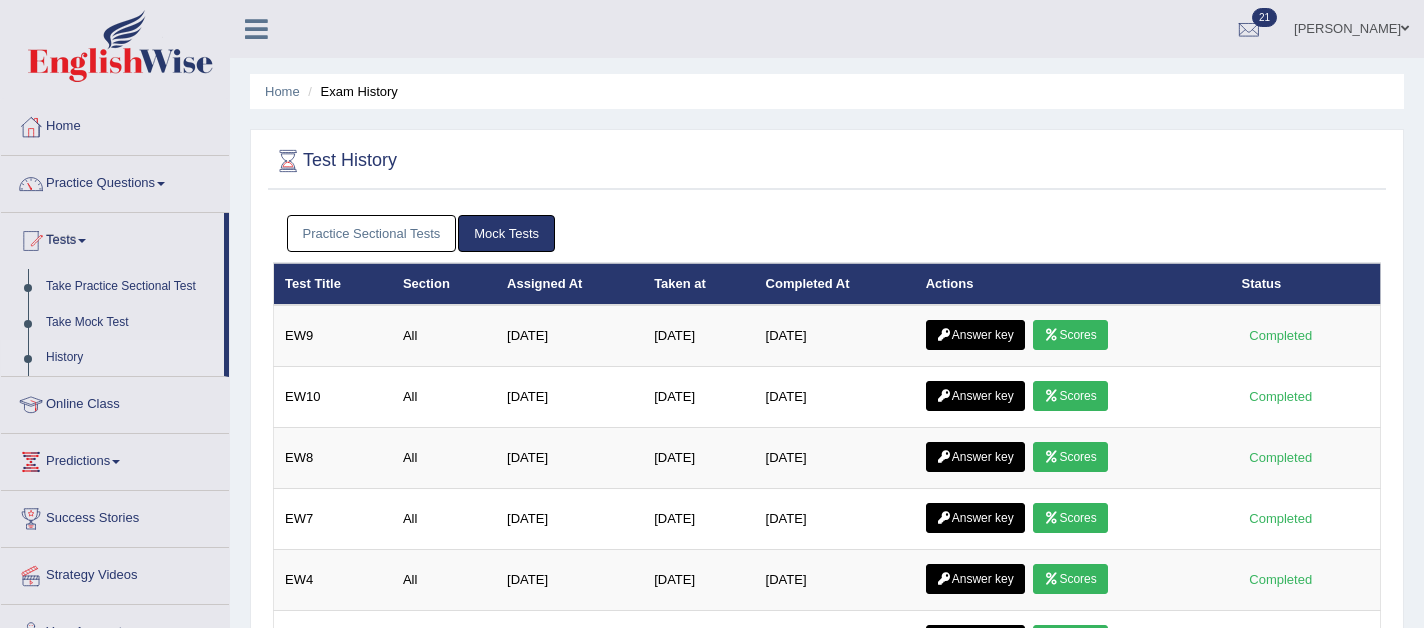 click on "Practice Sectional Tests" at bounding box center [372, 233] 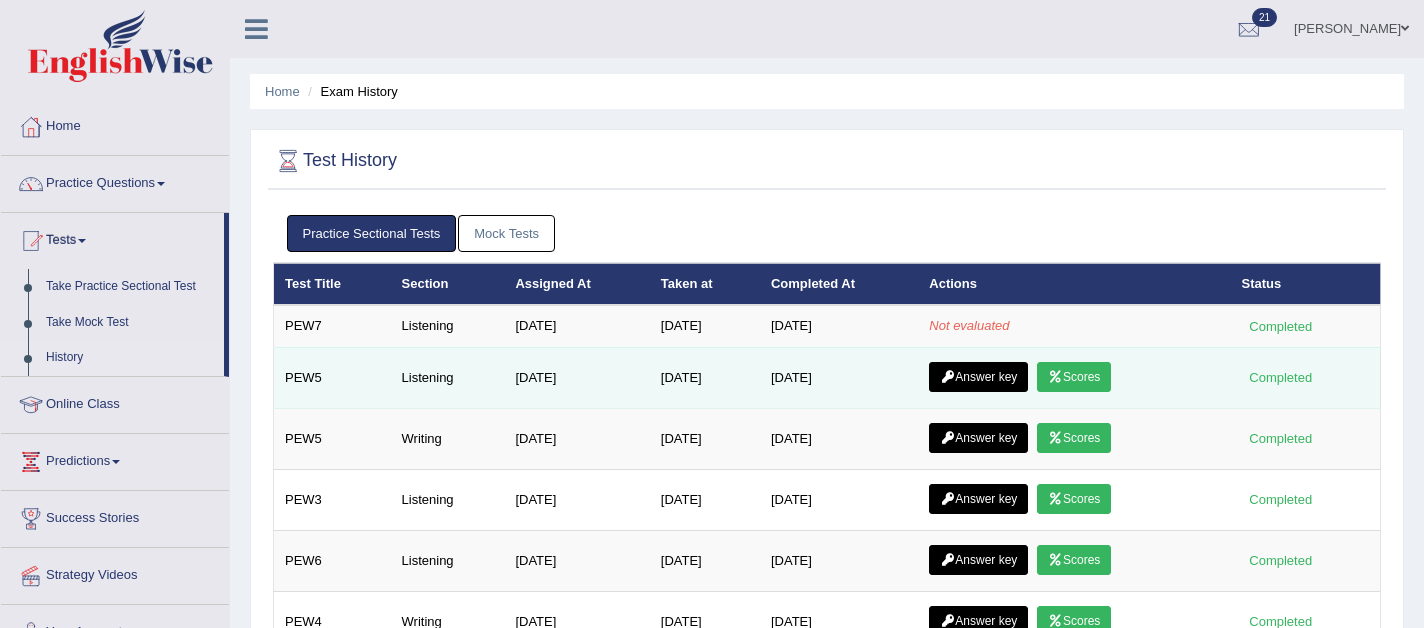 click on "Answer key" at bounding box center [978, 377] 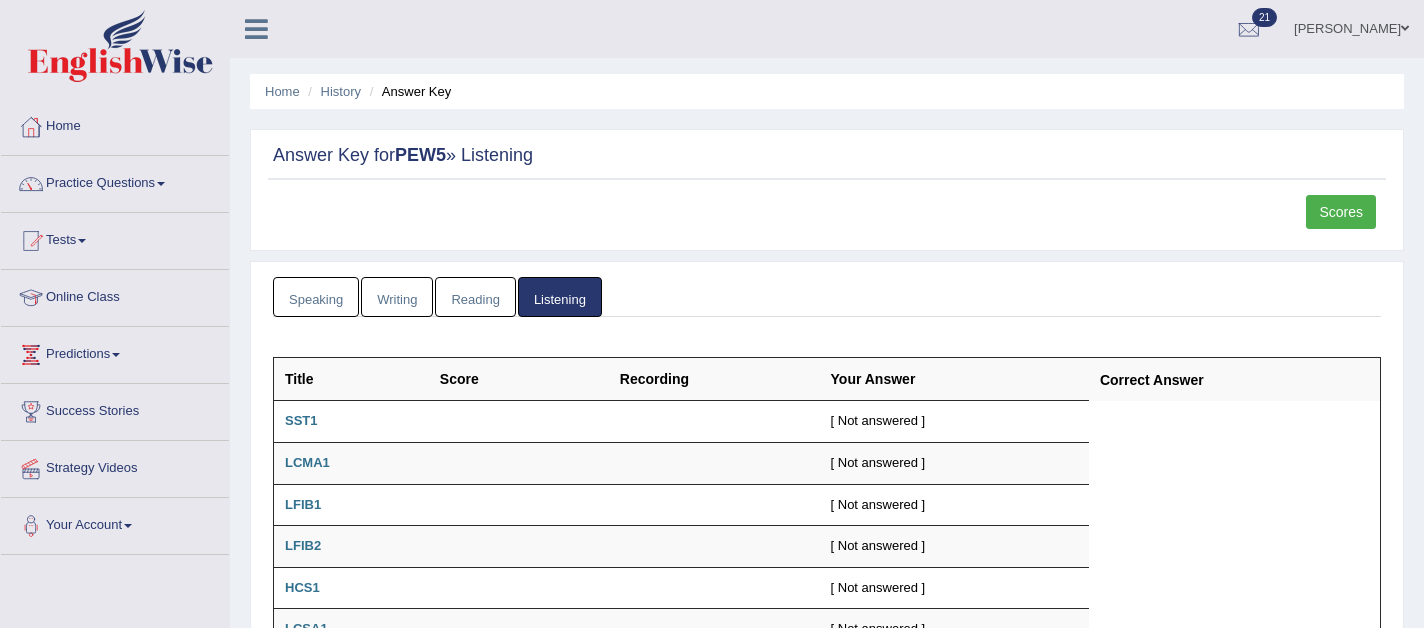 scroll, scrollTop: 0, scrollLeft: 0, axis: both 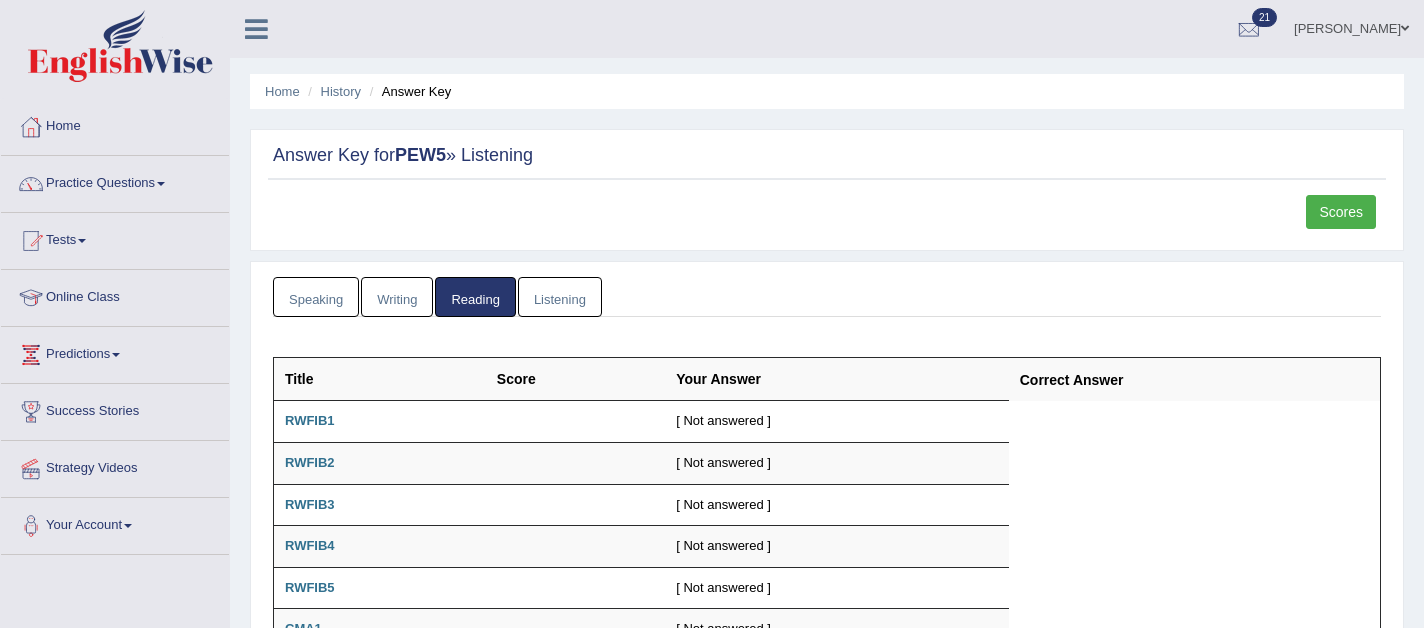 click on "Writing" at bounding box center (397, 297) 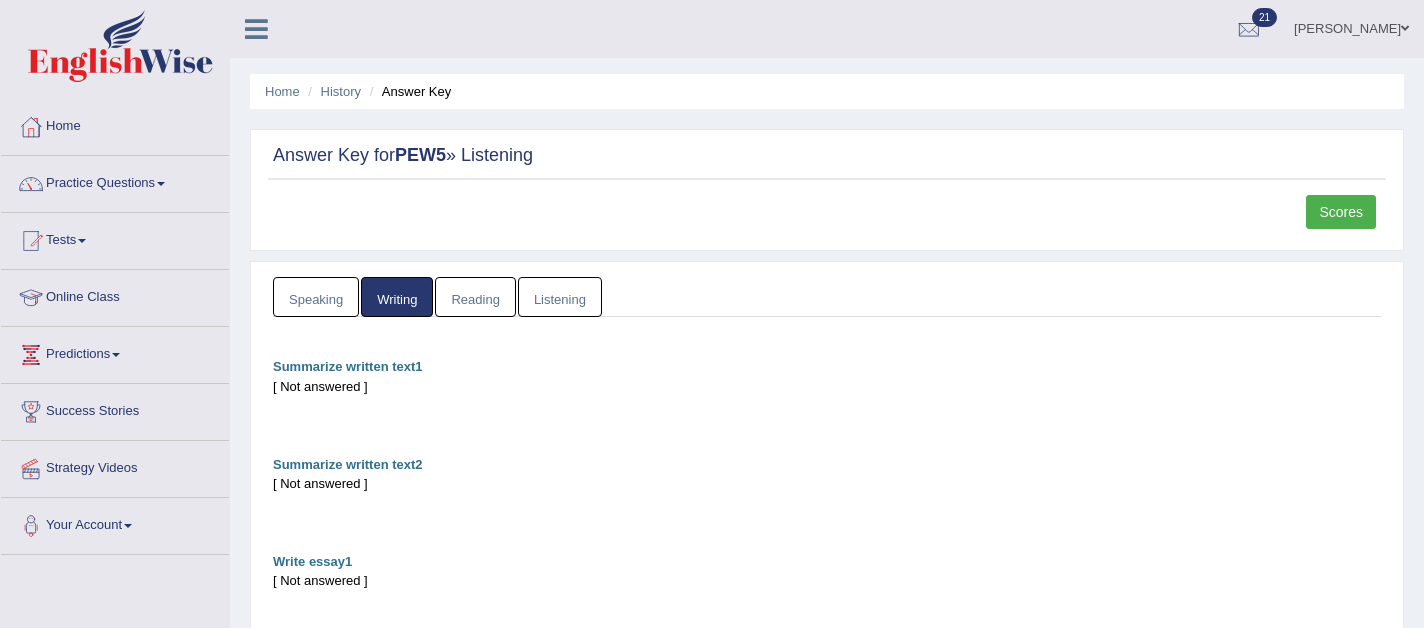 click on "Speaking" at bounding box center (316, 297) 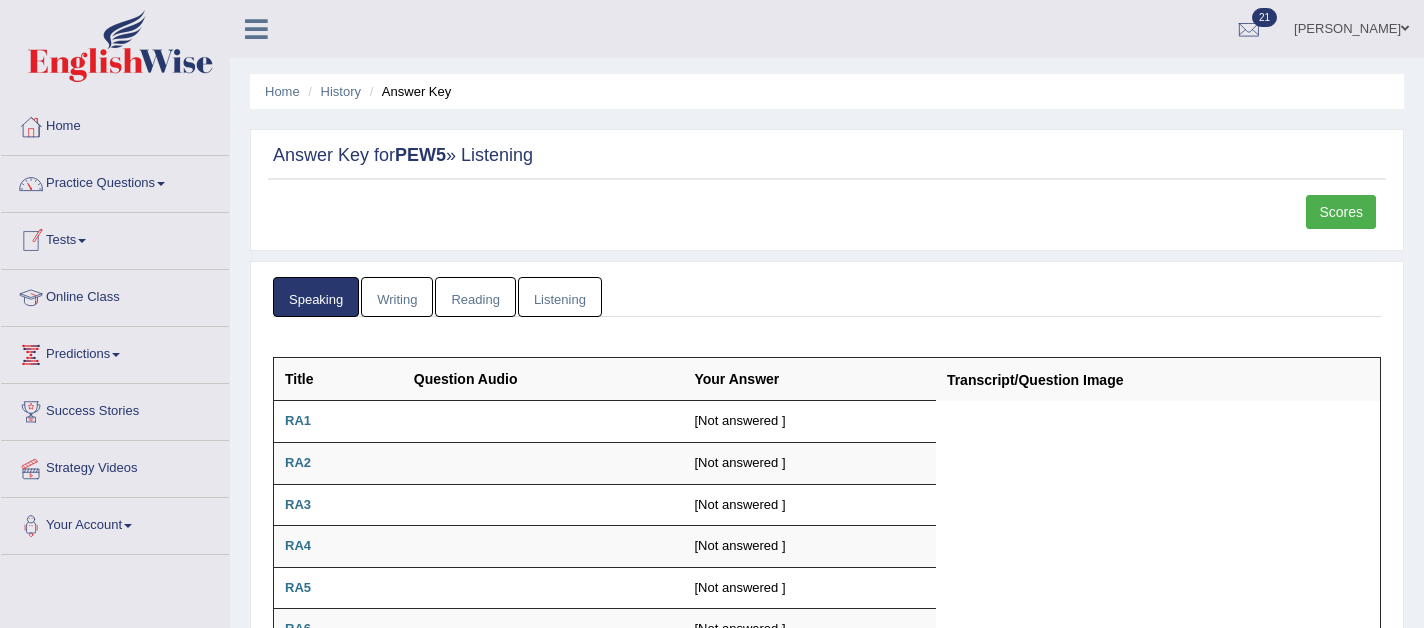 click on "Tests" at bounding box center [115, 238] 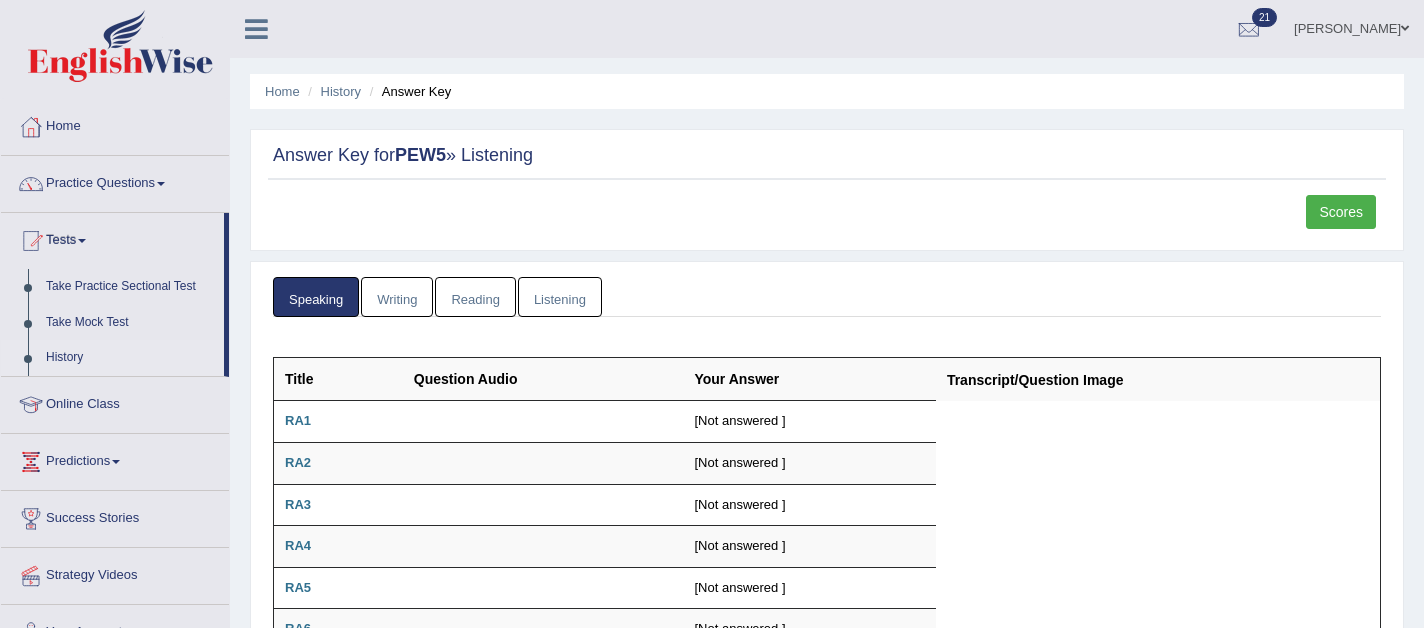 click on "History" at bounding box center [130, 358] 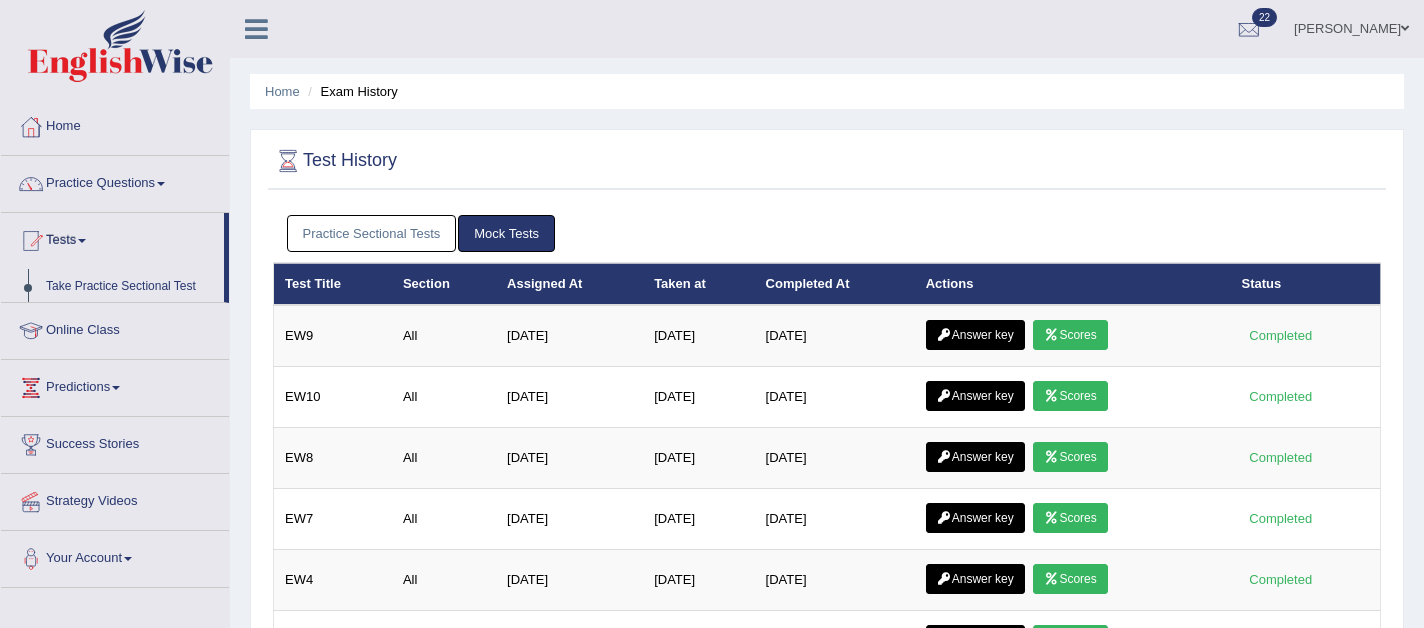 scroll, scrollTop: 0, scrollLeft: 0, axis: both 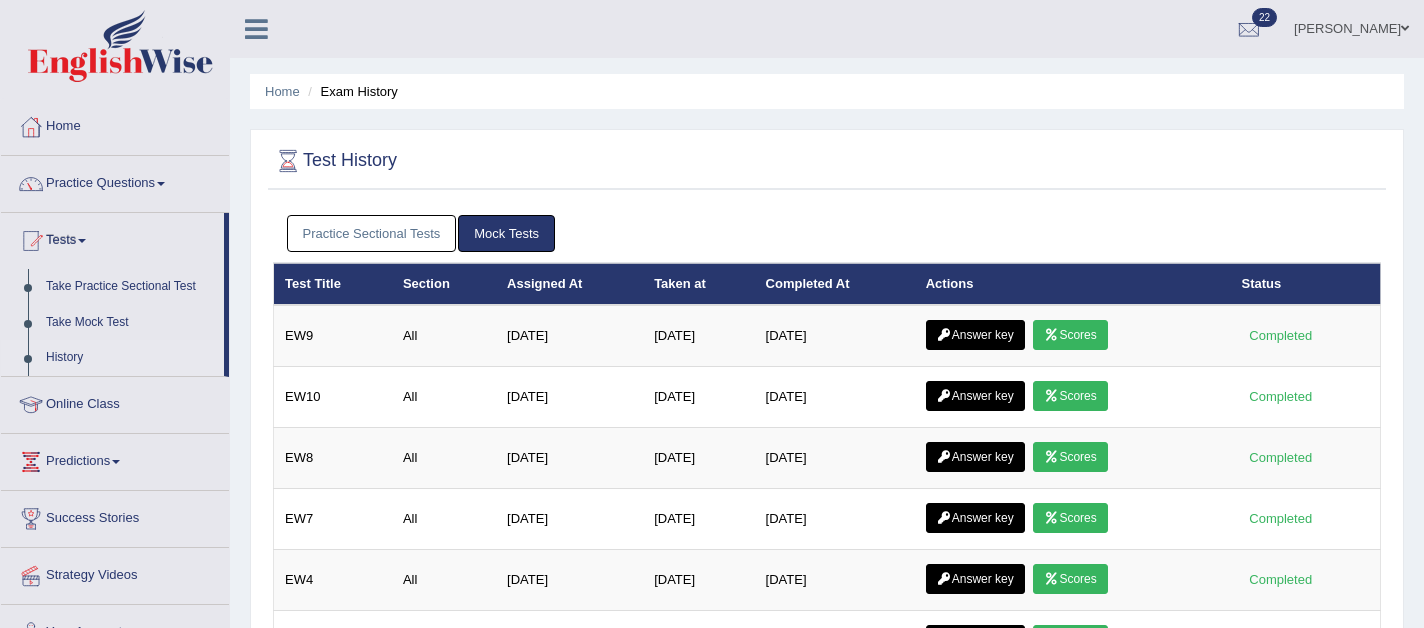 click on "Practice Sectional Tests" at bounding box center (372, 233) 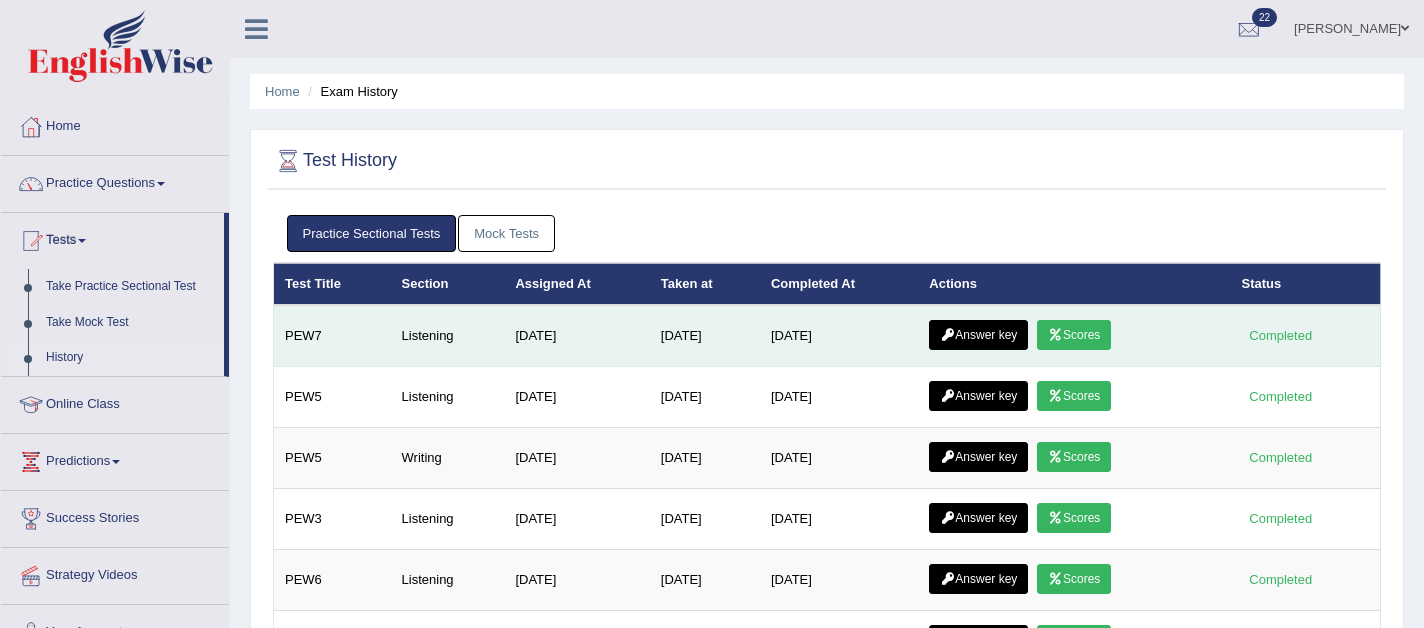 click on "Answer key" at bounding box center (978, 335) 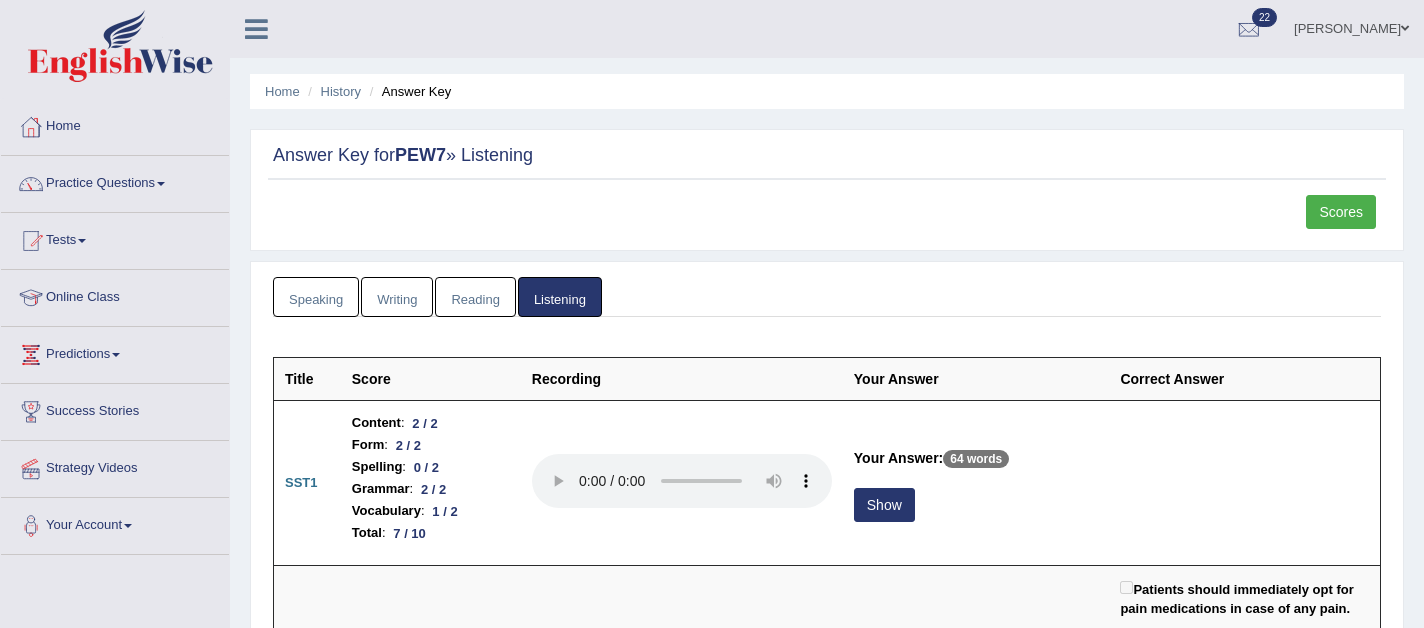 scroll, scrollTop: 0, scrollLeft: 0, axis: both 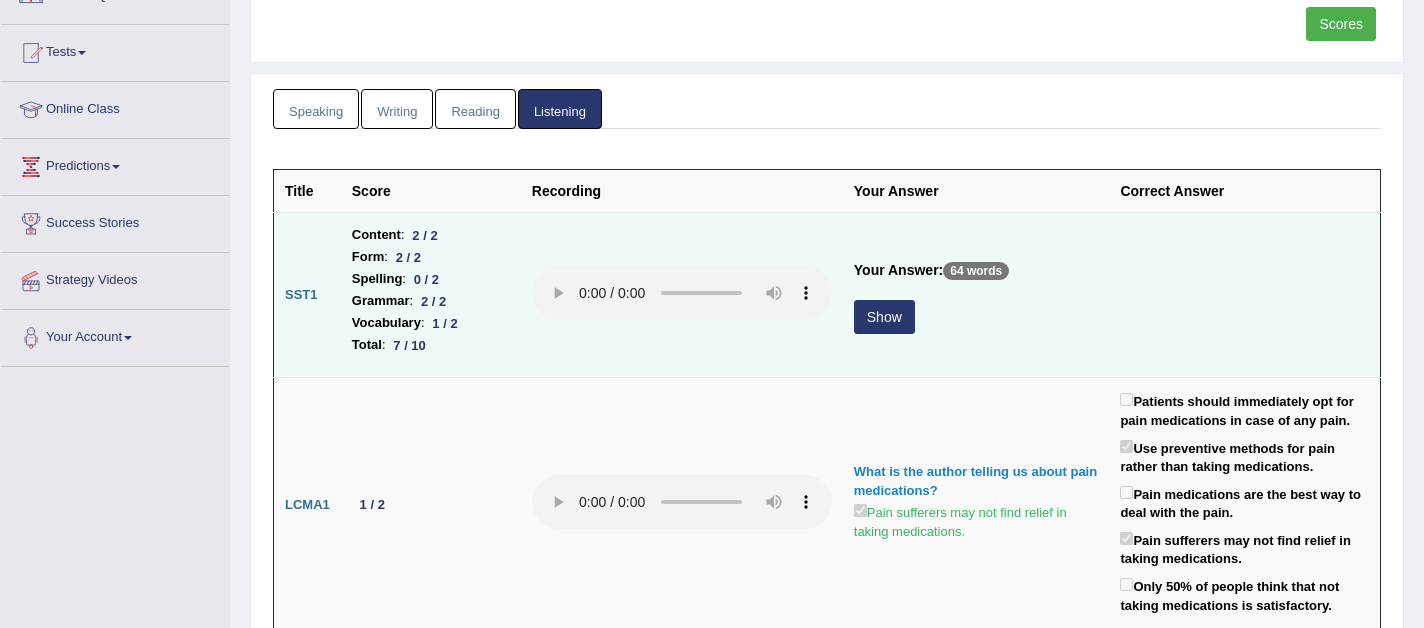 click on "Show" at bounding box center (884, 317) 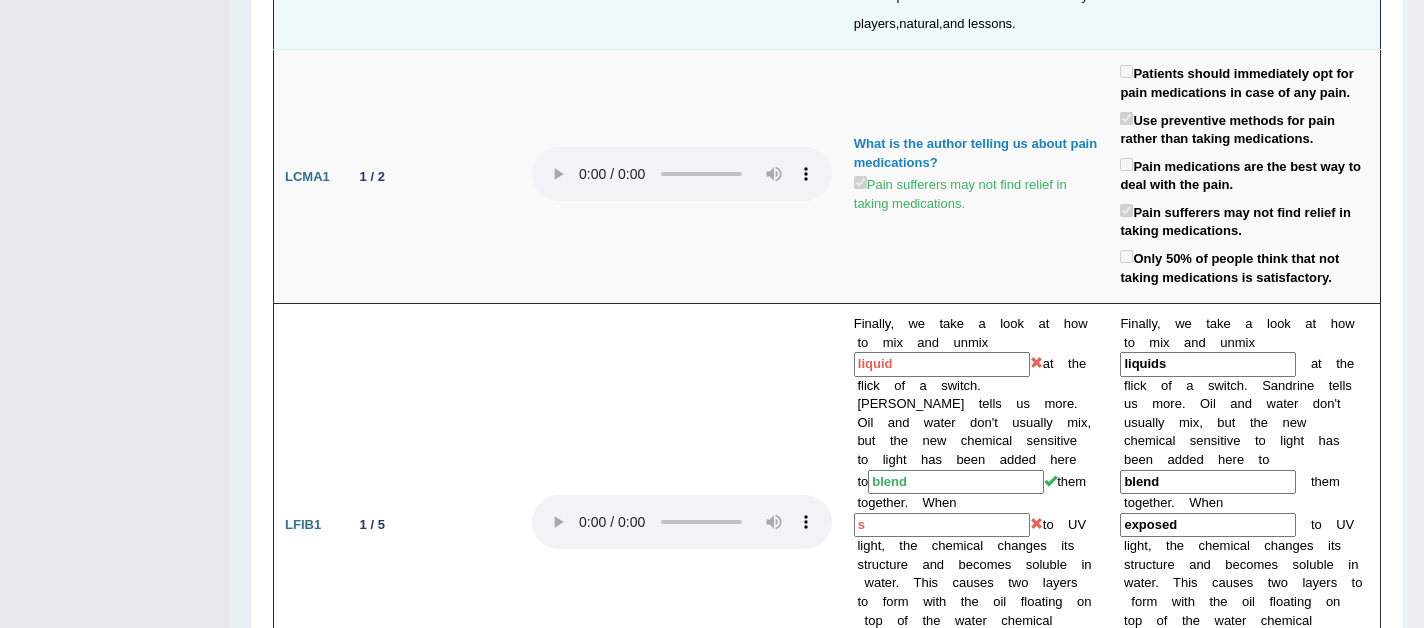 scroll, scrollTop: 0, scrollLeft: 0, axis: both 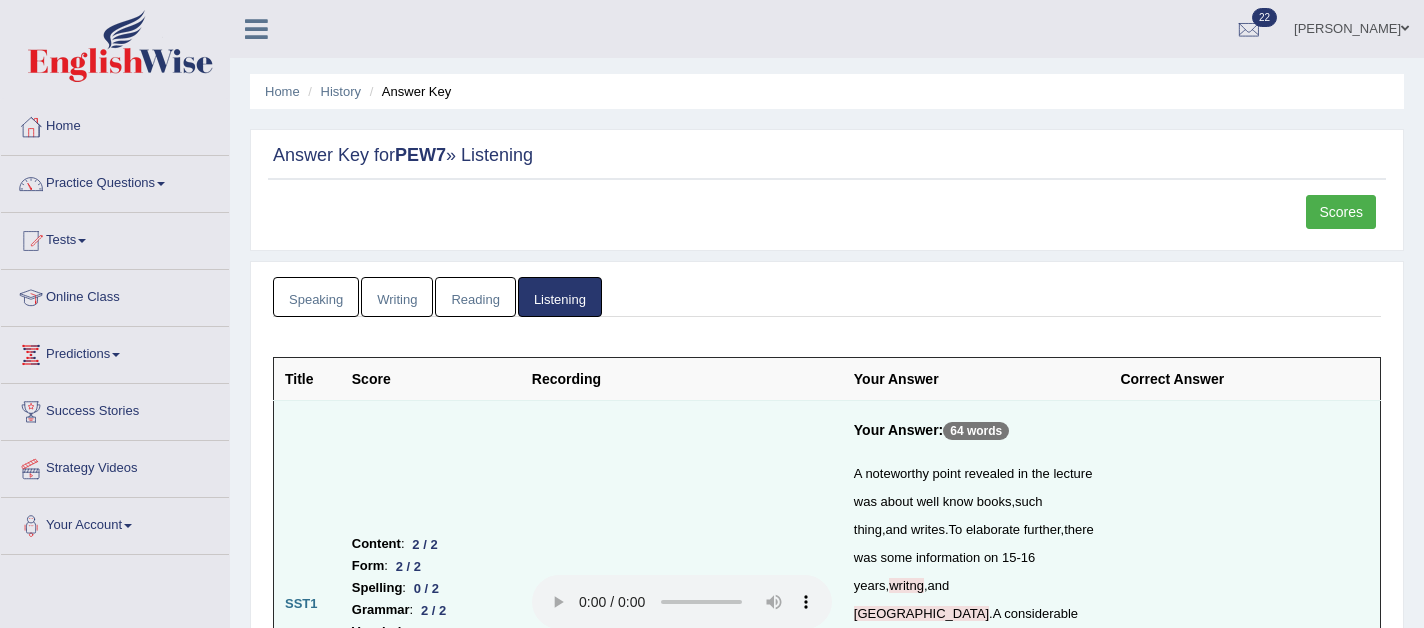 click on "Scores" at bounding box center [1341, 212] 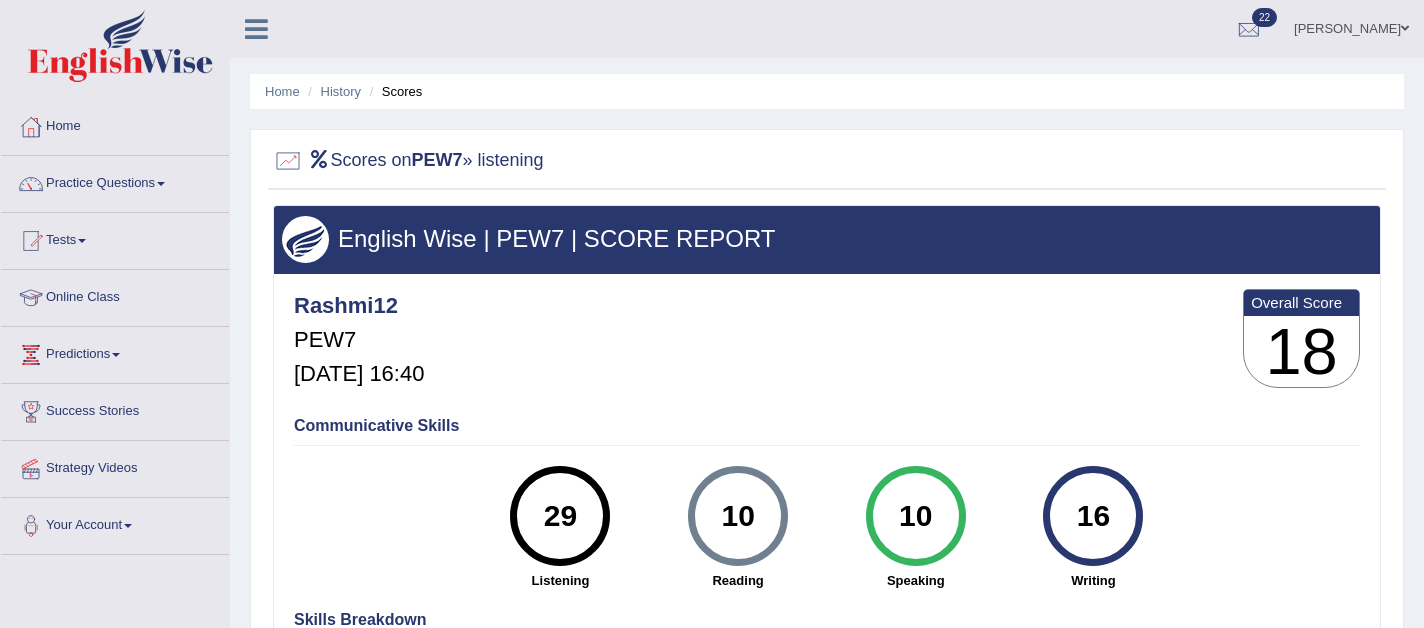 scroll, scrollTop: 0, scrollLeft: 0, axis: both 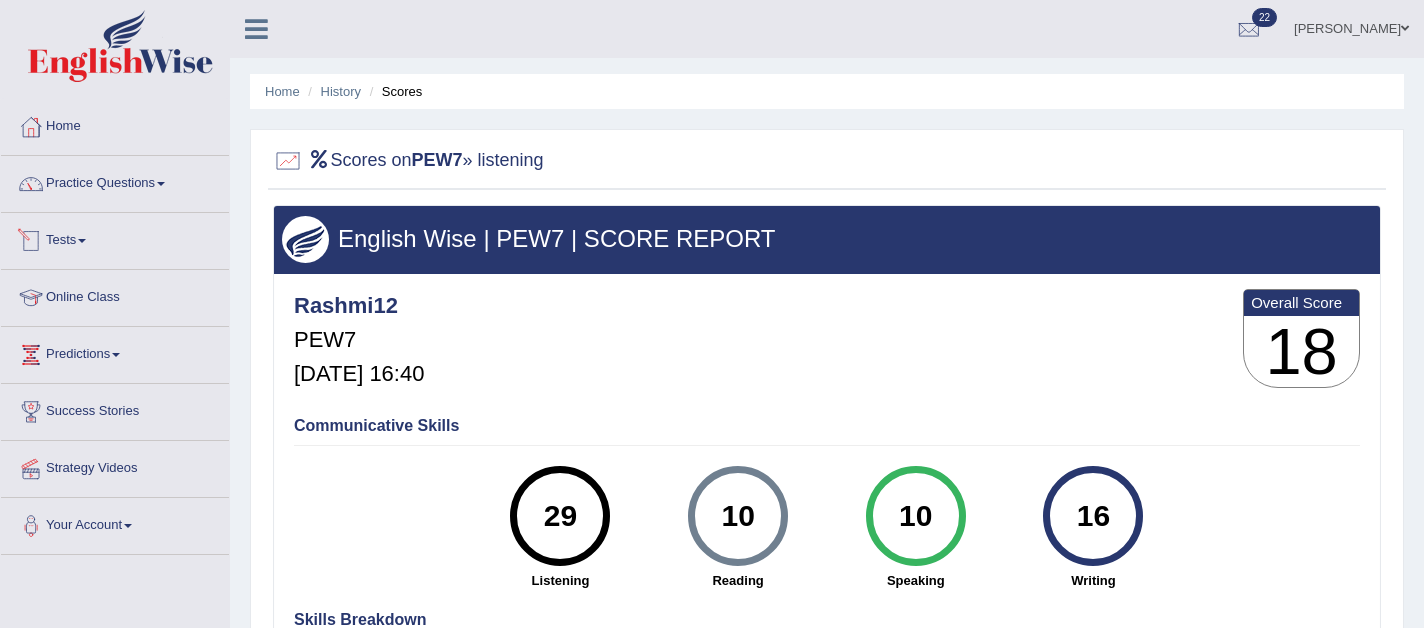 click on "Tests" at bounding box center (115, 238) 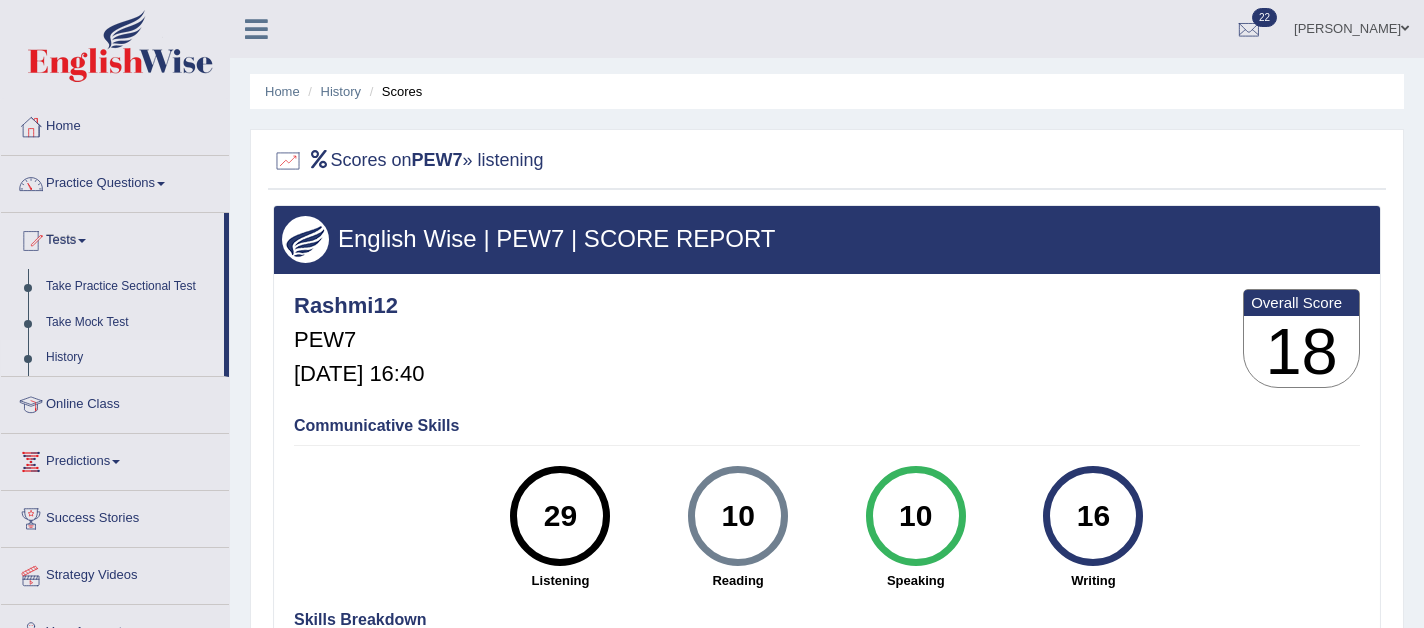 click on "History" at bounding box center (130, 358) 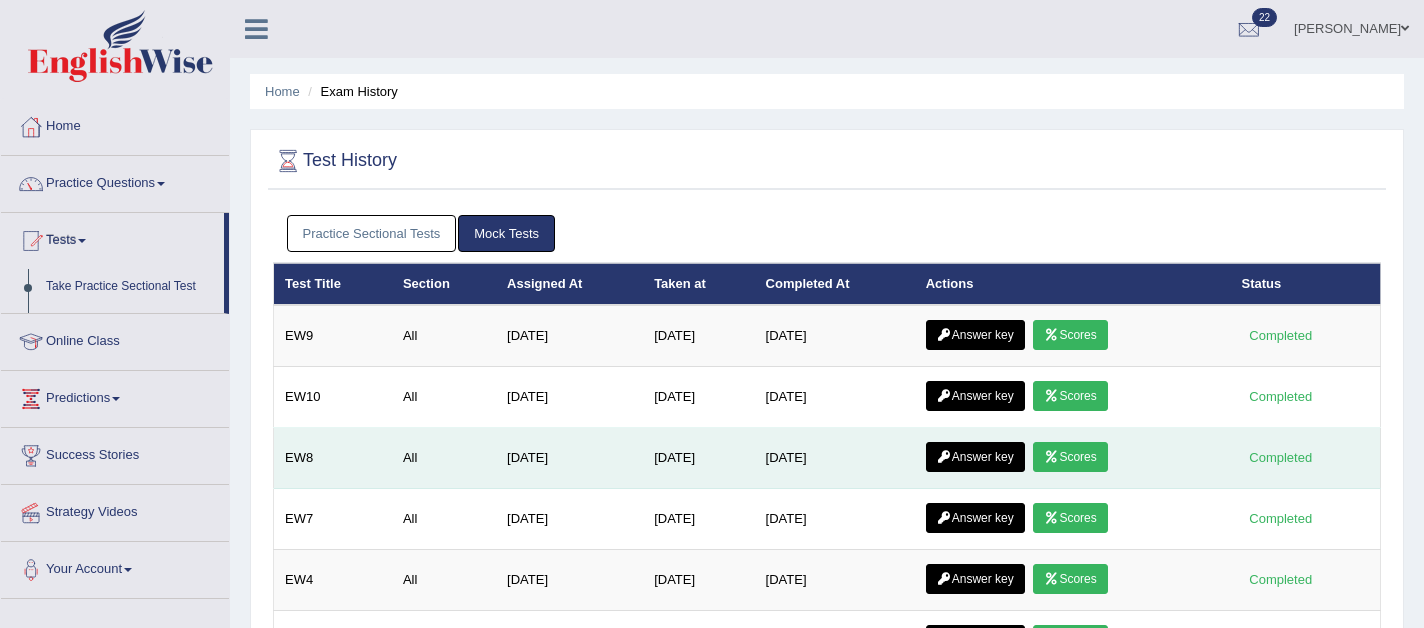 scroll, scrollTop: 0, scrollLeft: 0, axis: both 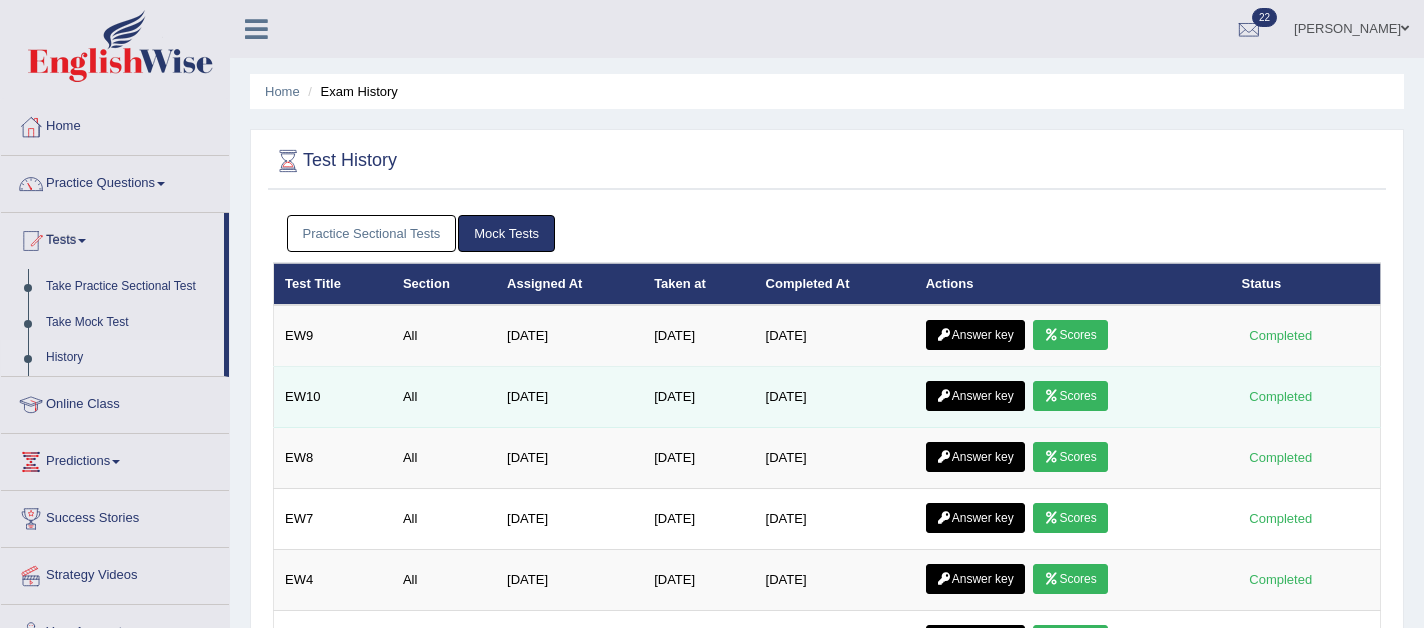 click on "Scores" at bounding box center [1070, 396] 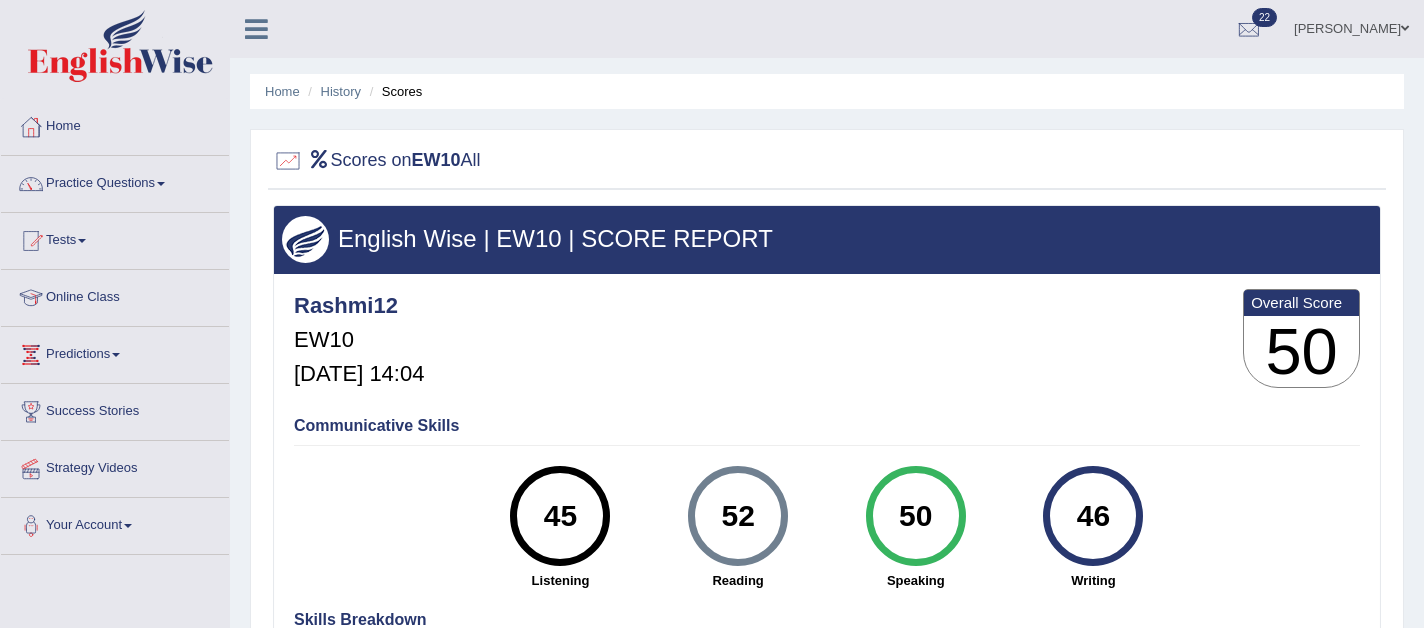 scroll, scrollTop: 0, scrollLeft: 0, axis: both 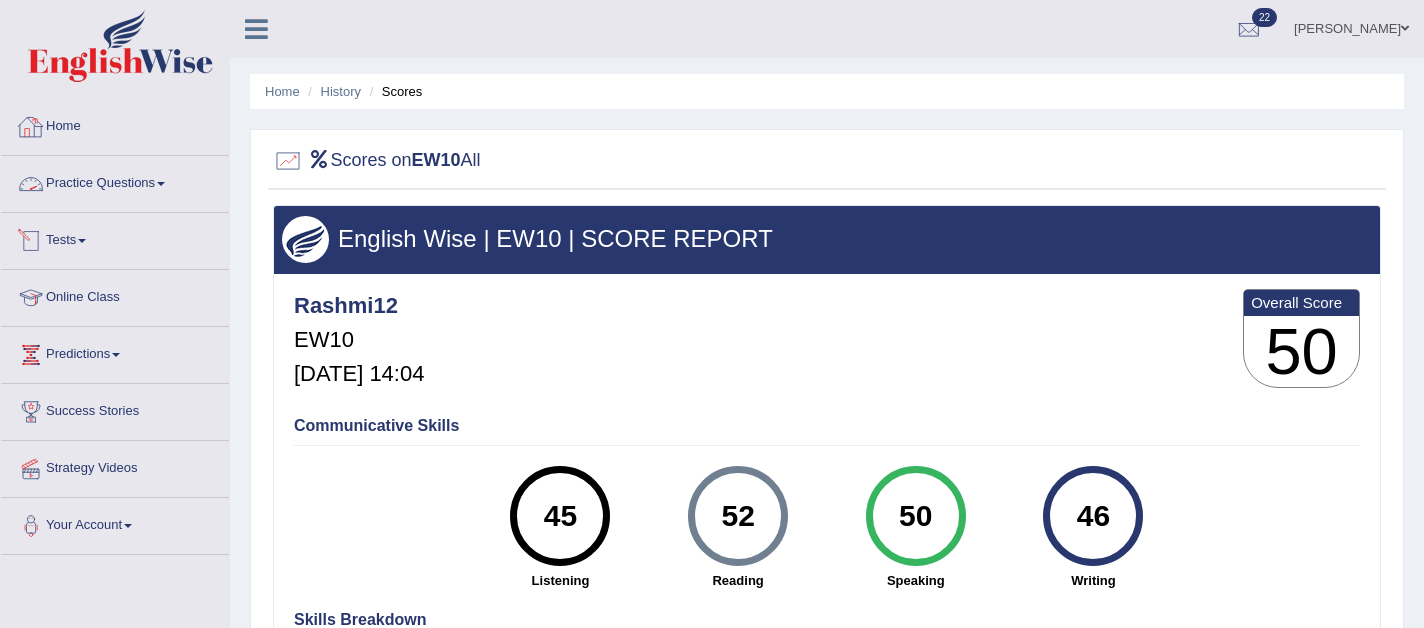click at bounding box center [82, 241] 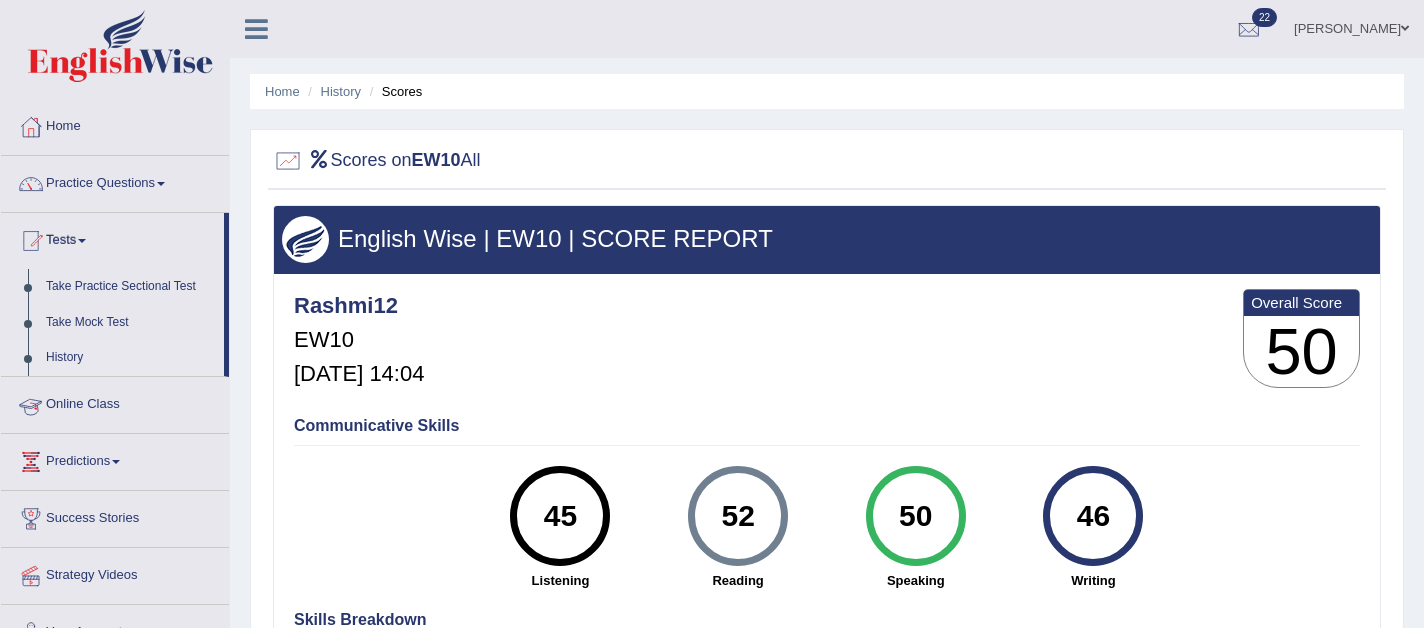 click on "History" at bounding box center [130, 358] 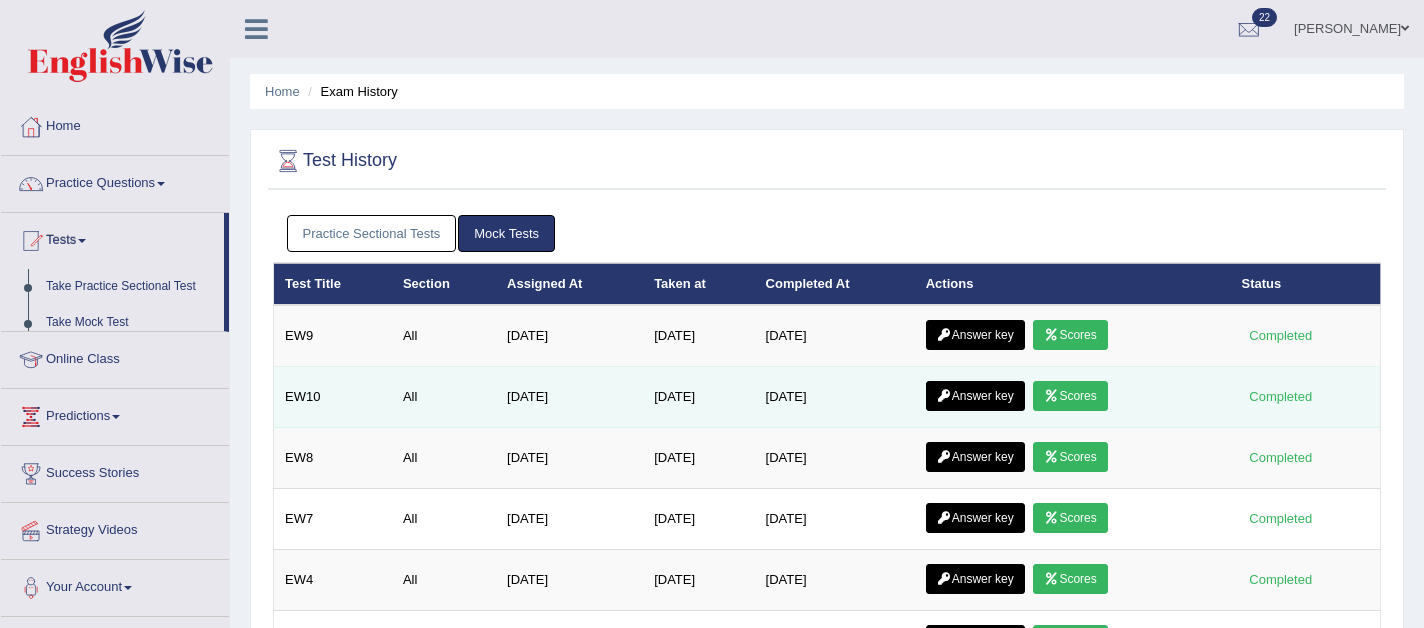 scroll, scrollTop: 0, scrollLeft: 0, axis: both 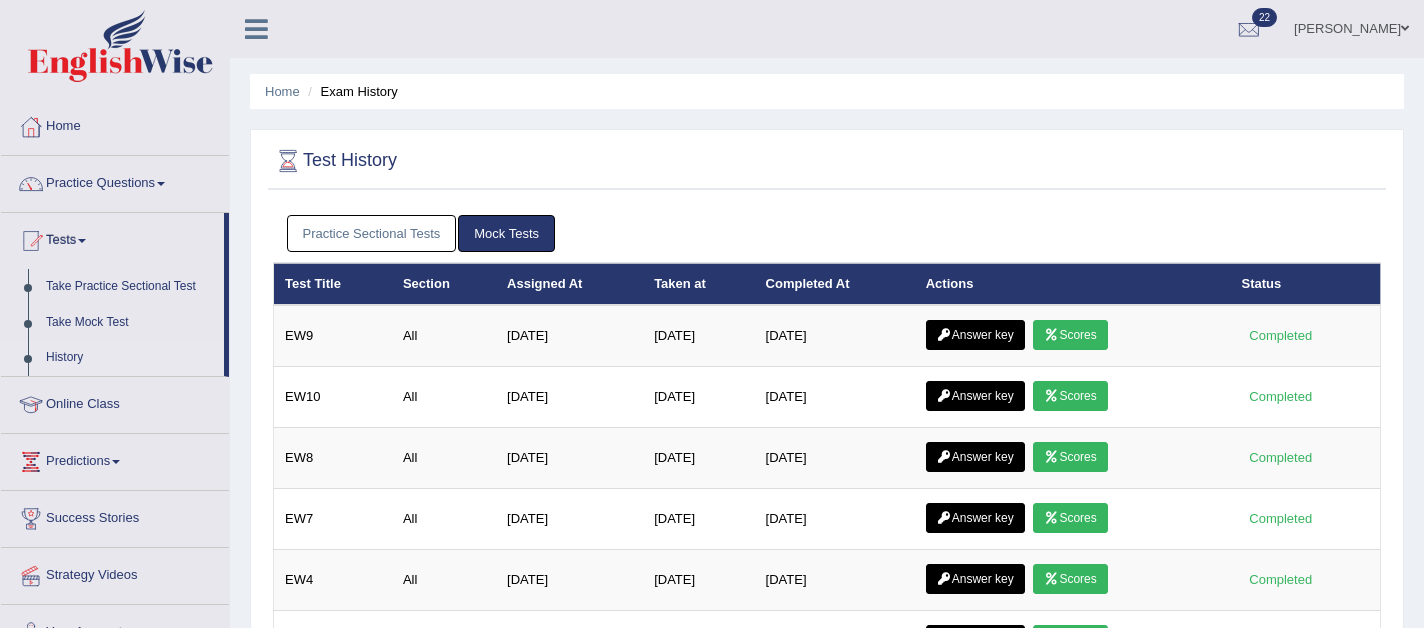 click on "Practice Sectional Tests" at bounding box center [372, 233] 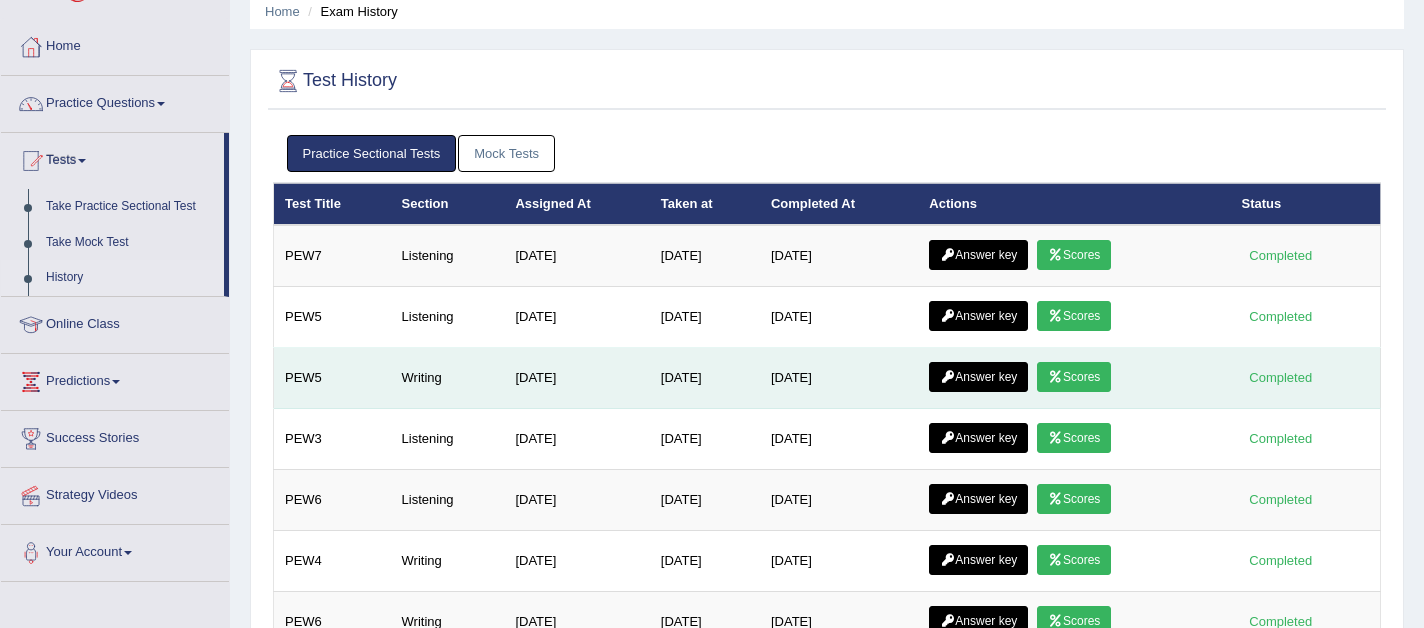 scroll, scrollTop: 84, scrollLeft: 0, axis: vertical 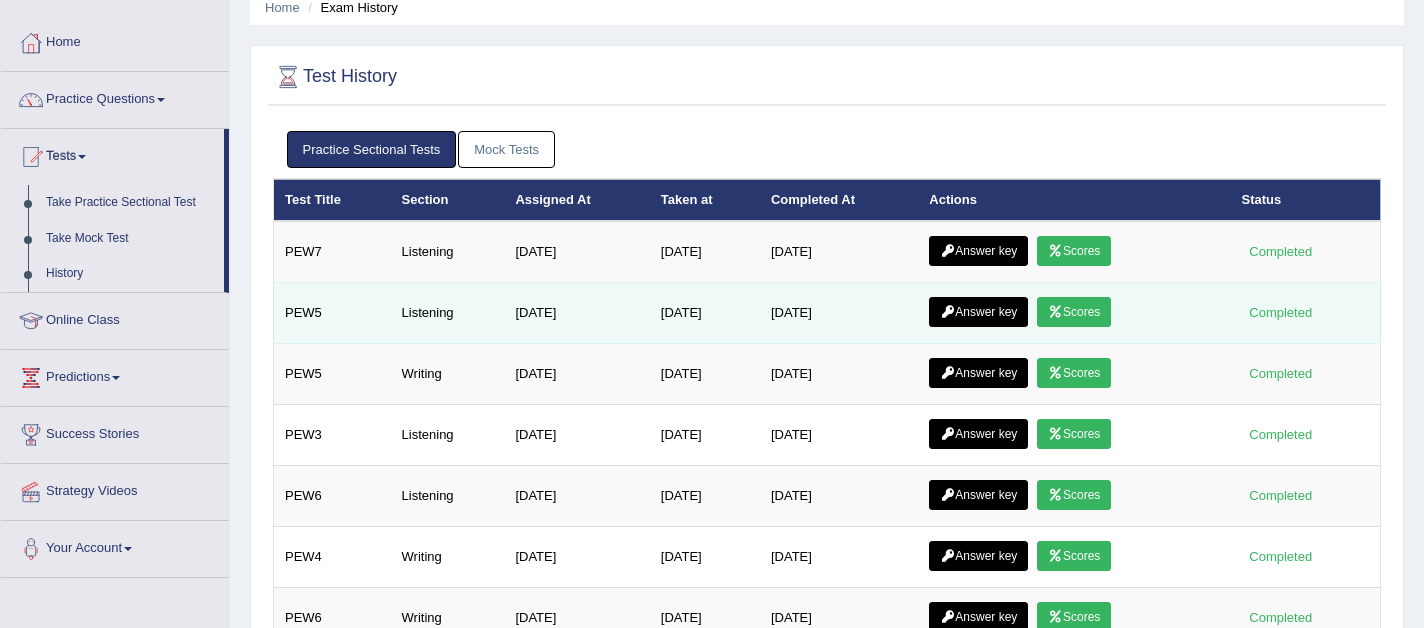 click on "Answer key" at bounding box center (978, 312) 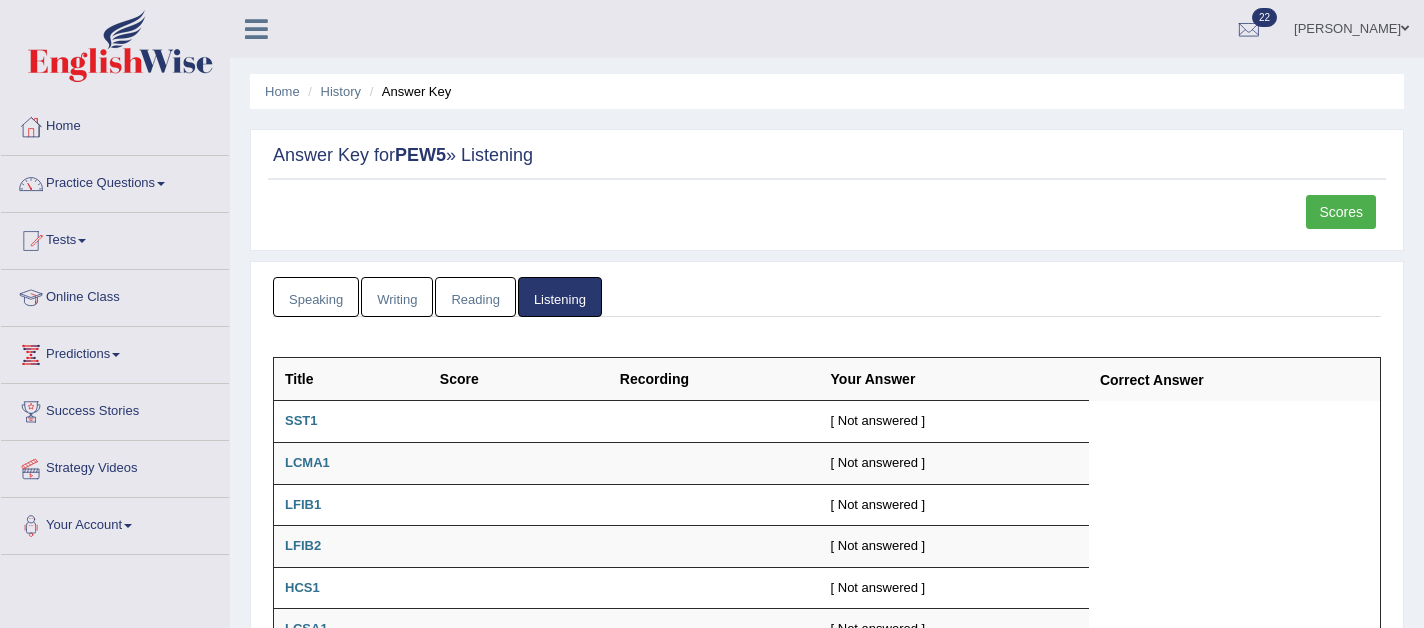 scroll, scrollTop: 0, scrollLeft: 0, axis: both 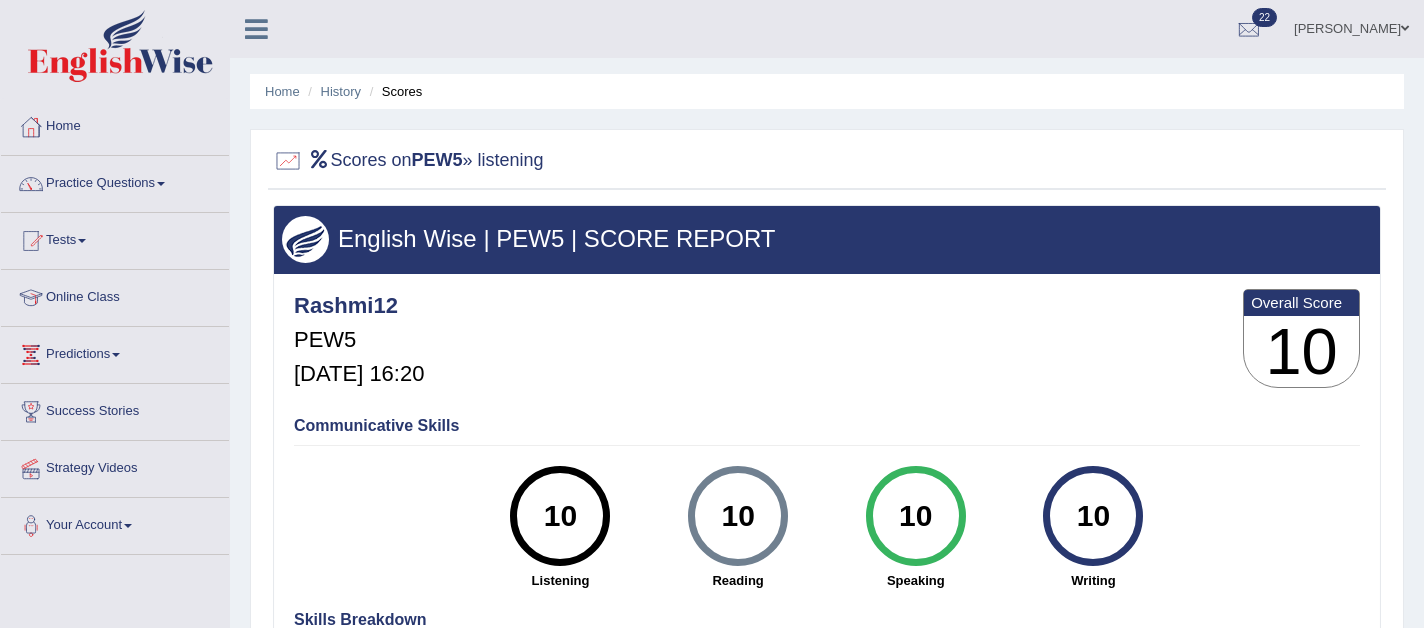 click at bounding box center [82, 241] 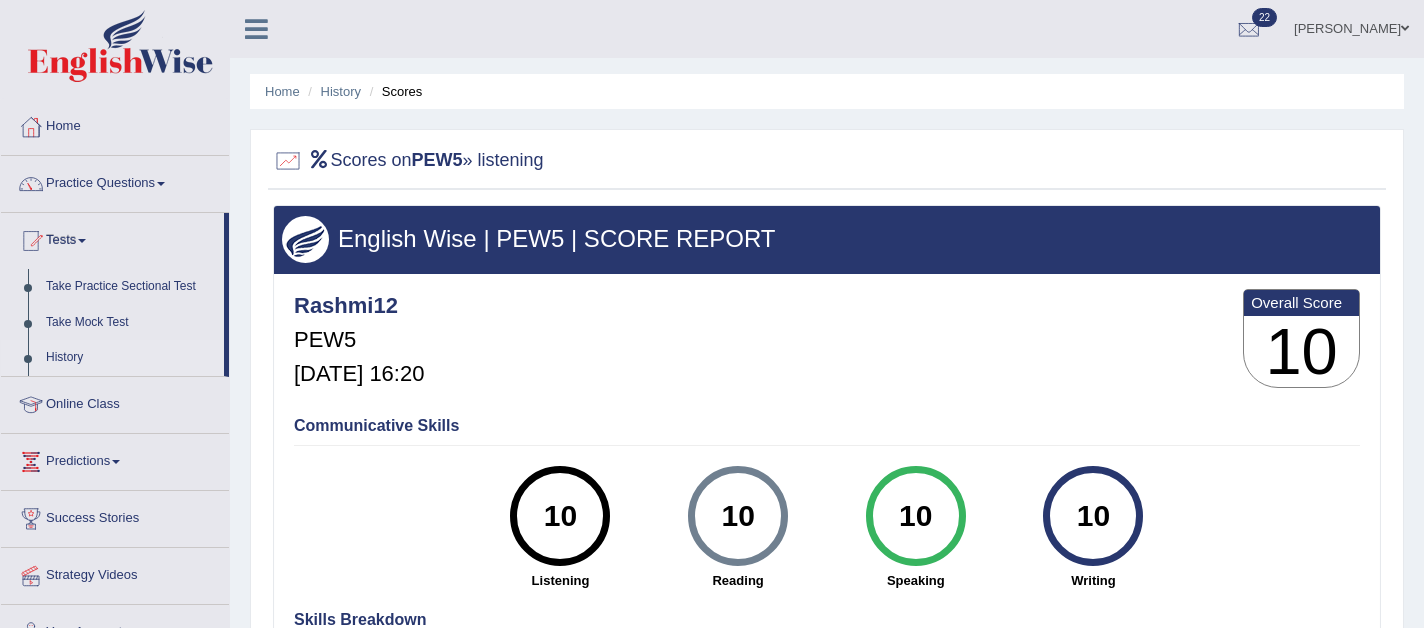 click on "History" at bounding box center [130, 358] 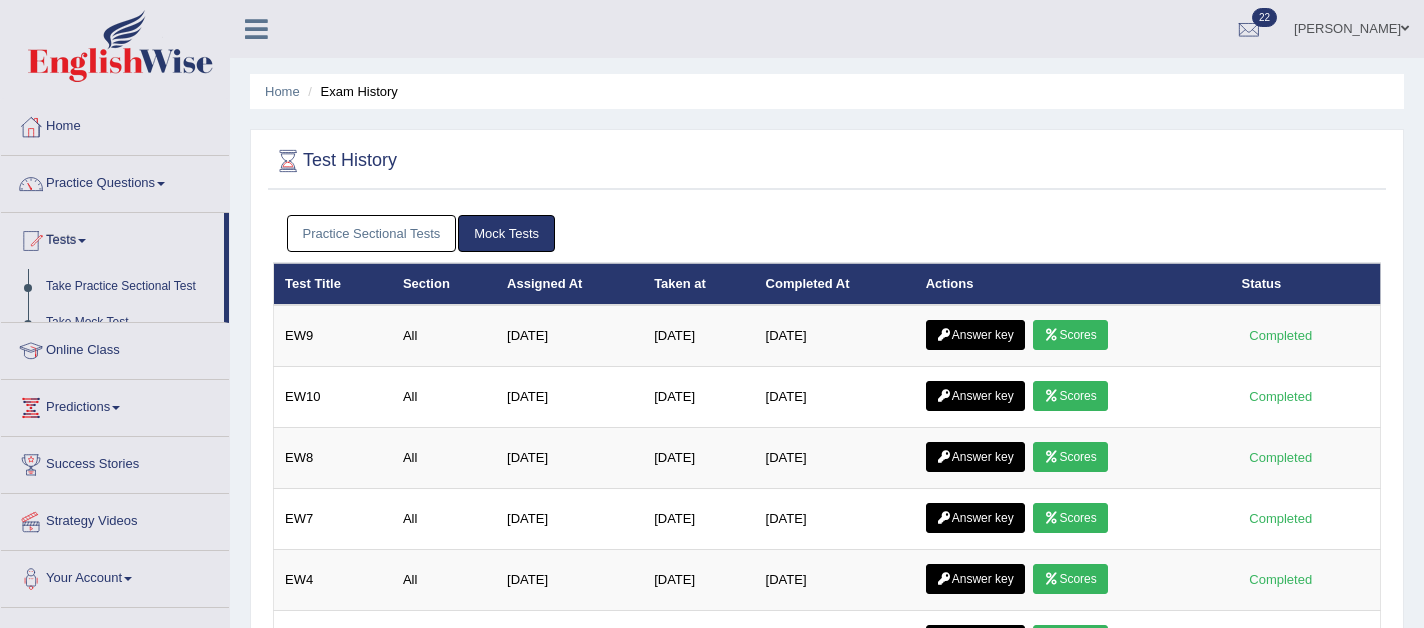 scroll, scrollTop: 0, scrollLeft: 0, axis: both 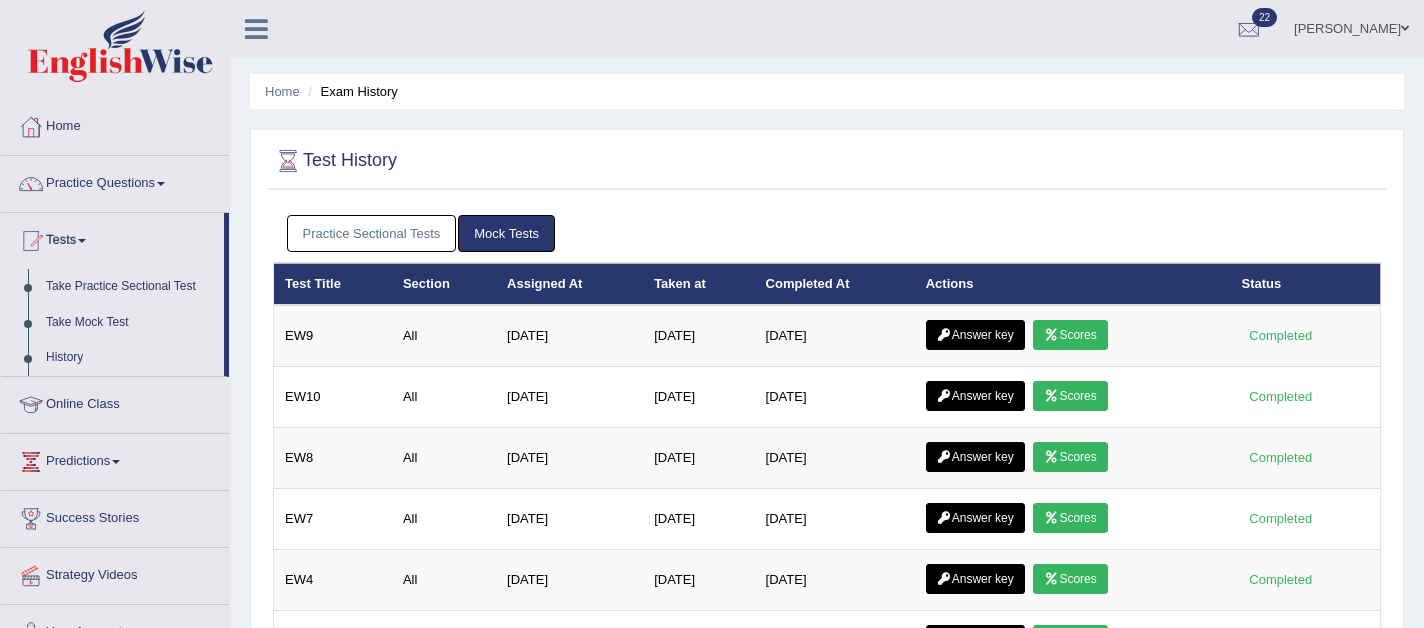 click on "Practice Sectional Tests" at bounding box center [372, 233] 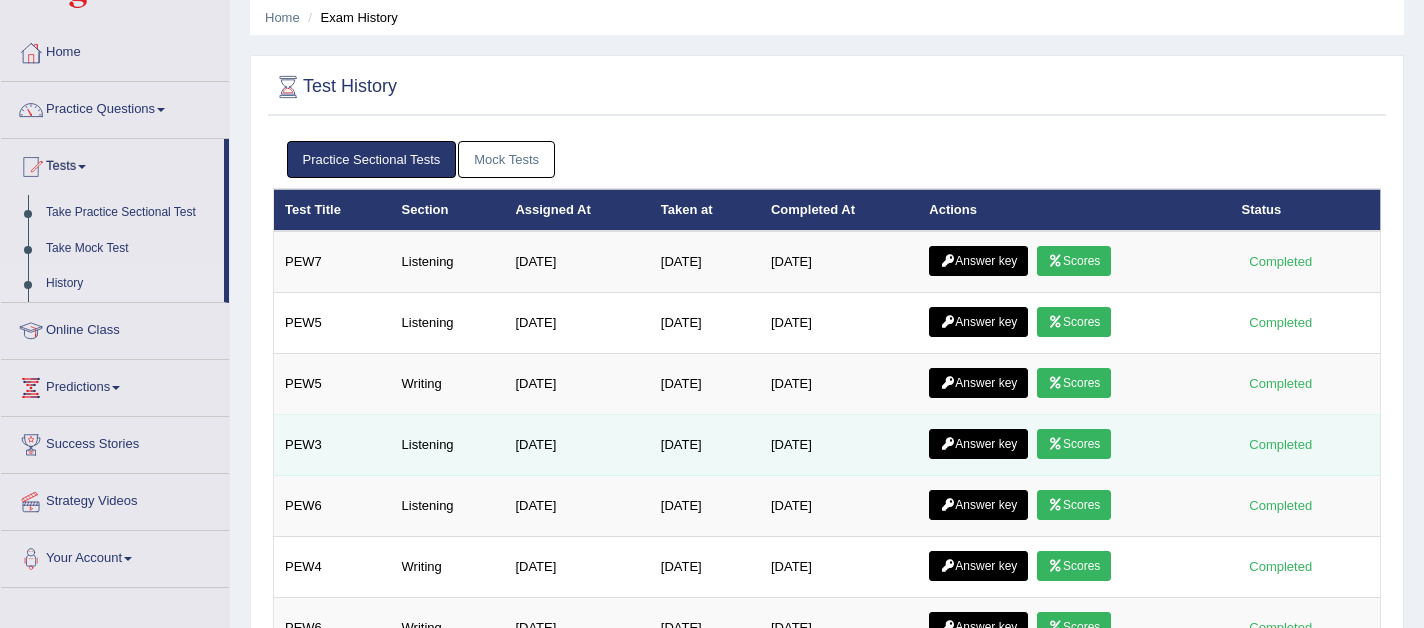 scroll, scrollTop: 77, scrollLeft: 0, axis: vertical 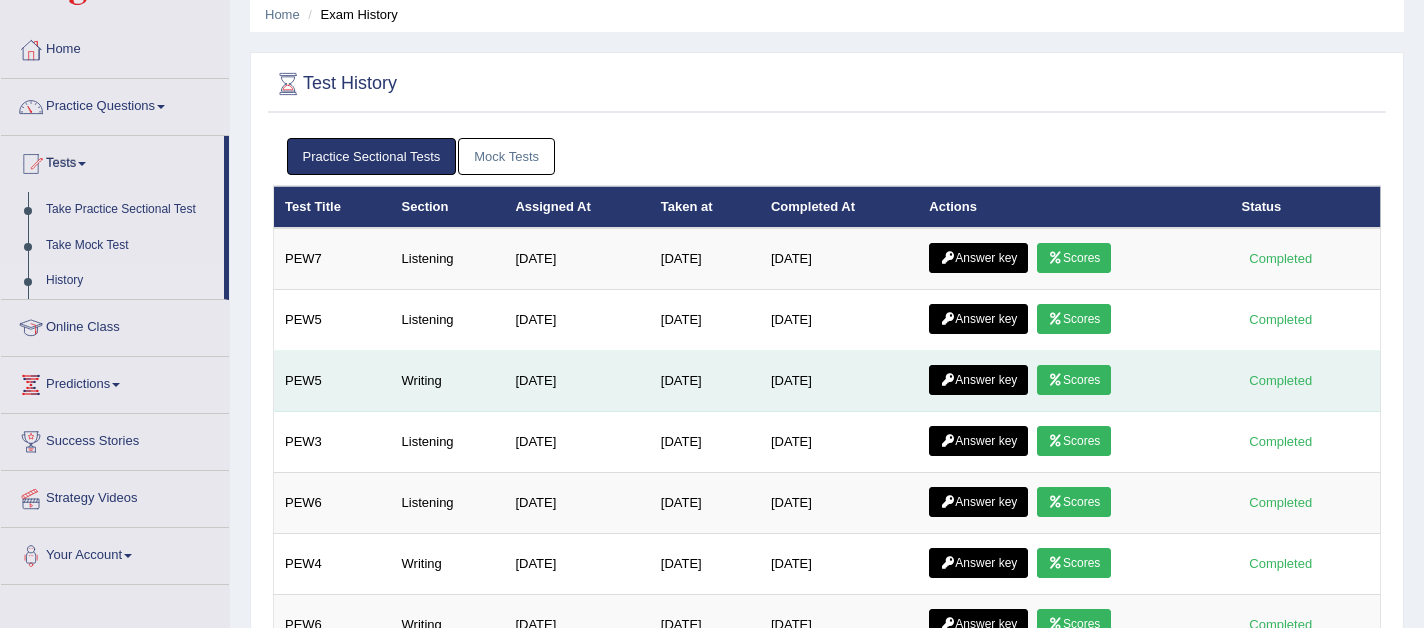 click on "Answer key" at bounding box center (978, 380) 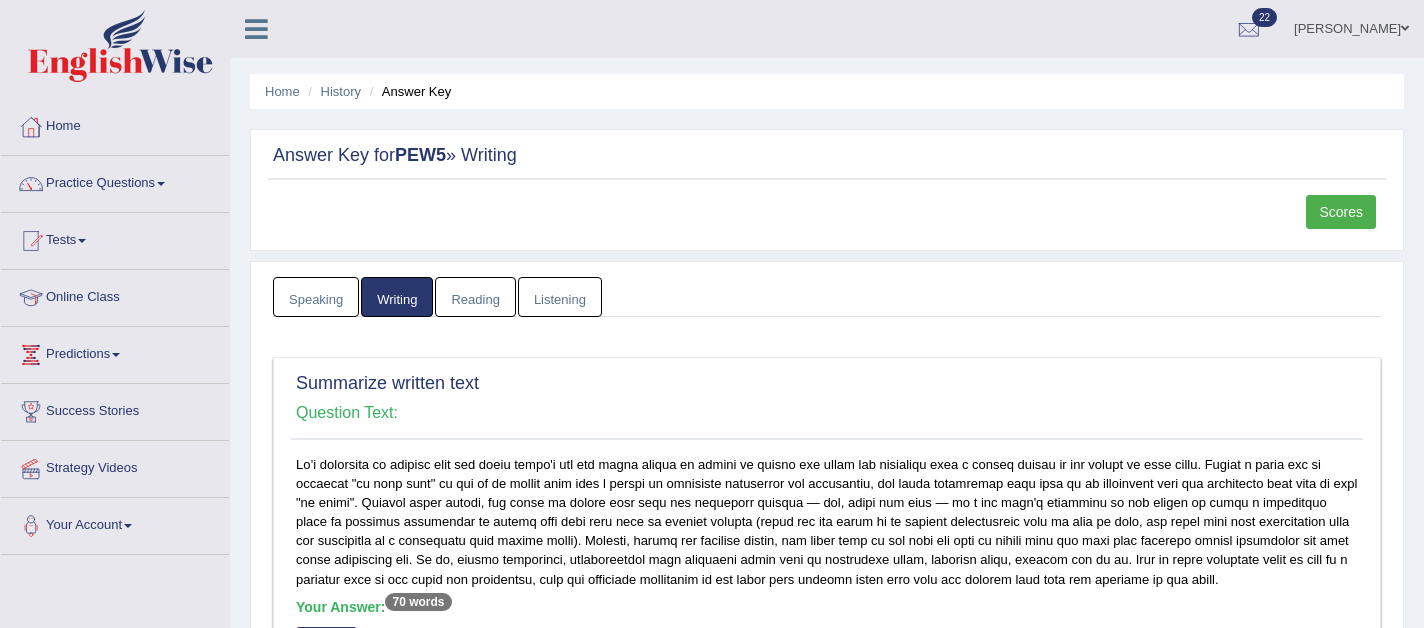 scroll, scrollTop: 0, scrollLeft: 0, axis: both 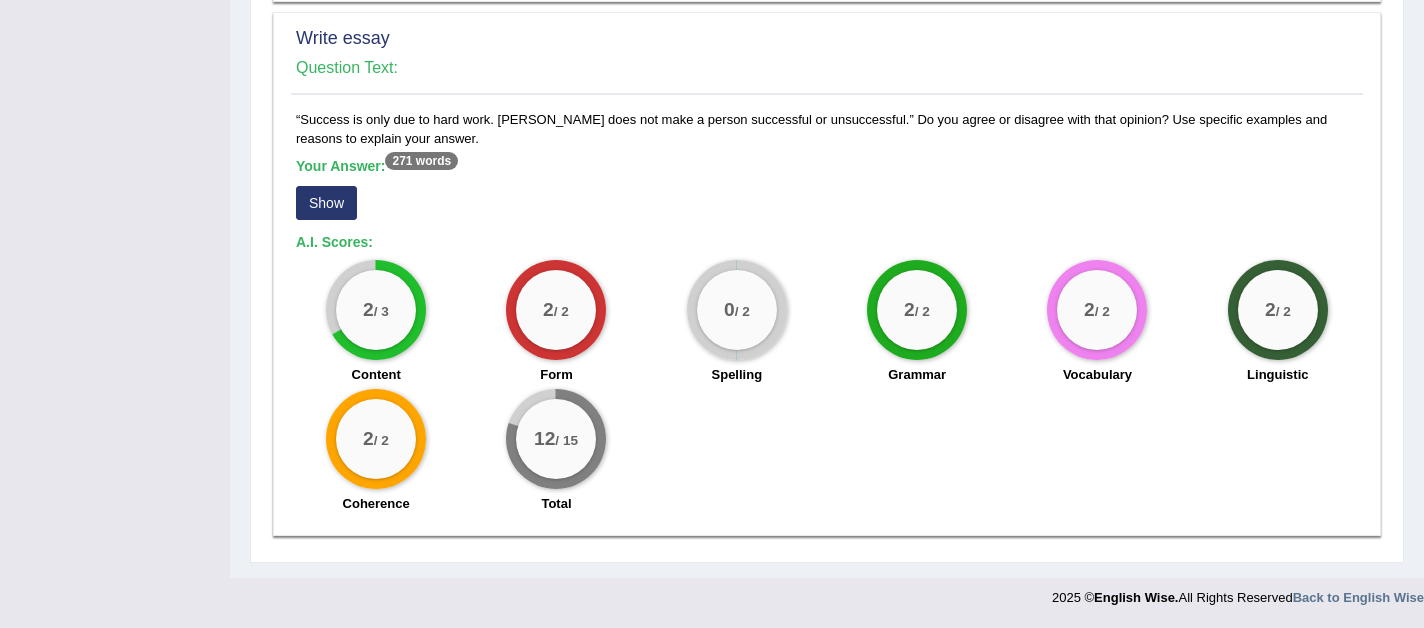 click on "Show" at bounding box center (326, 203) 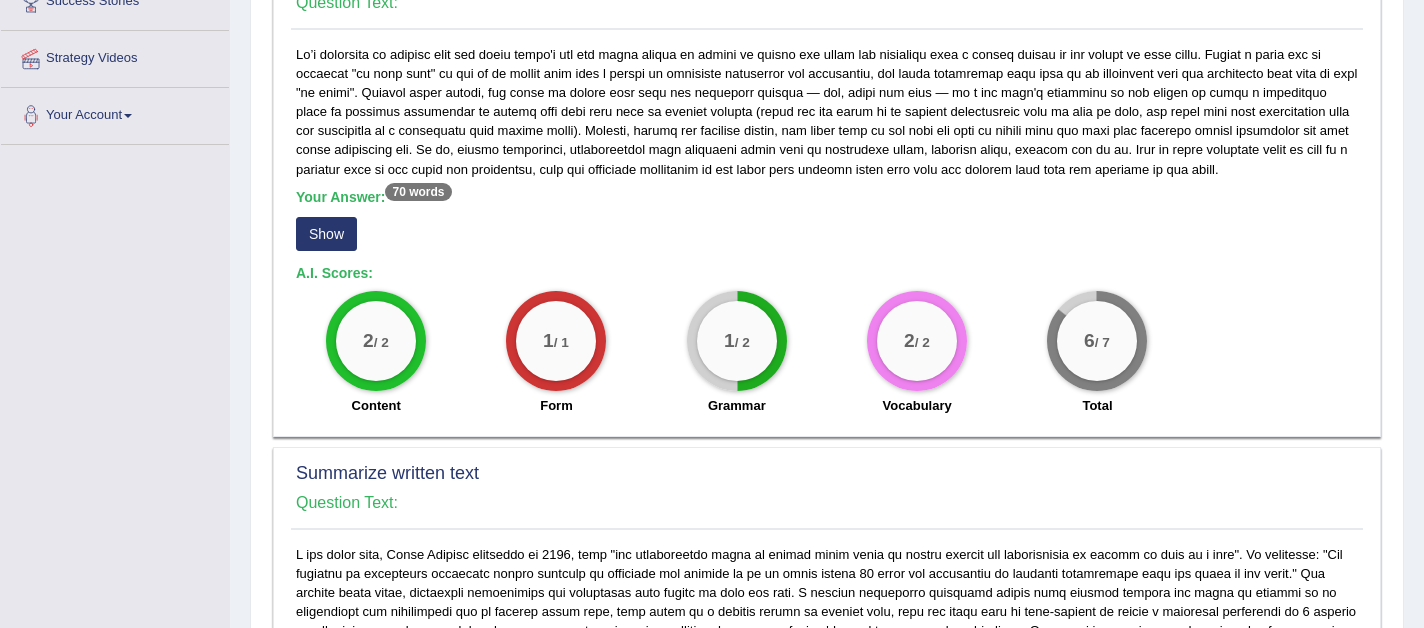 scroll, scrollTop: 0, scrollLeft: 0, axis: both 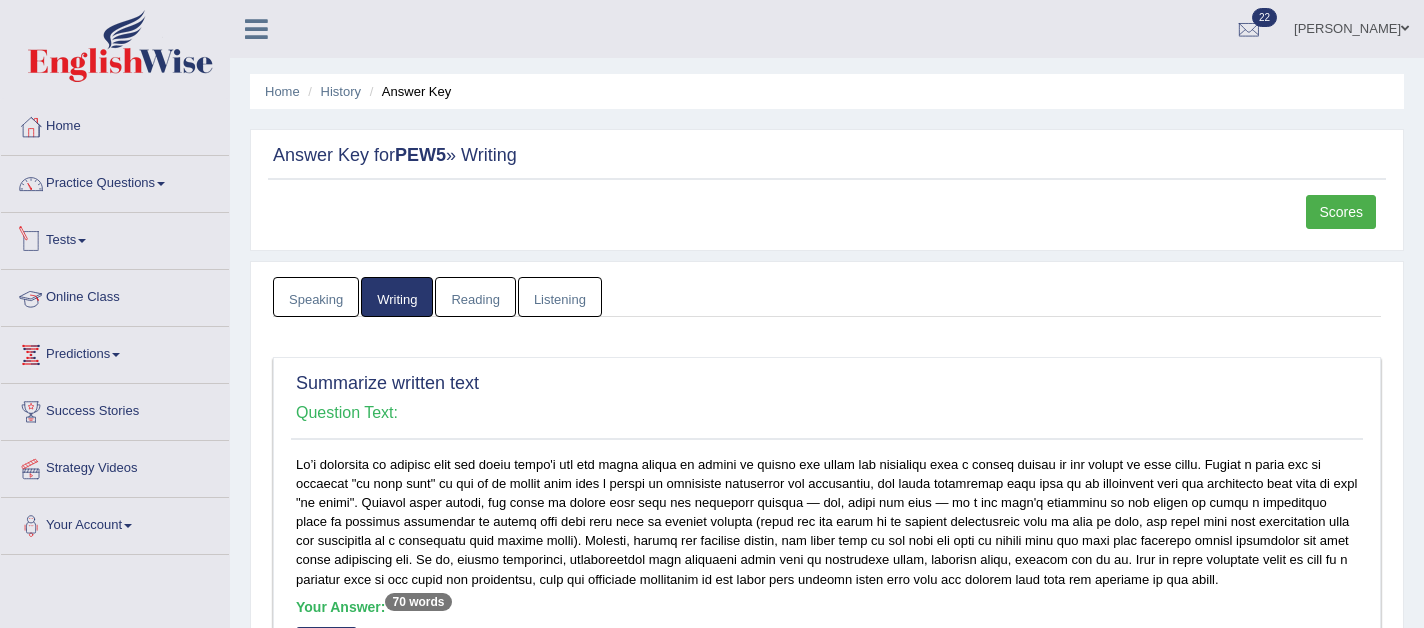 click on "Tests" at bounding box center [115, 238] 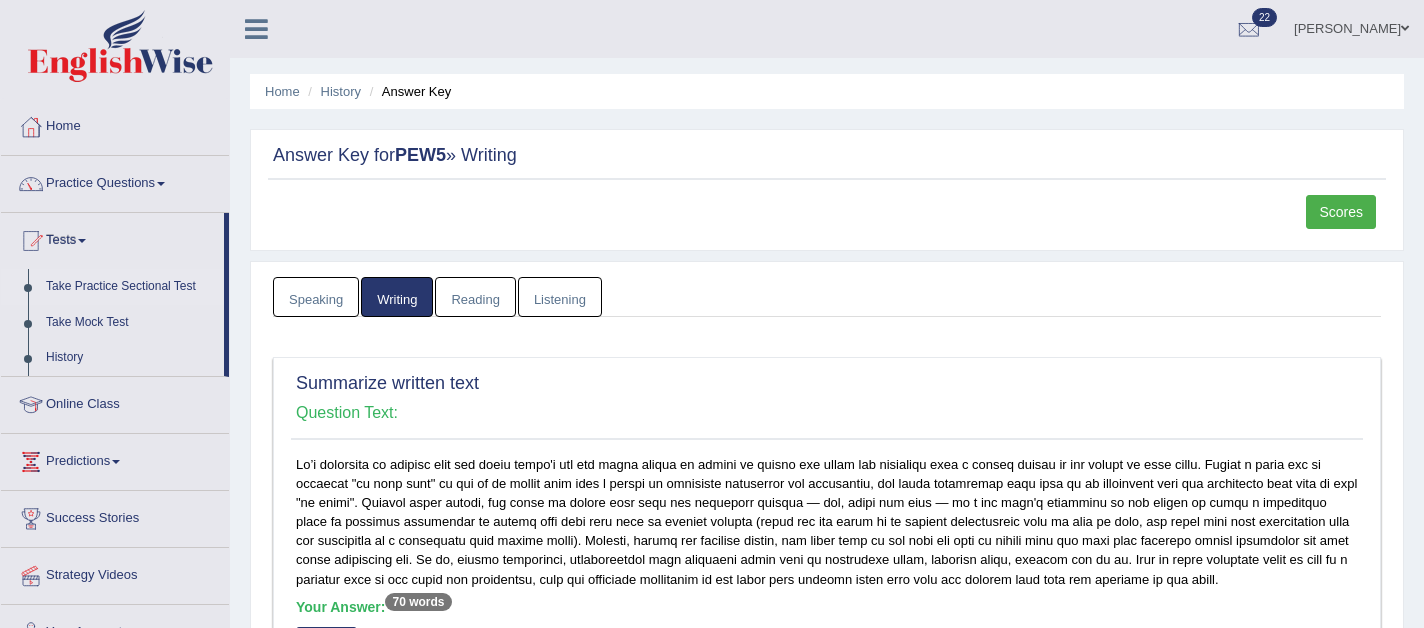 click on "Take Practice Sectional Test" at bounding box center (130, 287) 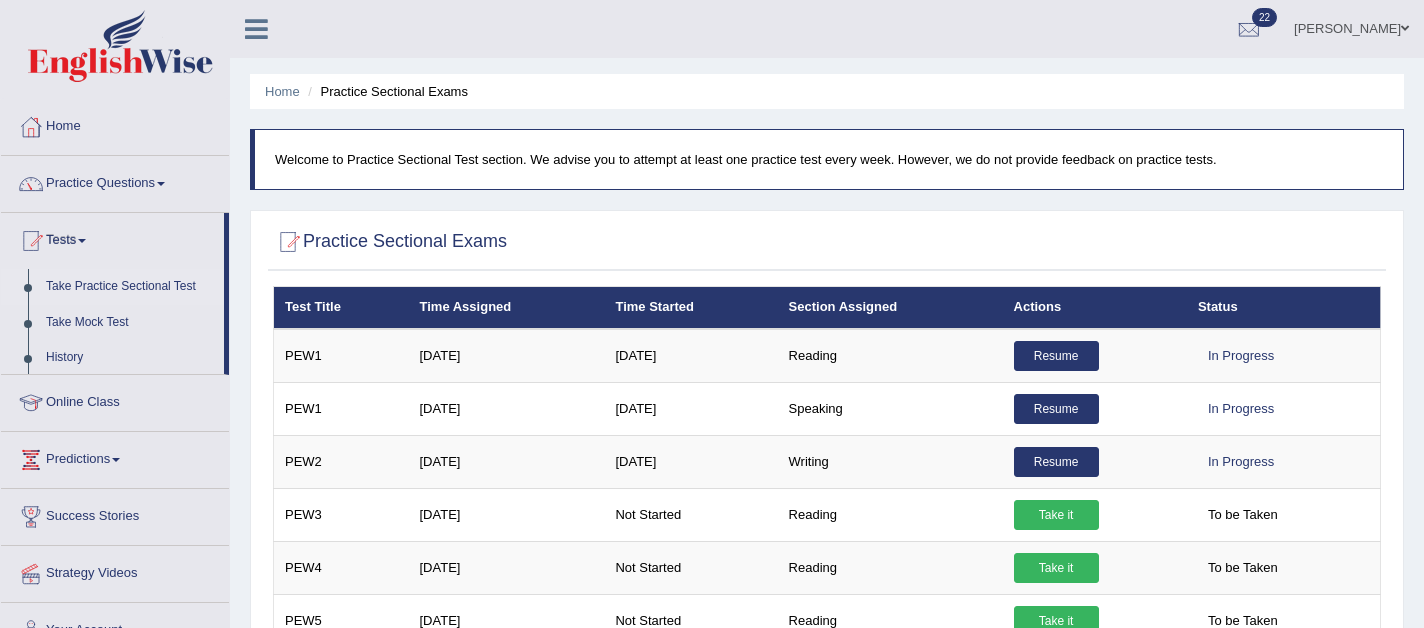 scroll, scrollTop: 584, scrollLeft: 0, axis: vertical 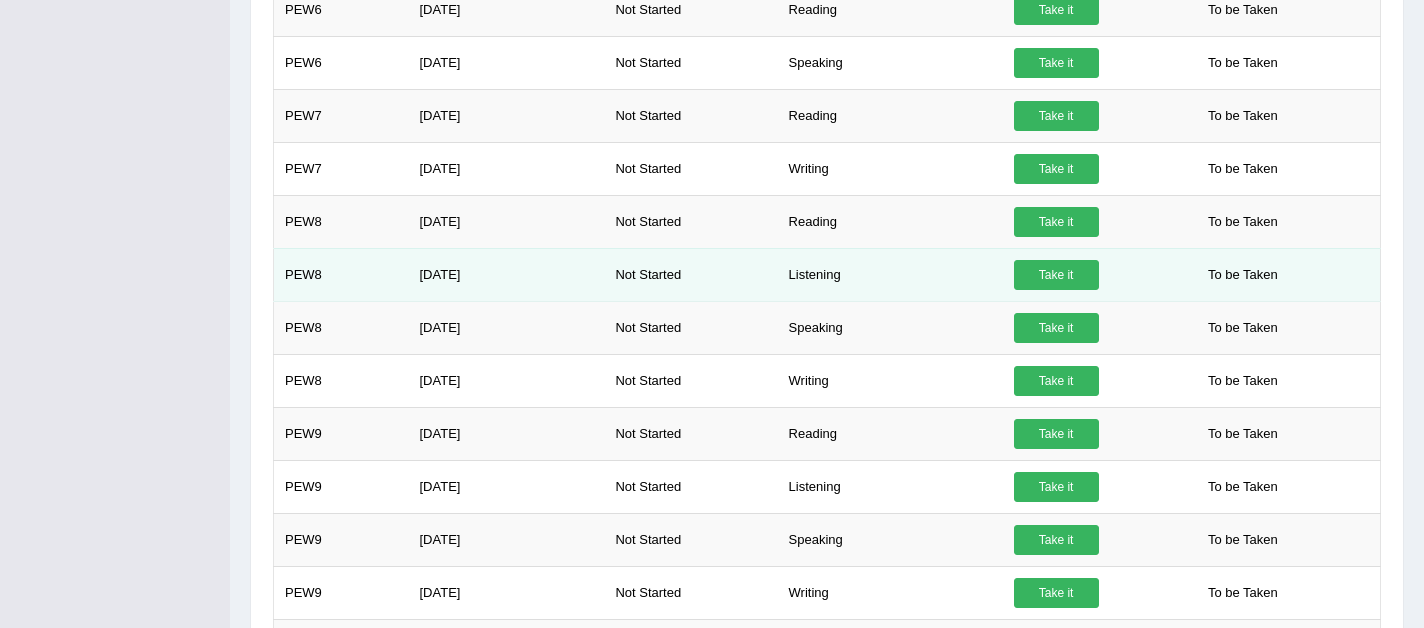 click on "Take it" at bounding box center (1056, 275) 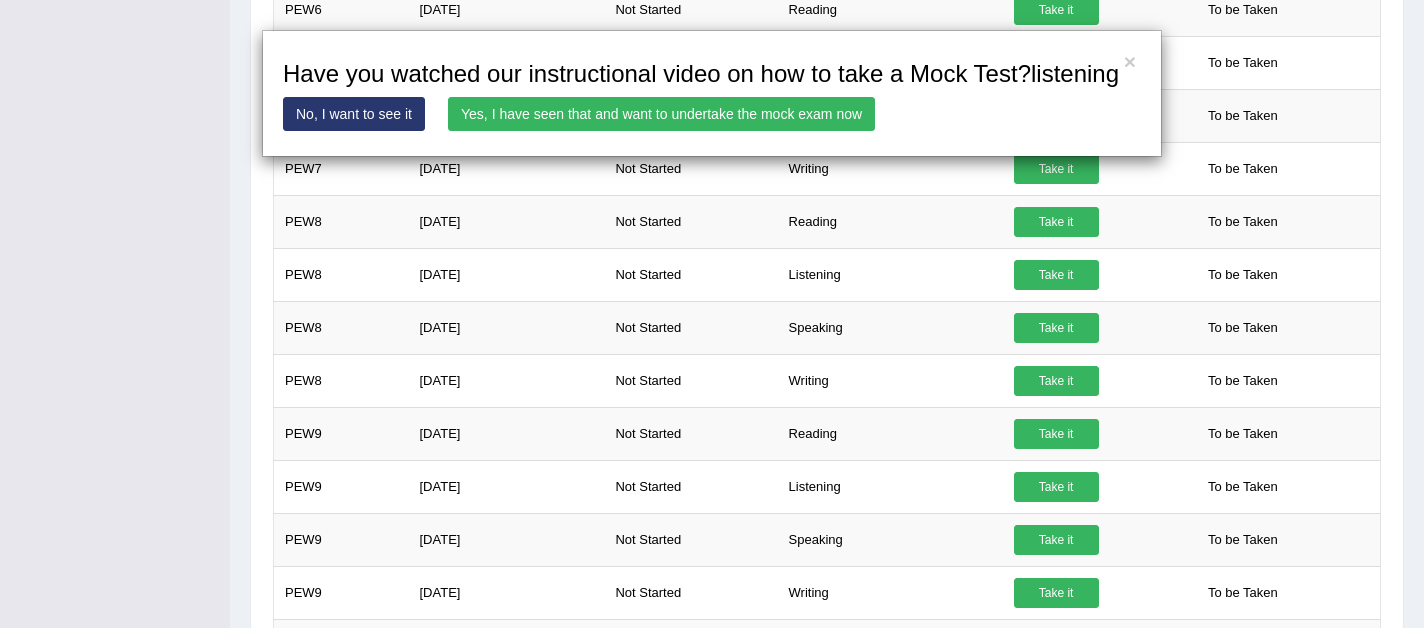 click on "Yes, I have seen that and want to undertake the mock exam now" at bounding box center (661, 114) 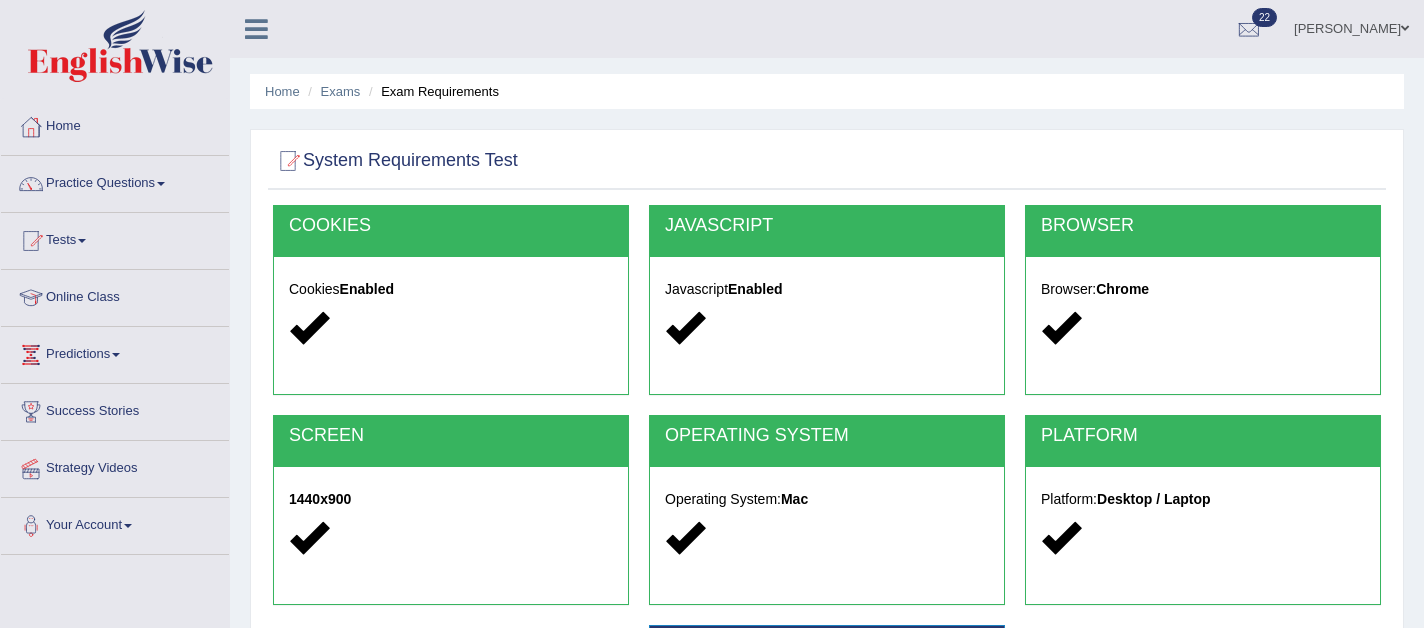 scroll, scrollTop: 0, scrollLeft: 0, axis: both 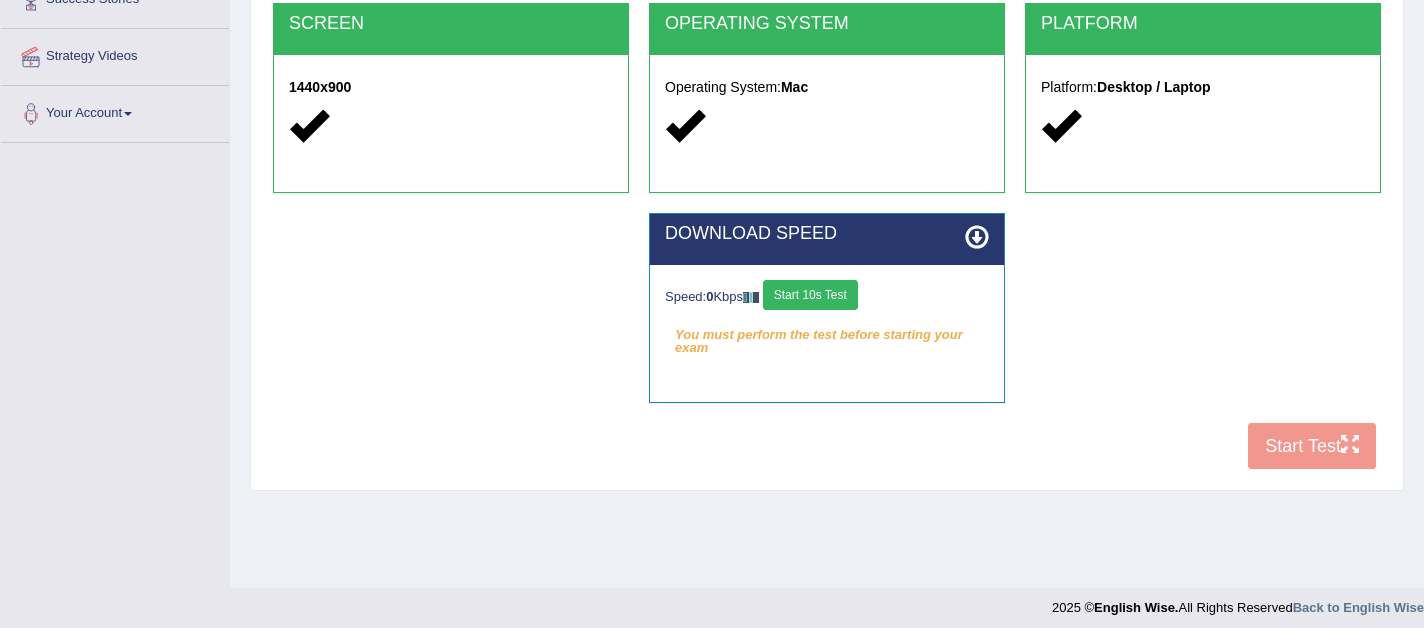 click on "Start 10s Test" at bounding box center [810, 295] 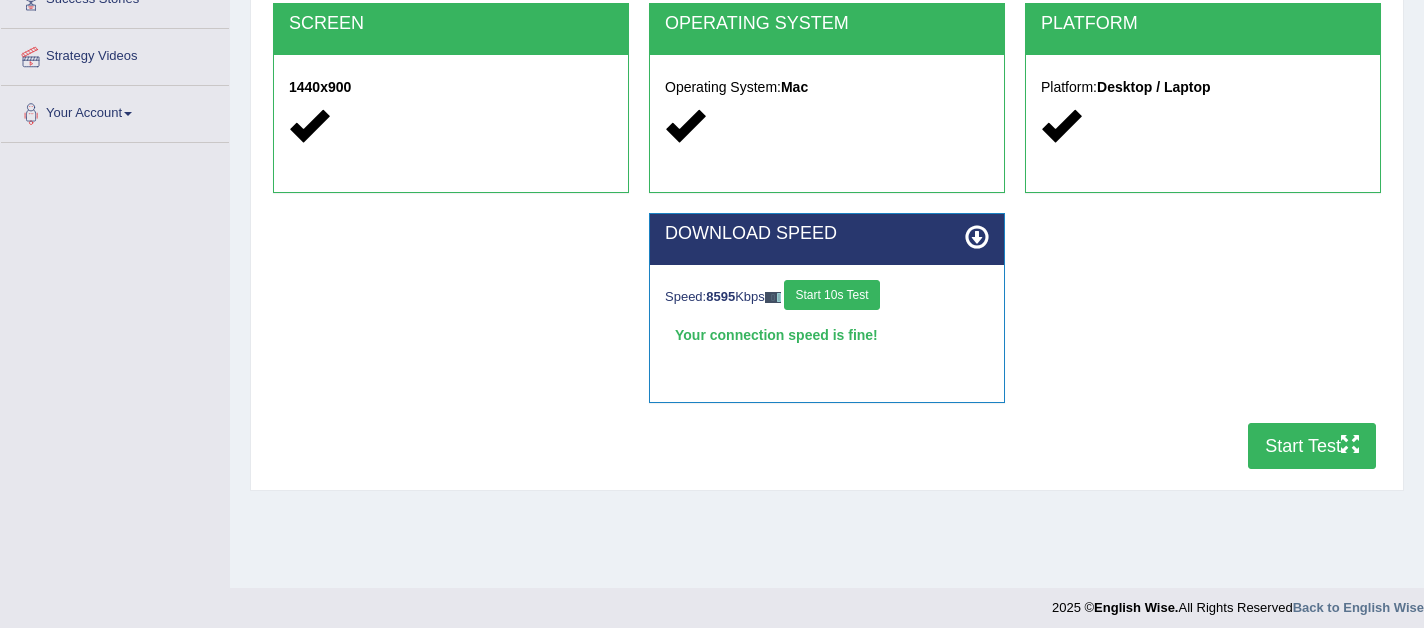 click on "Start Test" at bounding box center [1312, 446] 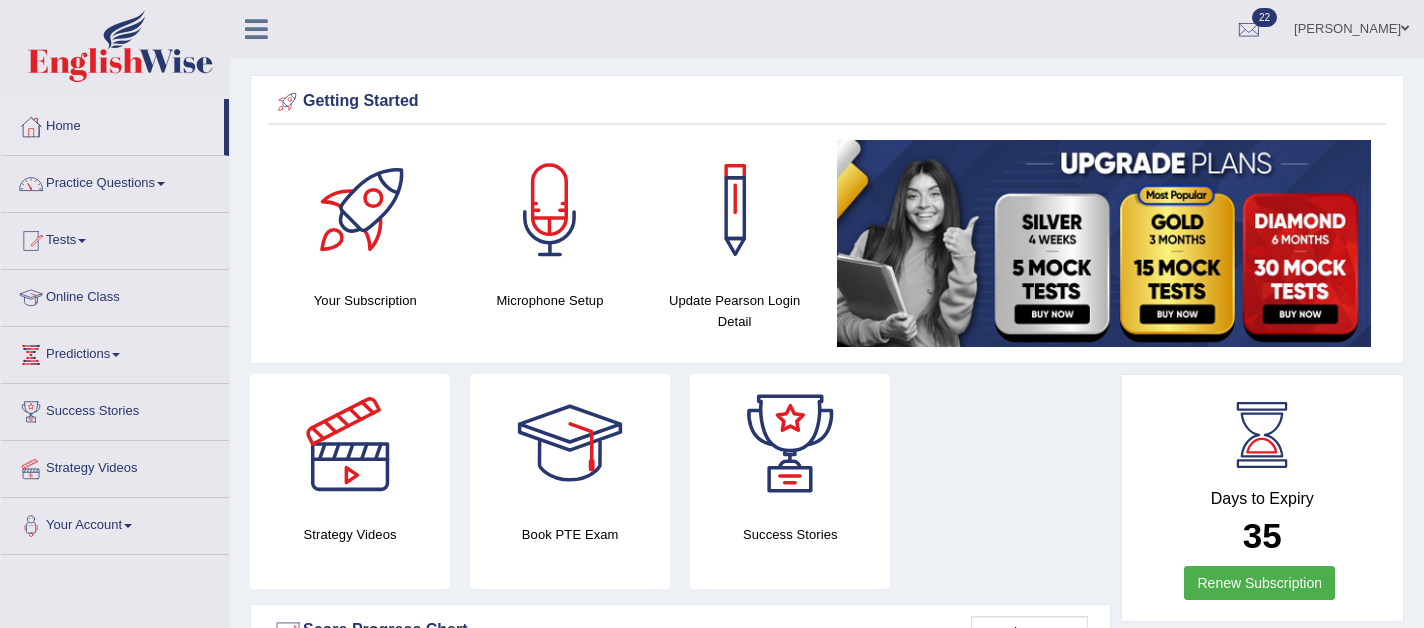 scroll, scrollTop: 0, scrollLeft: 0, axis: both 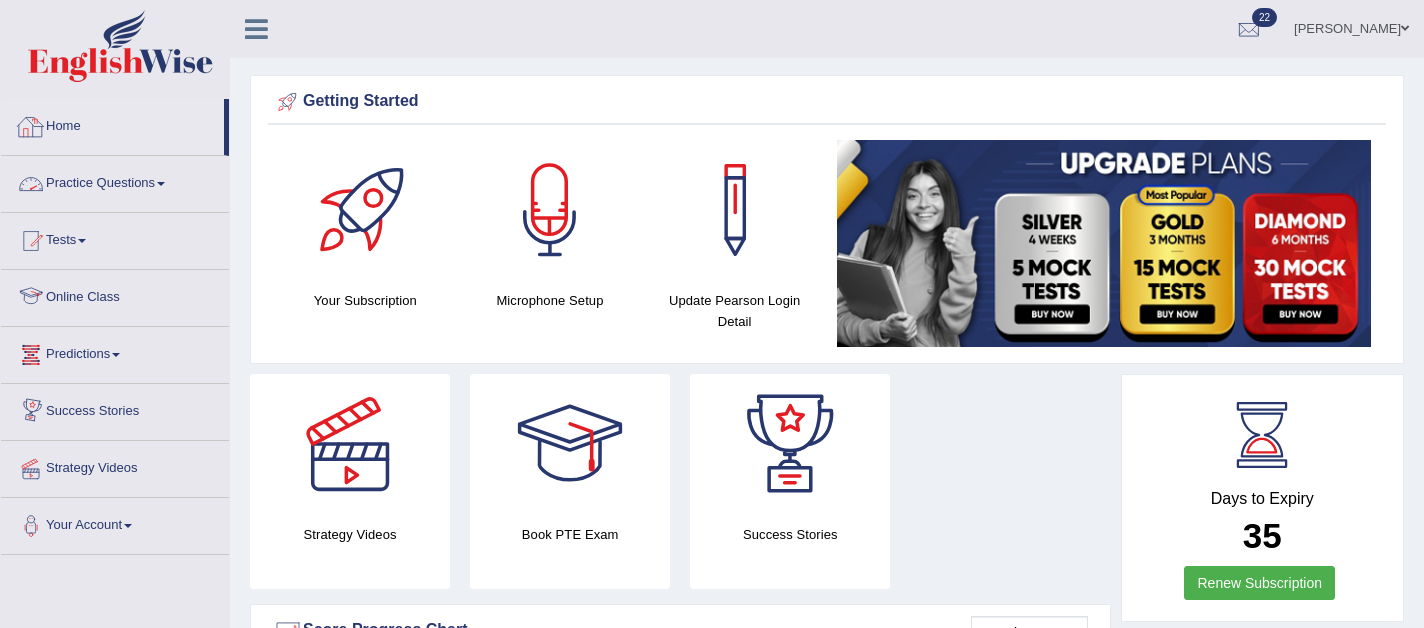 click on "Predictions" at bounding box center [115, 352] 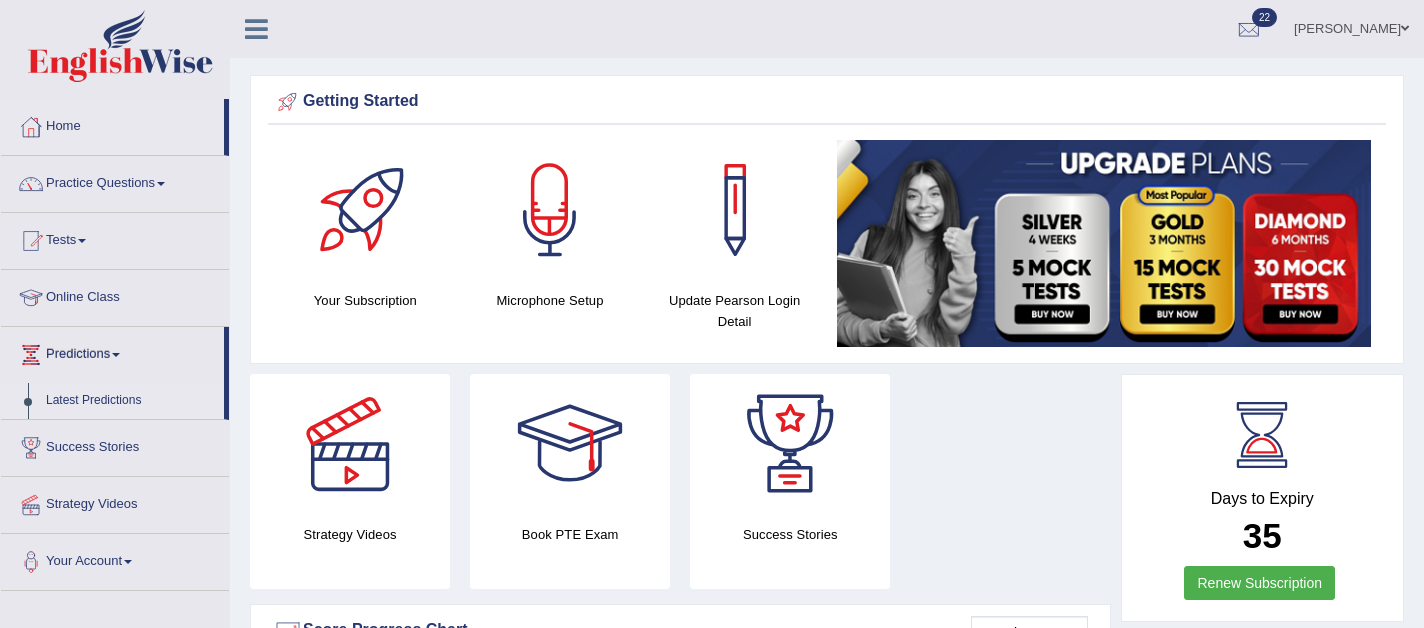 click on "Latest Predictions" at bounding box center [130, 401] 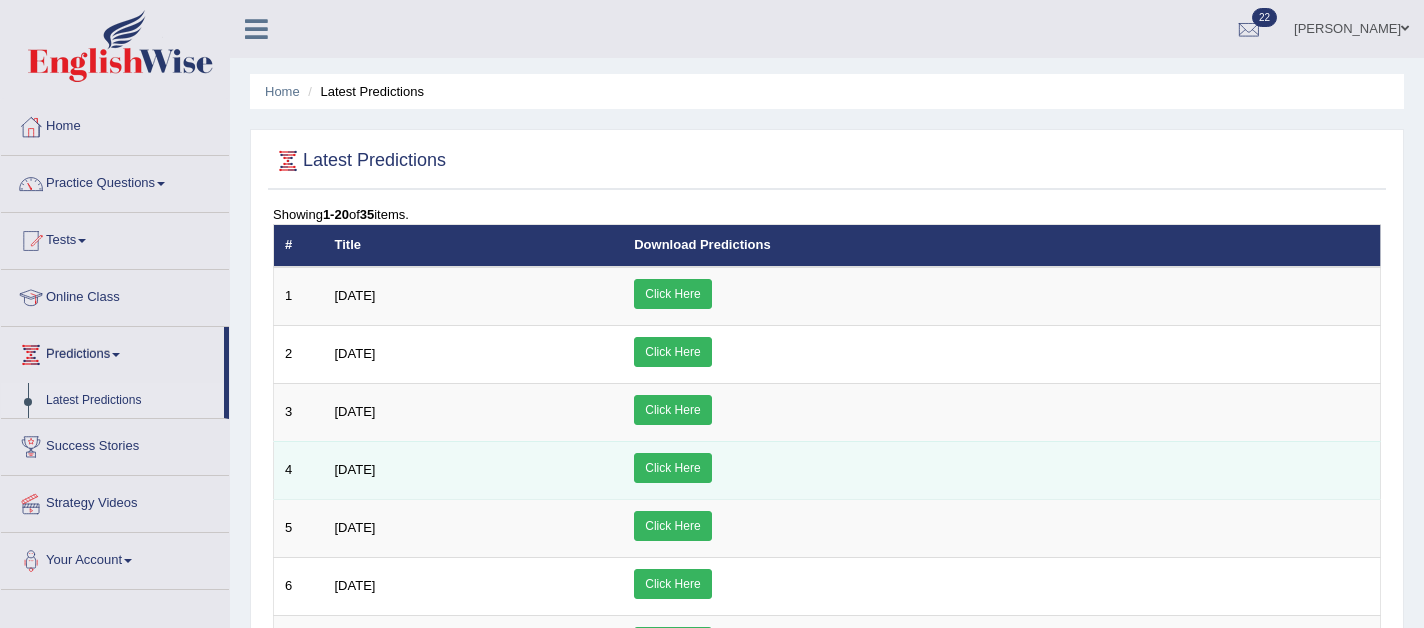 scroll, scrollTop: 0, scrollLeft: 0, axis: both 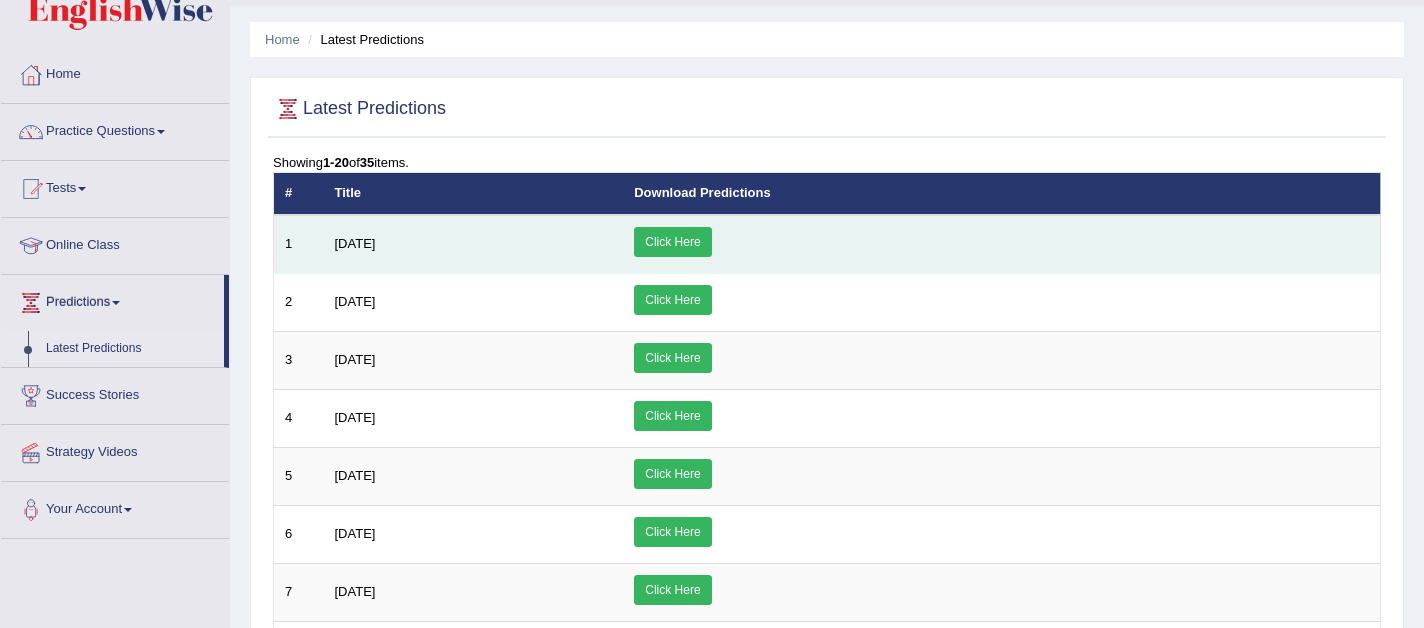 click on "Click Here" at bounding box center [672, 242] 